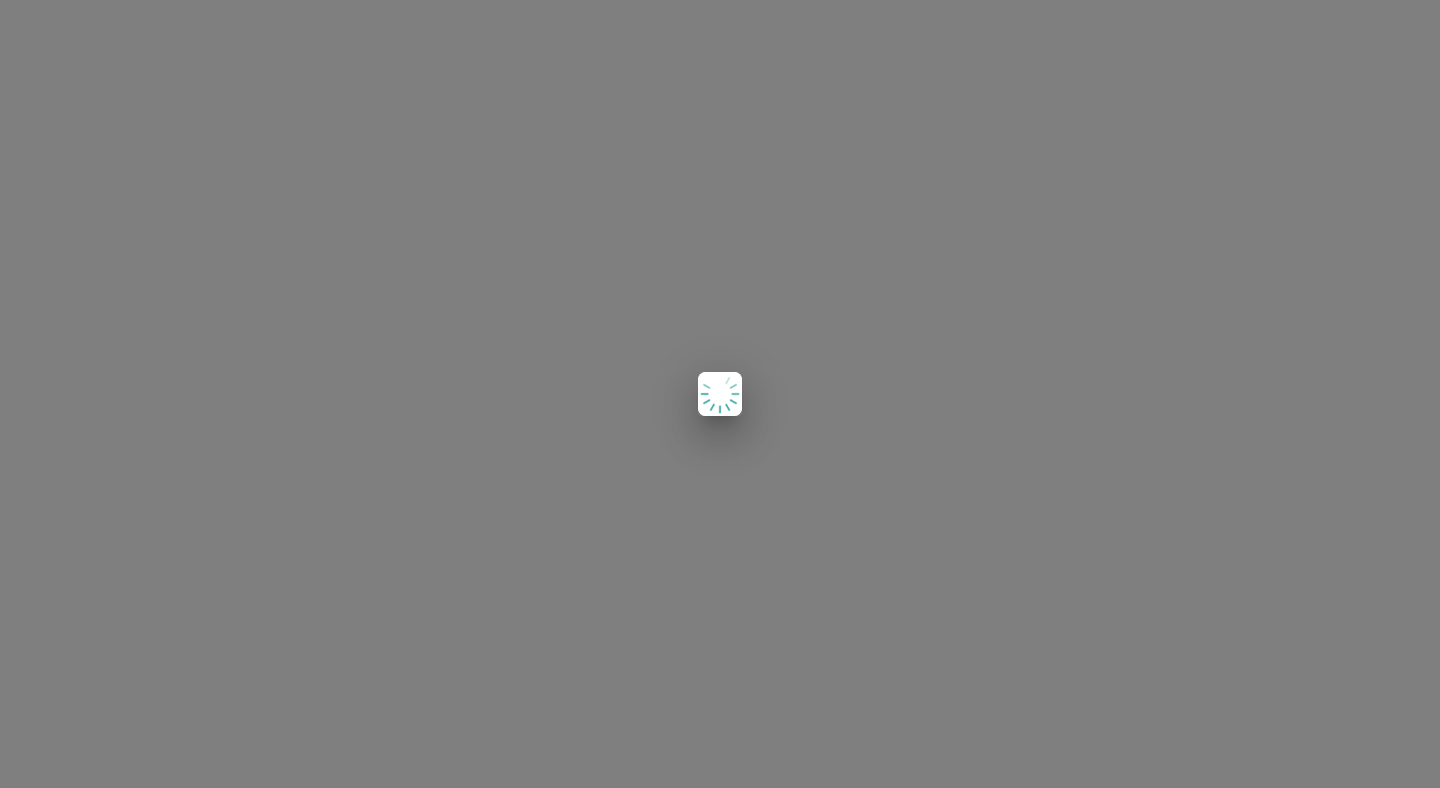 scroll, scrollTop: 0, scrollLeft: 0, axis: both 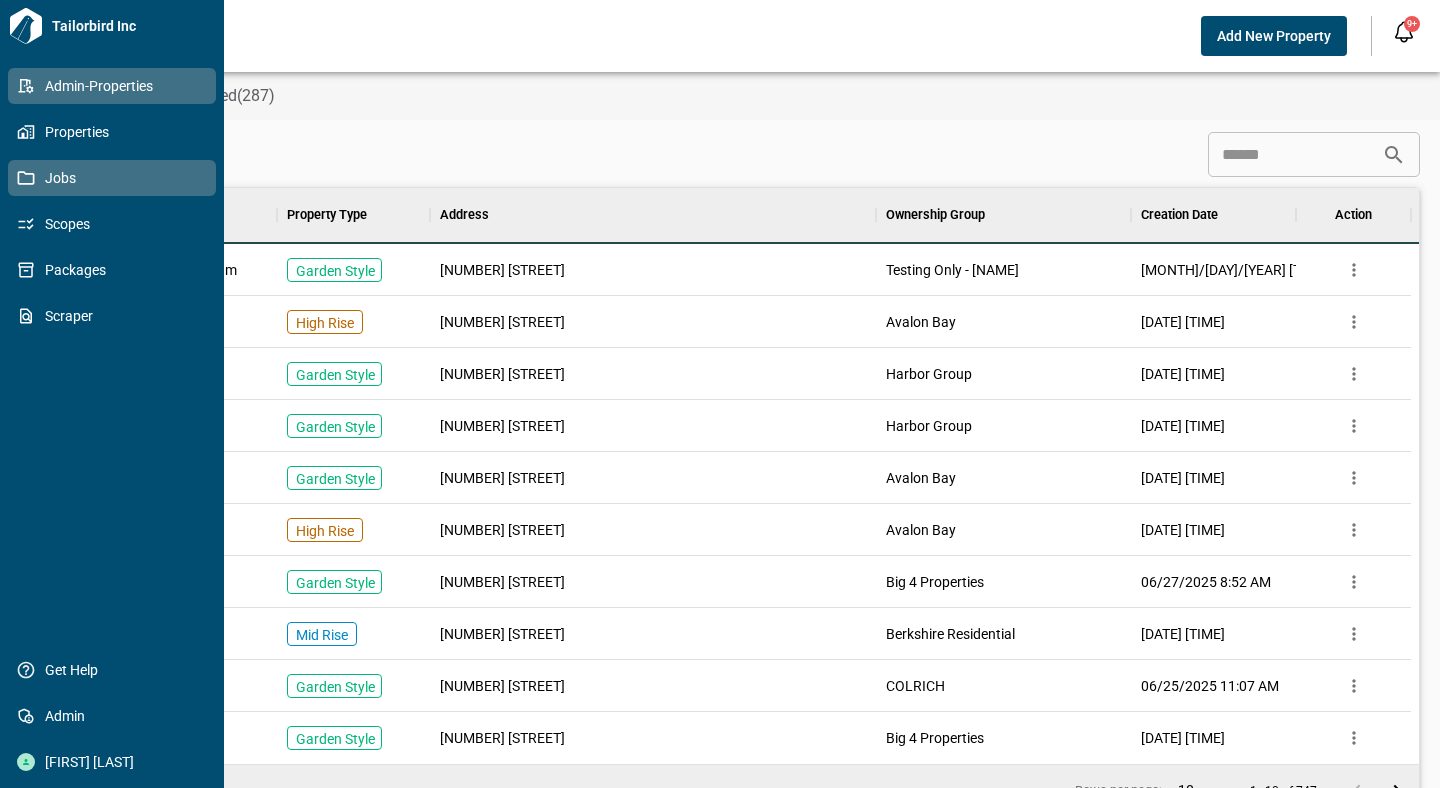 click on "Jobs" at bounding box center (116, 178) 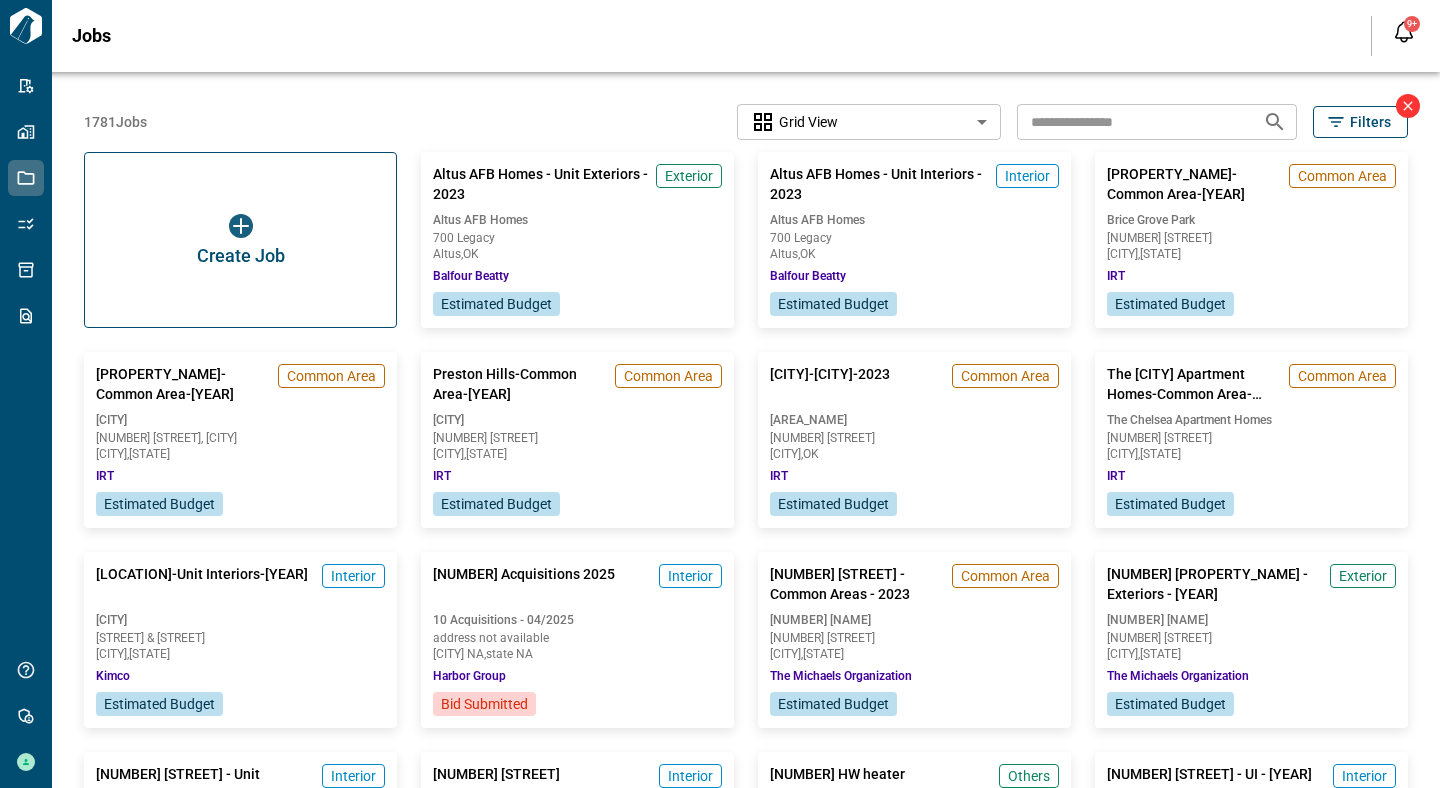 click on "Jobs" at bounding box center [709, 36] 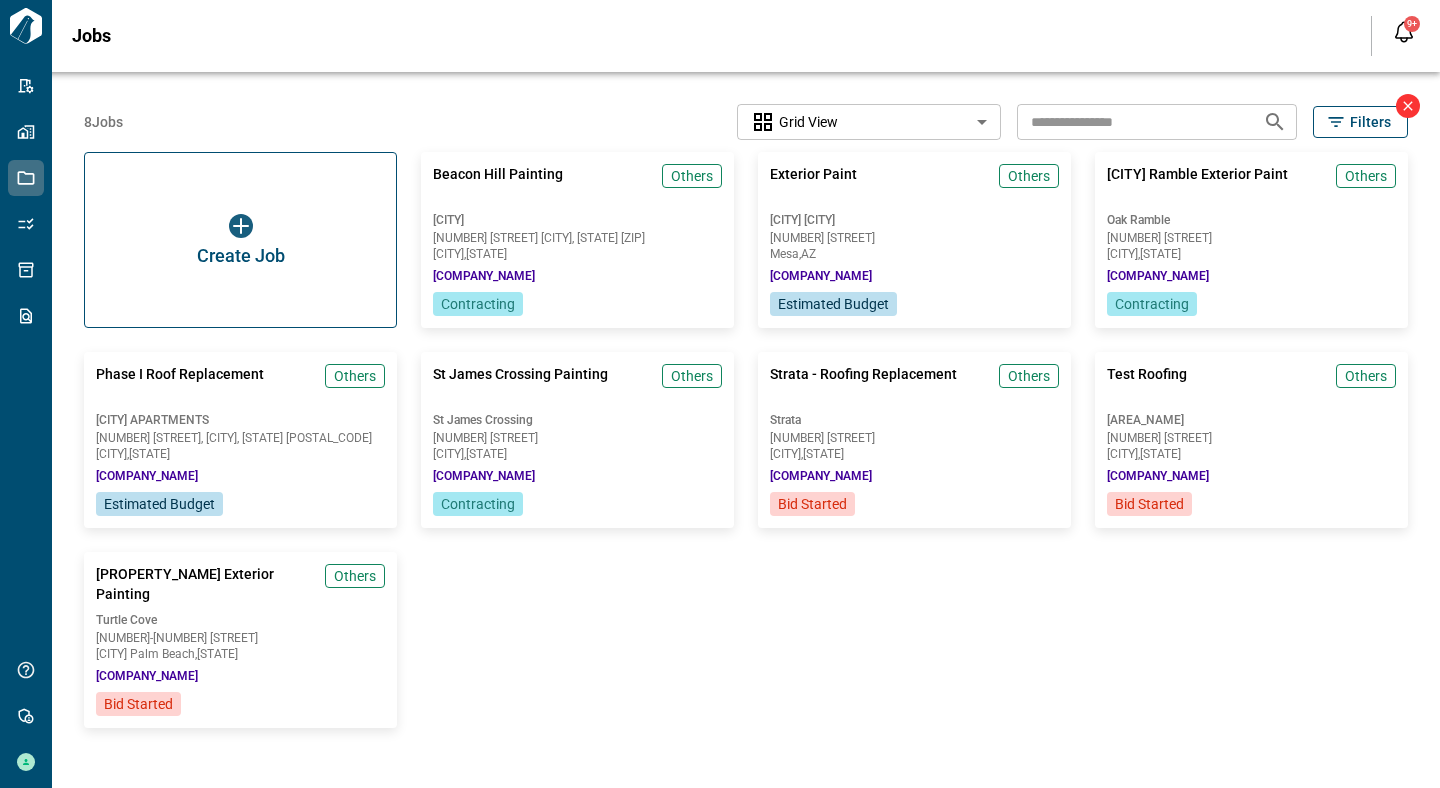 click at bounding box center [1132, 121] 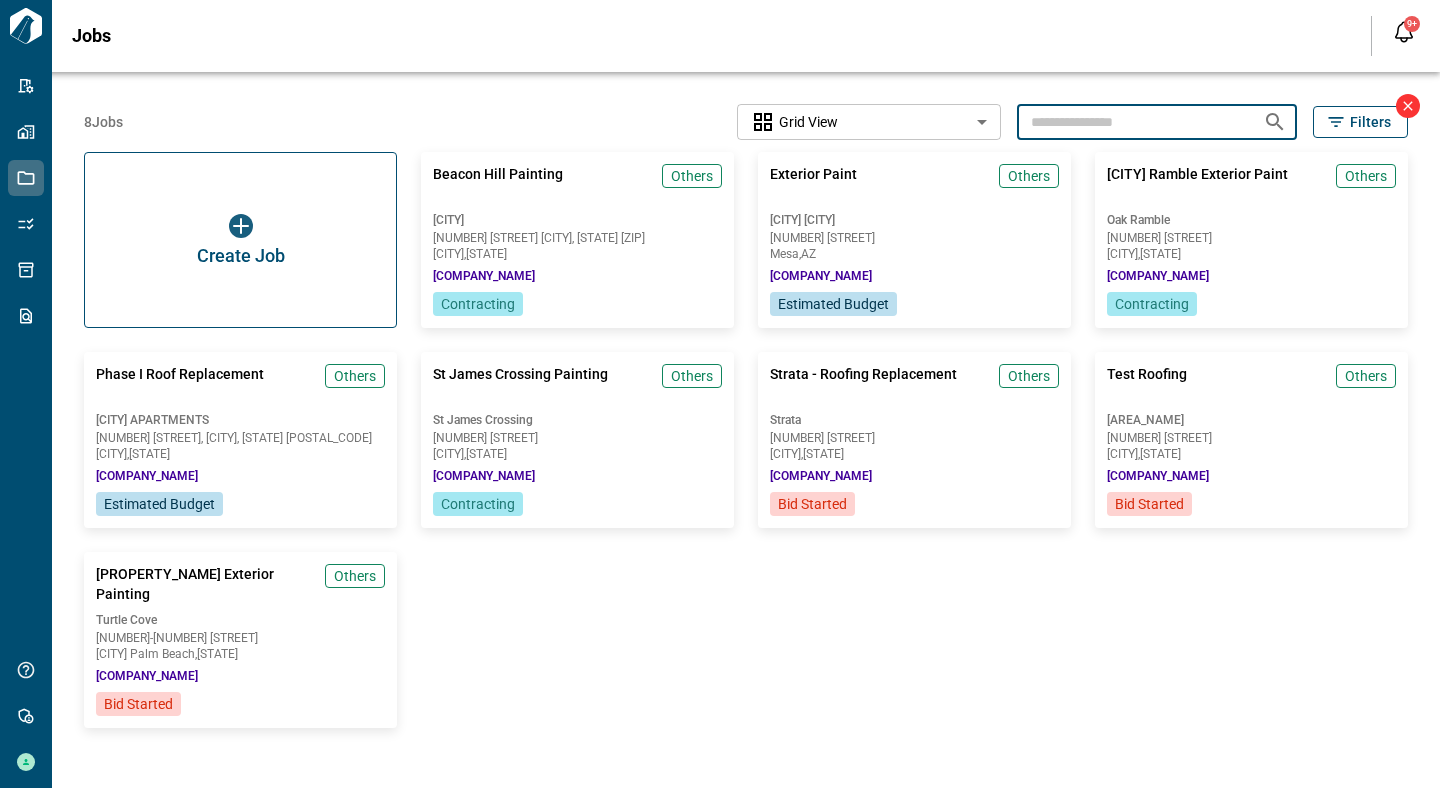 click at bounding box center (1132, 121) 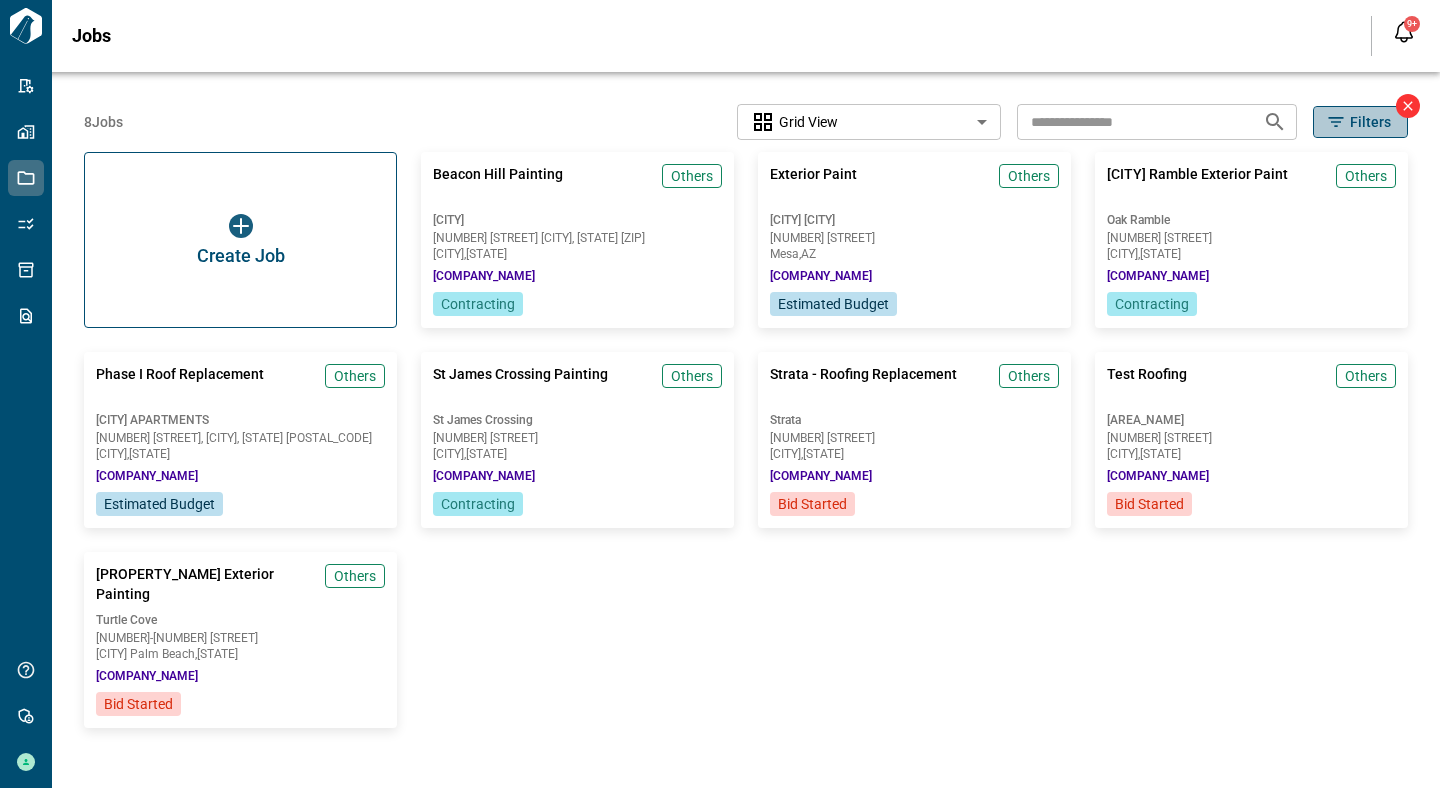 click on "Filters" at bounding box center [1370, 122] 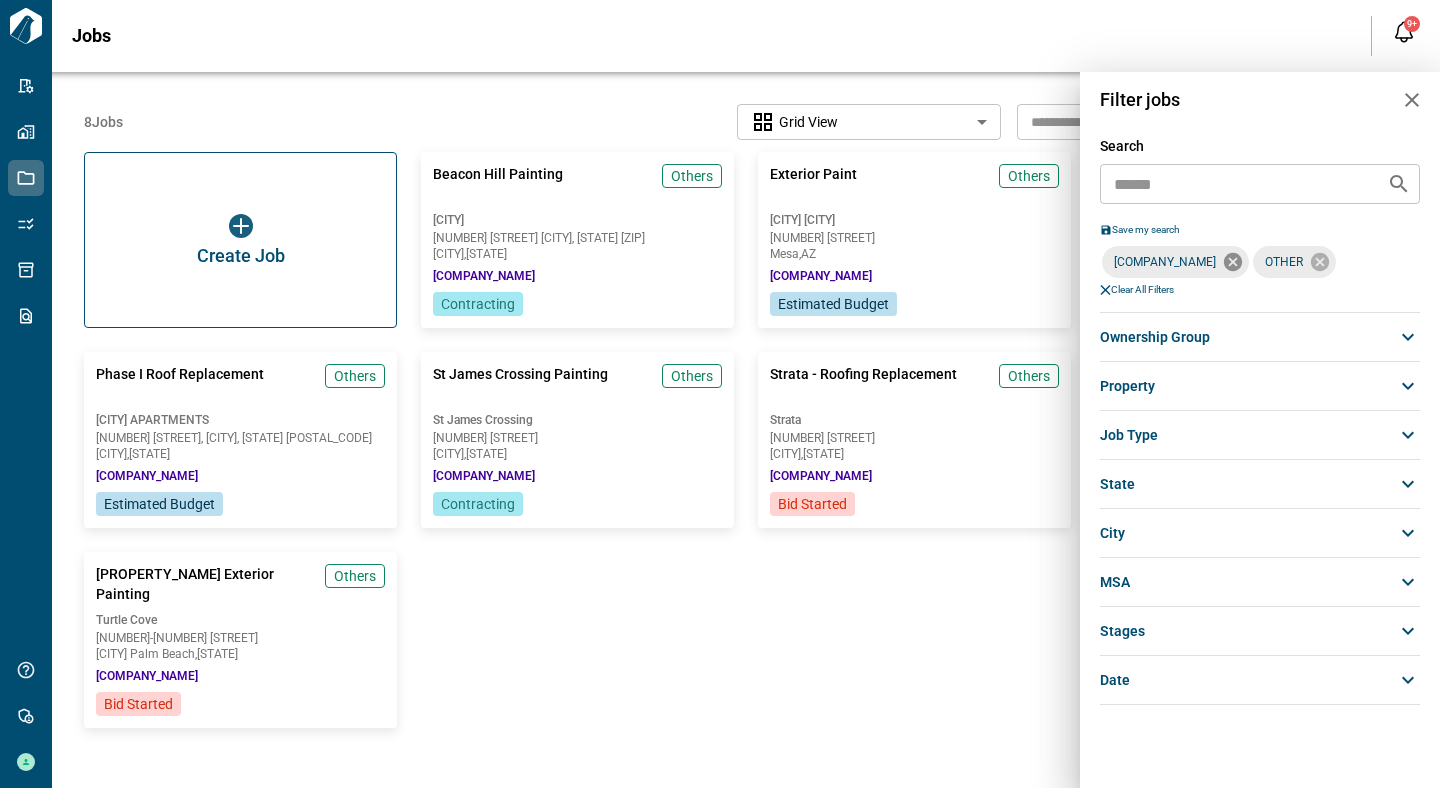 click 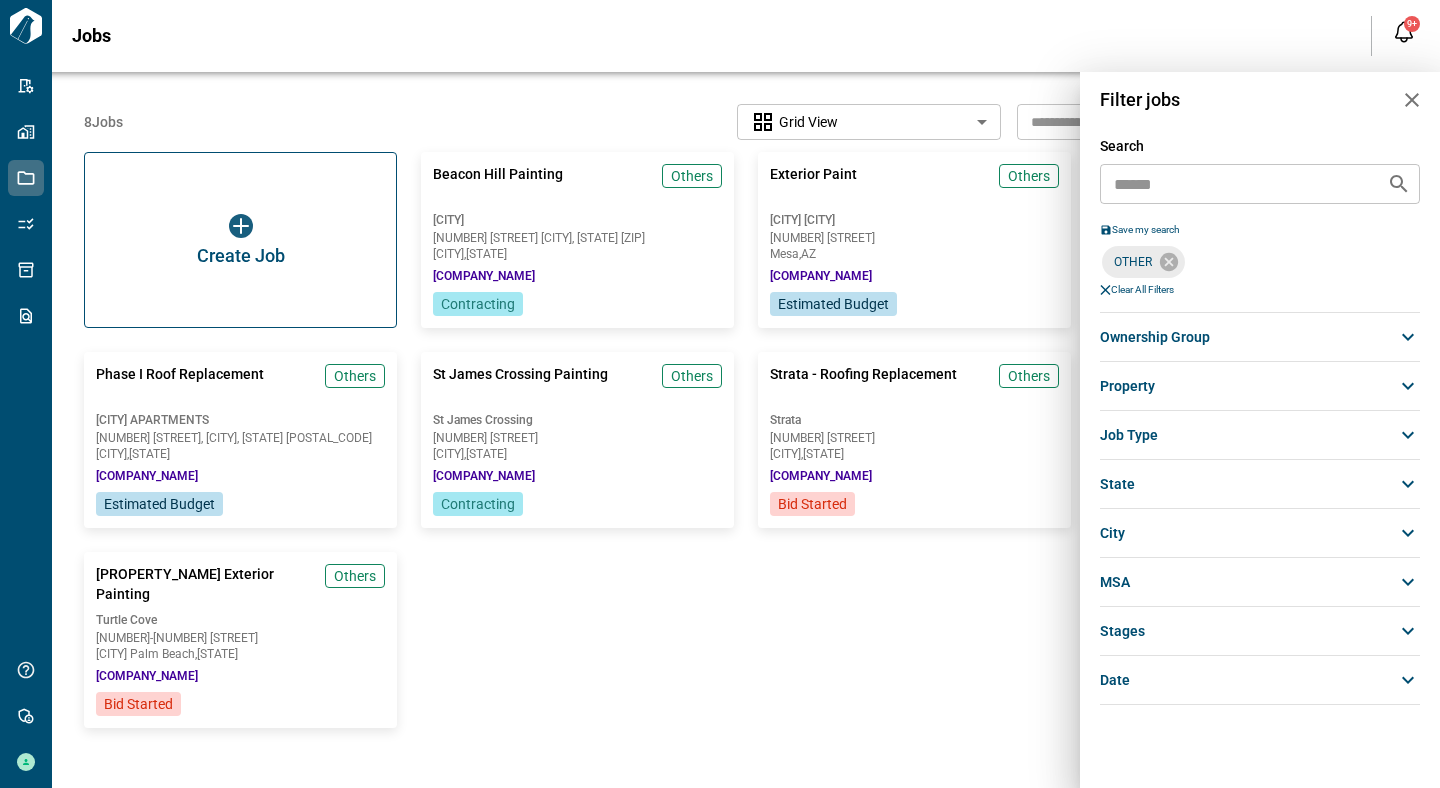 click on "ownership group" at bounding box center [1155, 337] 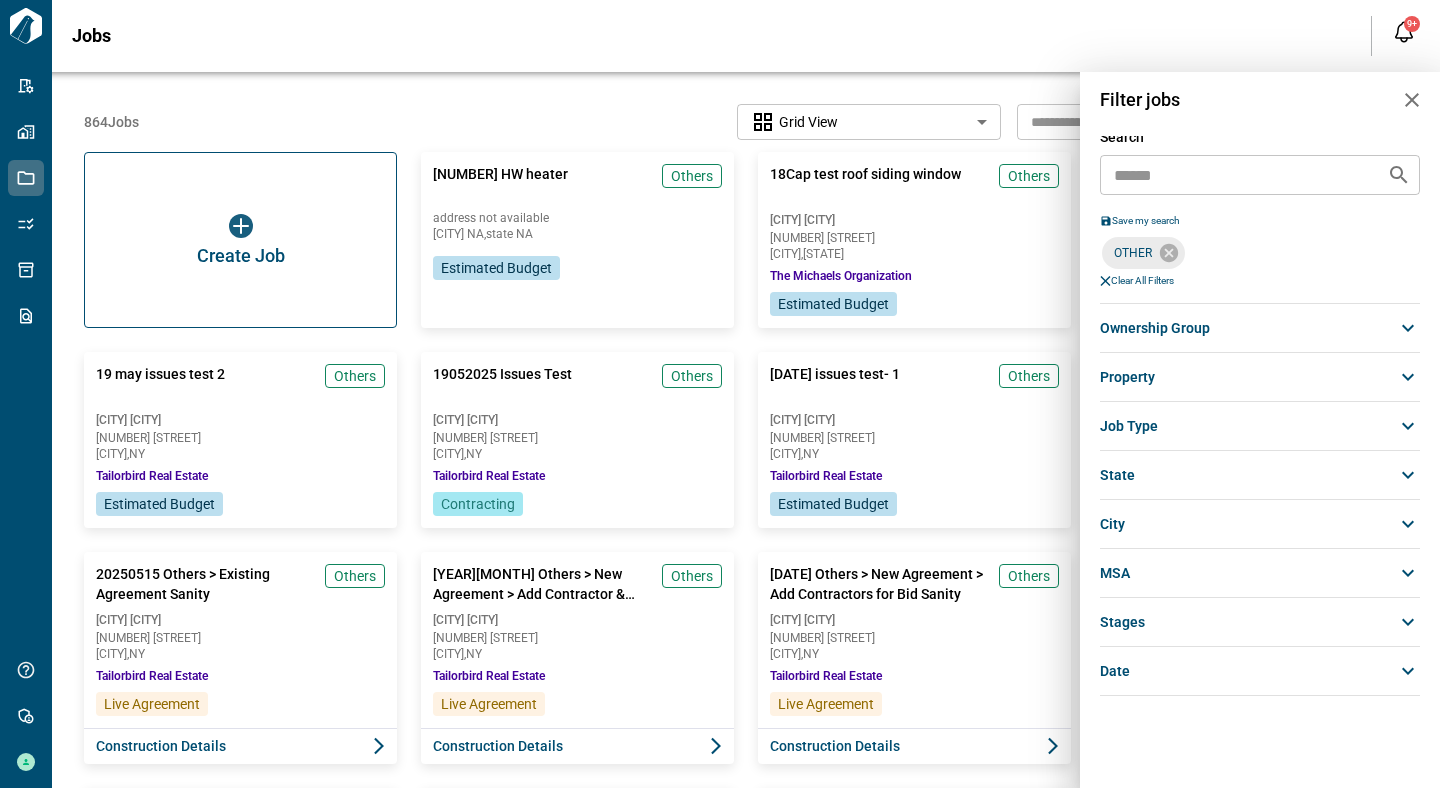 scroll, scrollTop: 9, scrollLeft: 0, axis: vertical 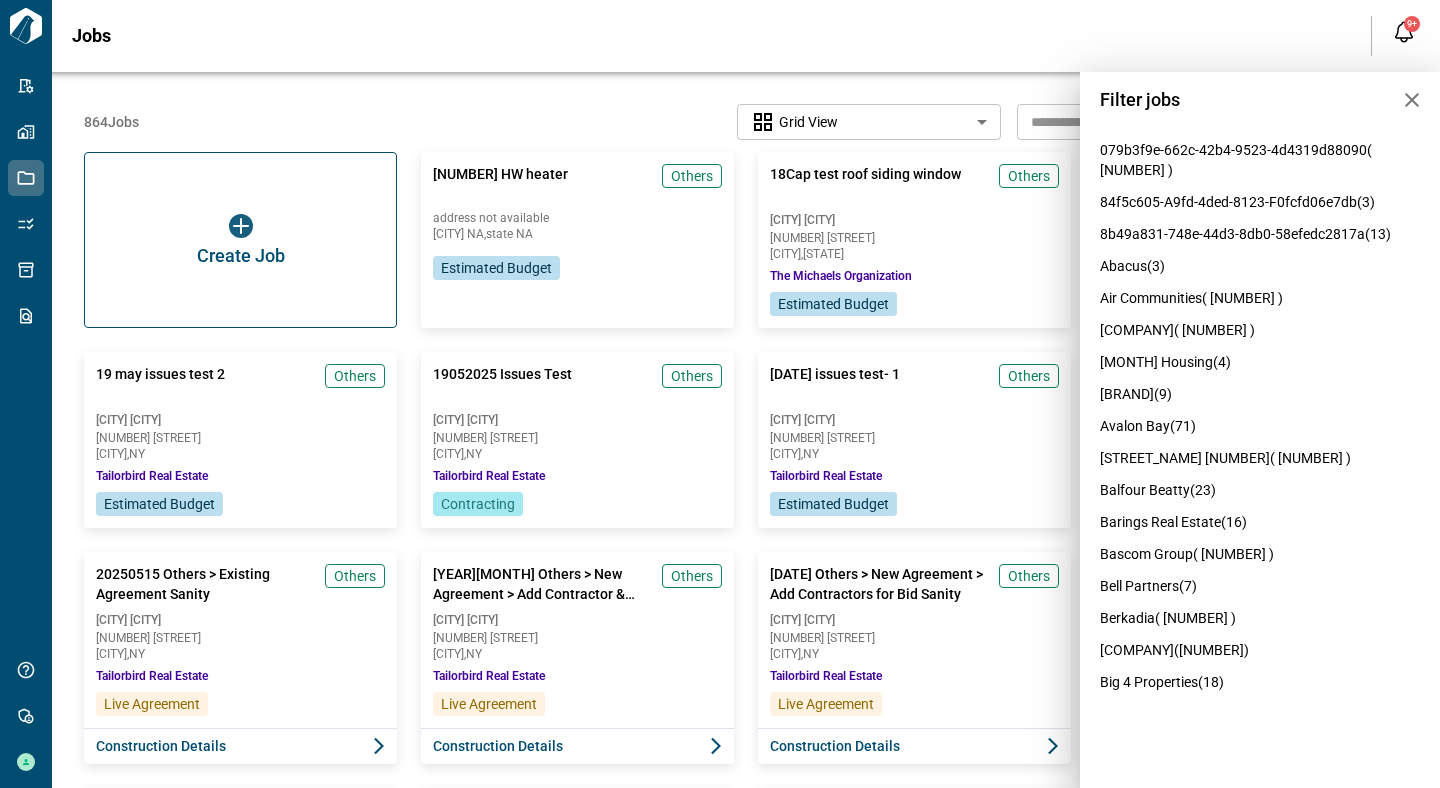 click on "[COMPANY NAME] ([PHONE NUMBER])" at bounding box center [1174, 650] 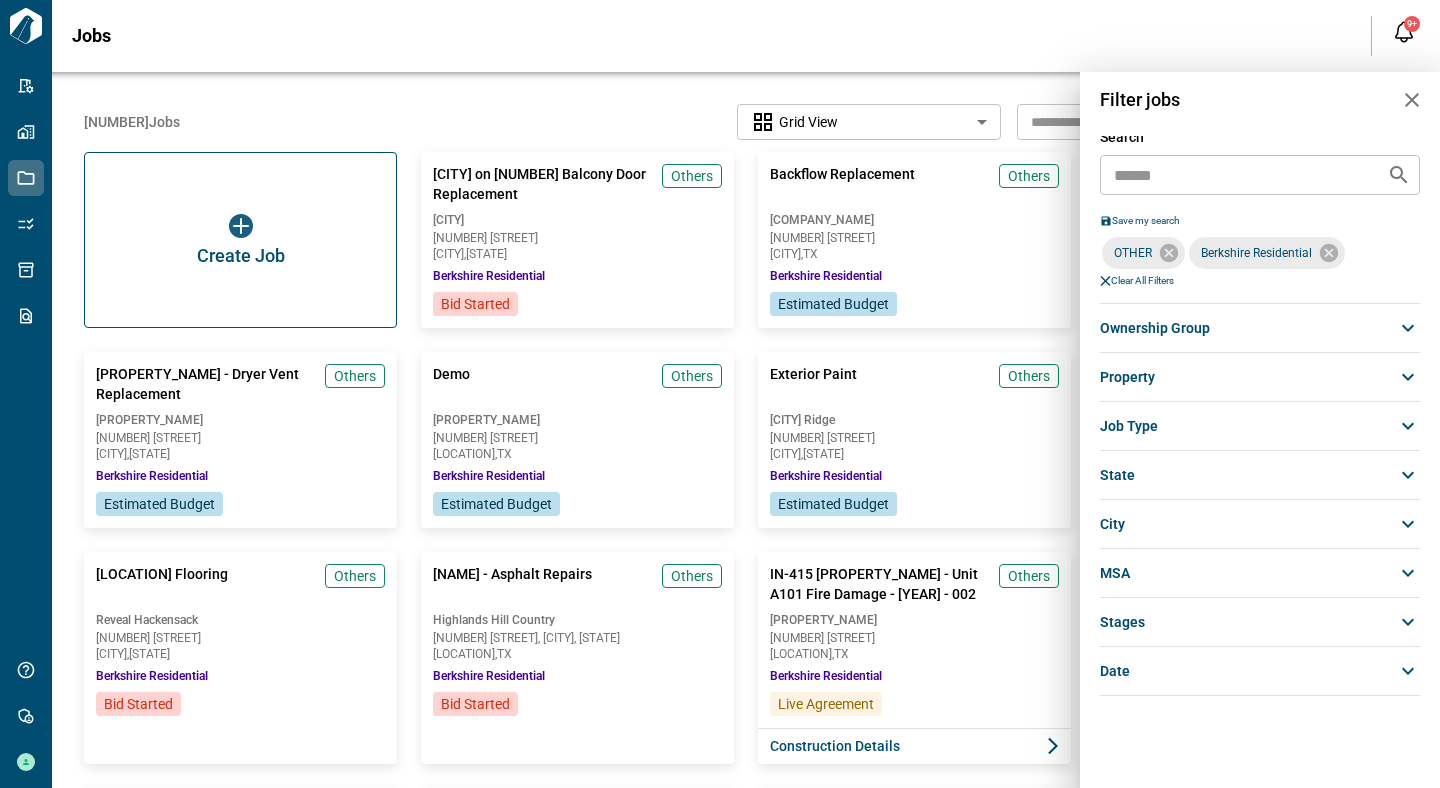 scroll, scrollTop: 9, scrollLeft: 0, axis: vertical 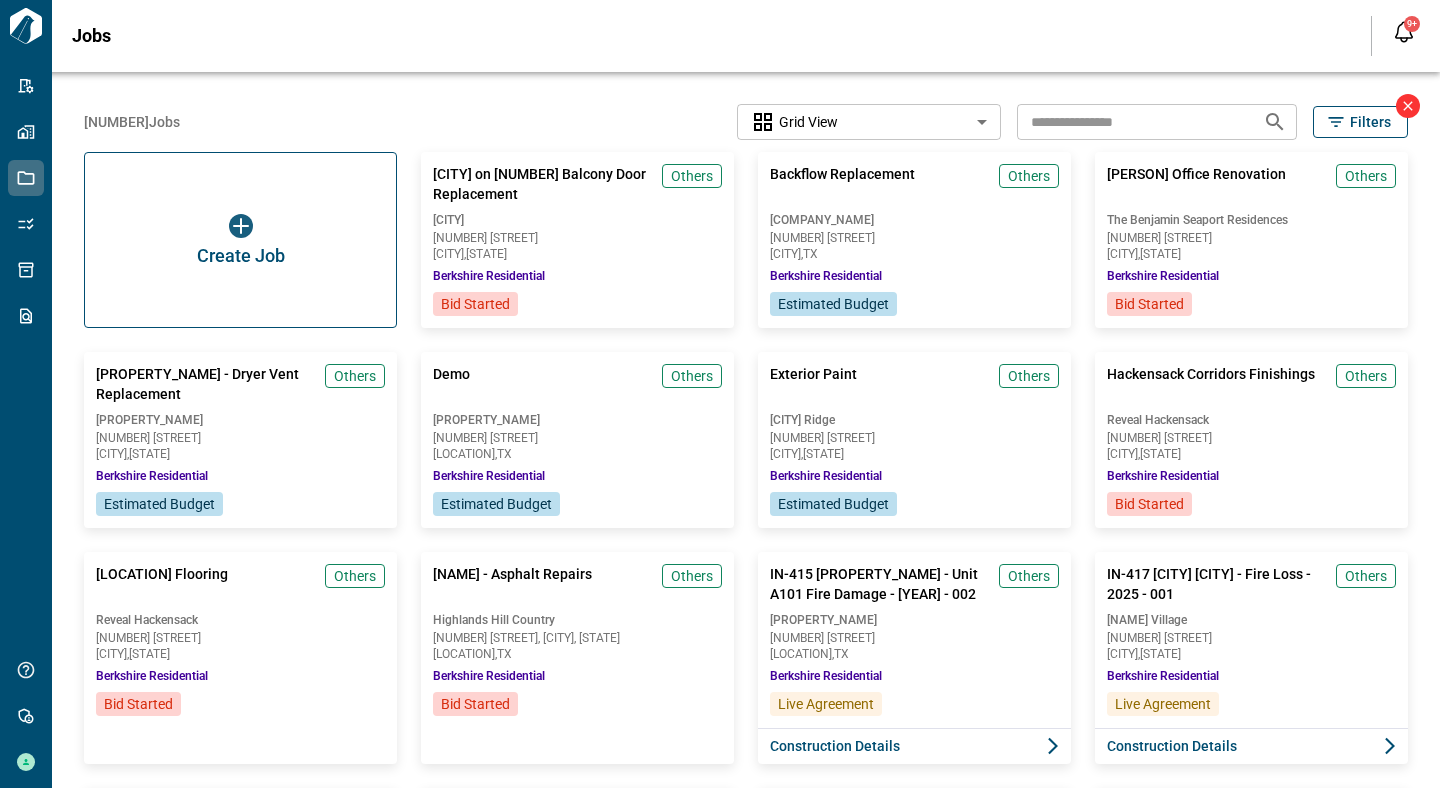 click on "Tailorbird Inc Admin-Properties Properties Jobs Scopes Packages Scraper Get Help Admin [FIRST NAME] [LAST NAME] Jobs [NUMBER]+ Notifications *** ****** **** Mark all as read SV Hey  [FIRST NAME]  👋 - Steve Vanderweide needs approval for unit scope. [TIME] ago SV Hey  [FIRST NAME]  👋 - Steve Vanderweide needs approval for unit scope. [TIME] ago SV Hey  [FIRST NAME]  👋 - Steve Vanderweide needs approval for unit scope. [TIME] ago SV Hey  [FIRST NAME]  👋 - Steve Vanderweide needs approval for unit scope. [TIME] ago SV Hey  [FIRST NAME]  👋 - Steve Vanderweide needs approval for unit scope. [TIME] ago SV Hey  [FIRST NAME]  👋 - Steve Vanderweide needs approval for unit scope. [TIME] ago SV Hey  [FIRST NAME]  👋 - Steve Vanderweide needs approval for unit scope. [TIME] ago SV Hey  [FIRST NAME]  👋 - Steve Vanderweide needs approval for unit scope. [TIME] ago SV Hey  [FIRST NAME]  👋 - Steve Vanderweide needs approval for unit scope. [TIME] ago SV Hey  [FIRST NAME]  👋 - Steve Vanderweide needs approval for unit scope. [TIME] ago MH Hey  [FIRST NAME]" at bounding box center (720, 394) 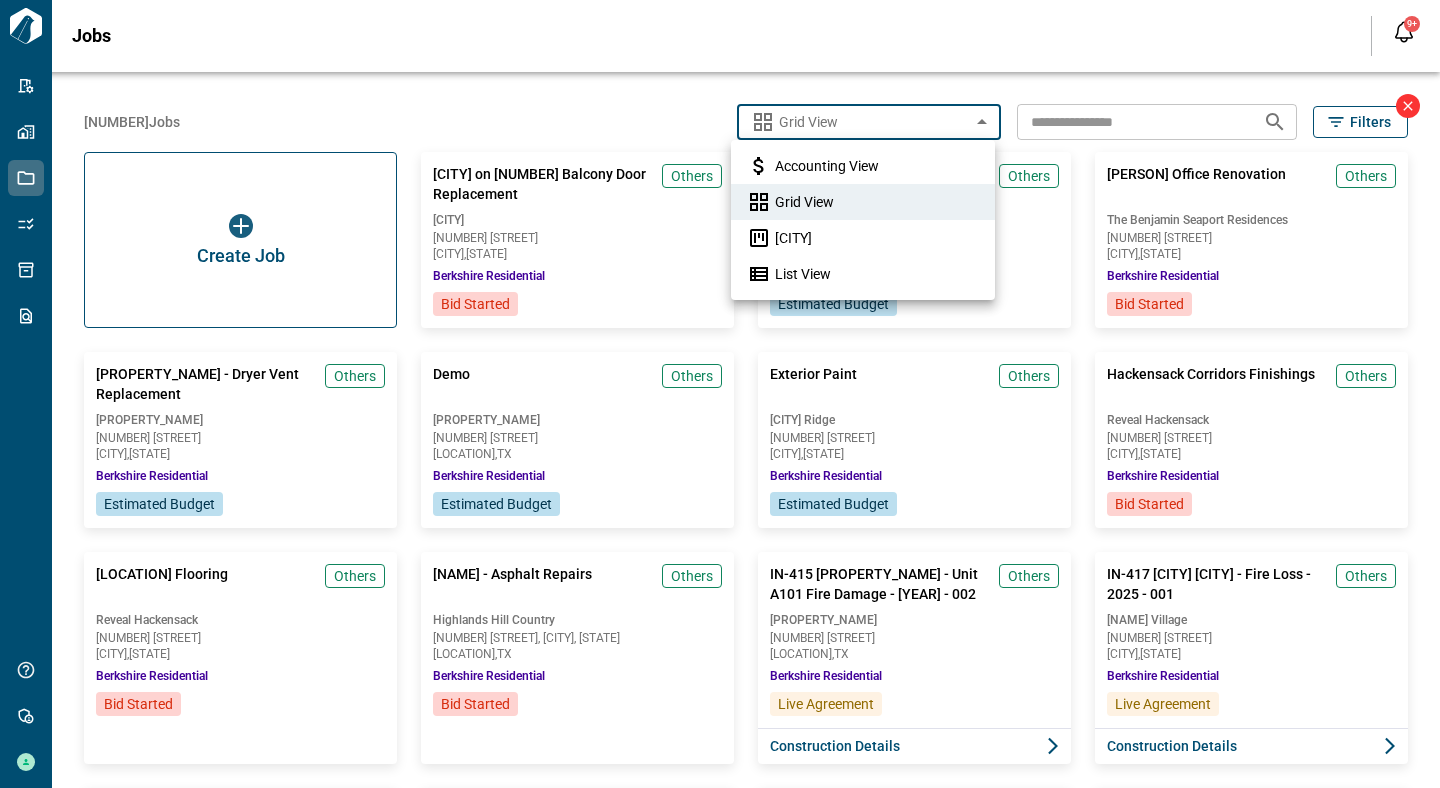click on "[CITY]" at bounding box center (793, 238) 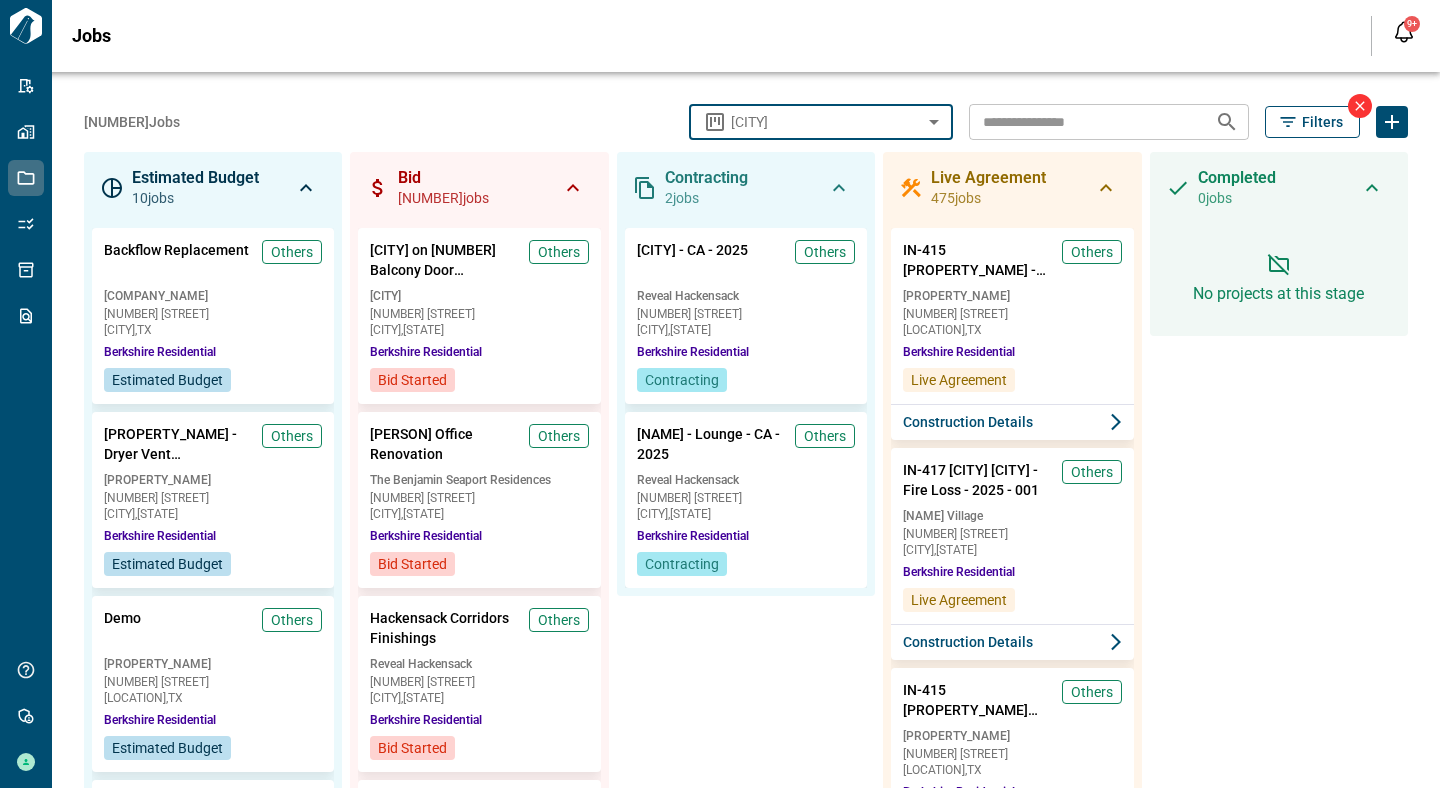 scroll, scrollTop: 0, scrollLeft: 0, axis: both 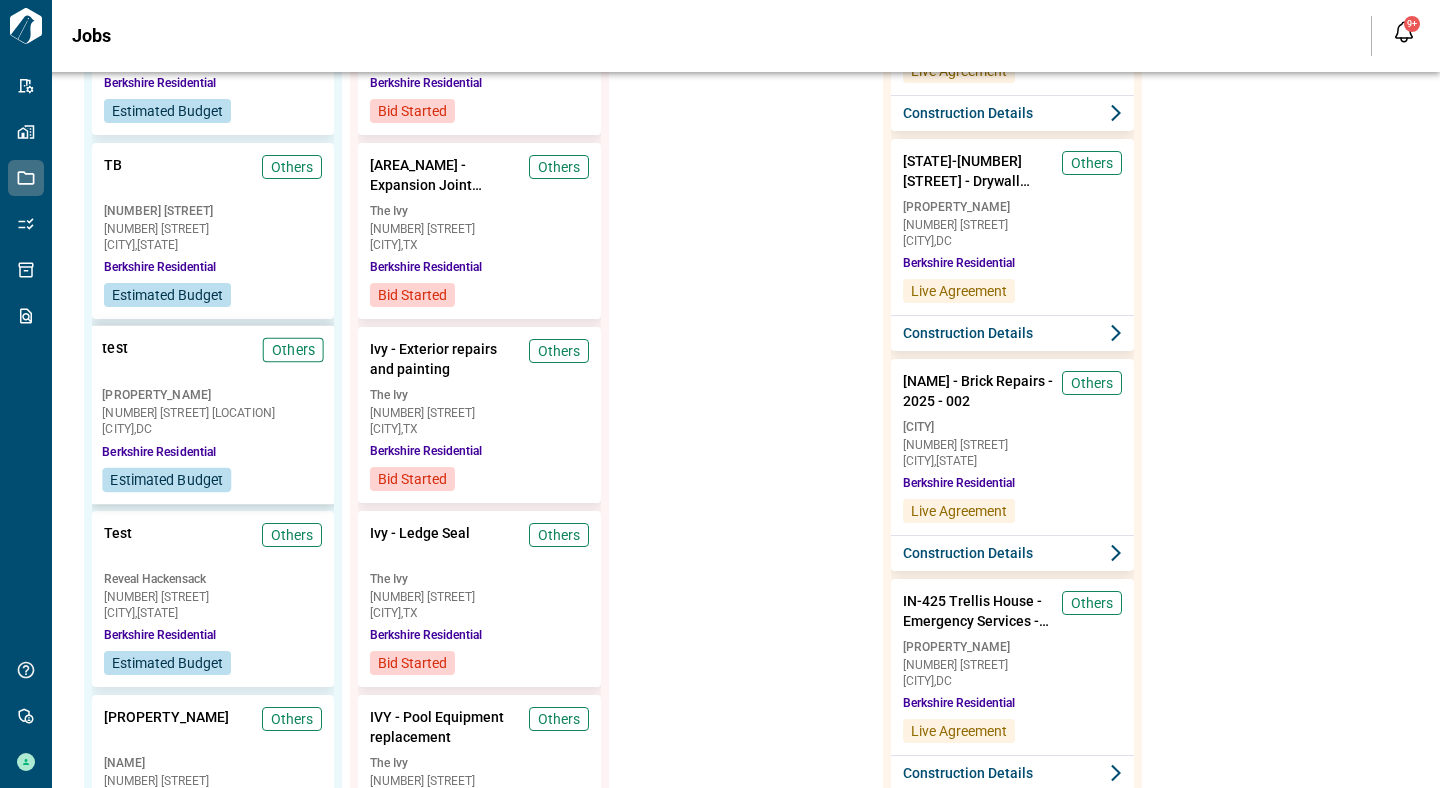 click on "test Others [PROPERTY_NAME] [NUMBER] [MONTH] [STREET] [CITY] ,  [STATE] [COMPANY_NAME] Estimated Budget" at bounding box center (213, 415) 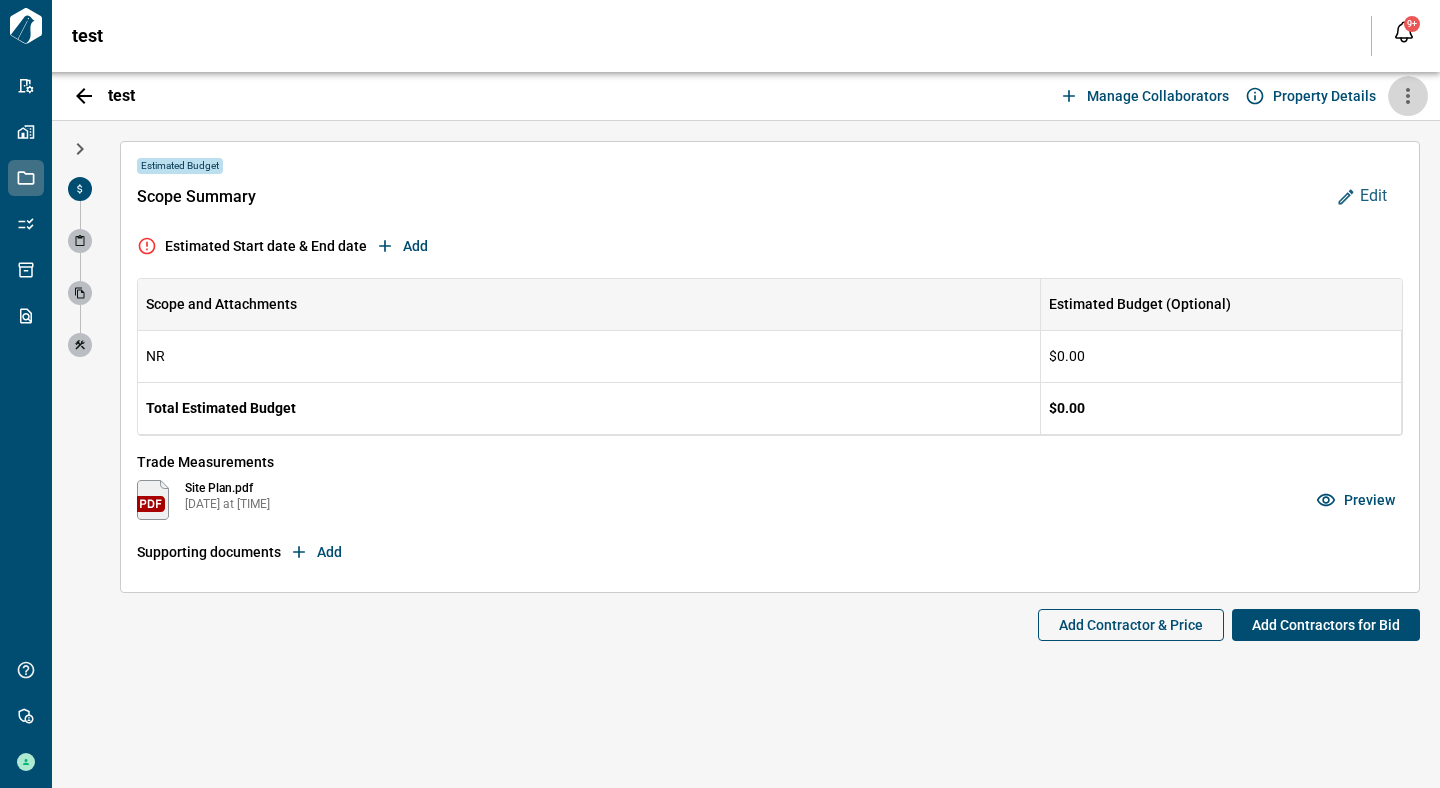 click 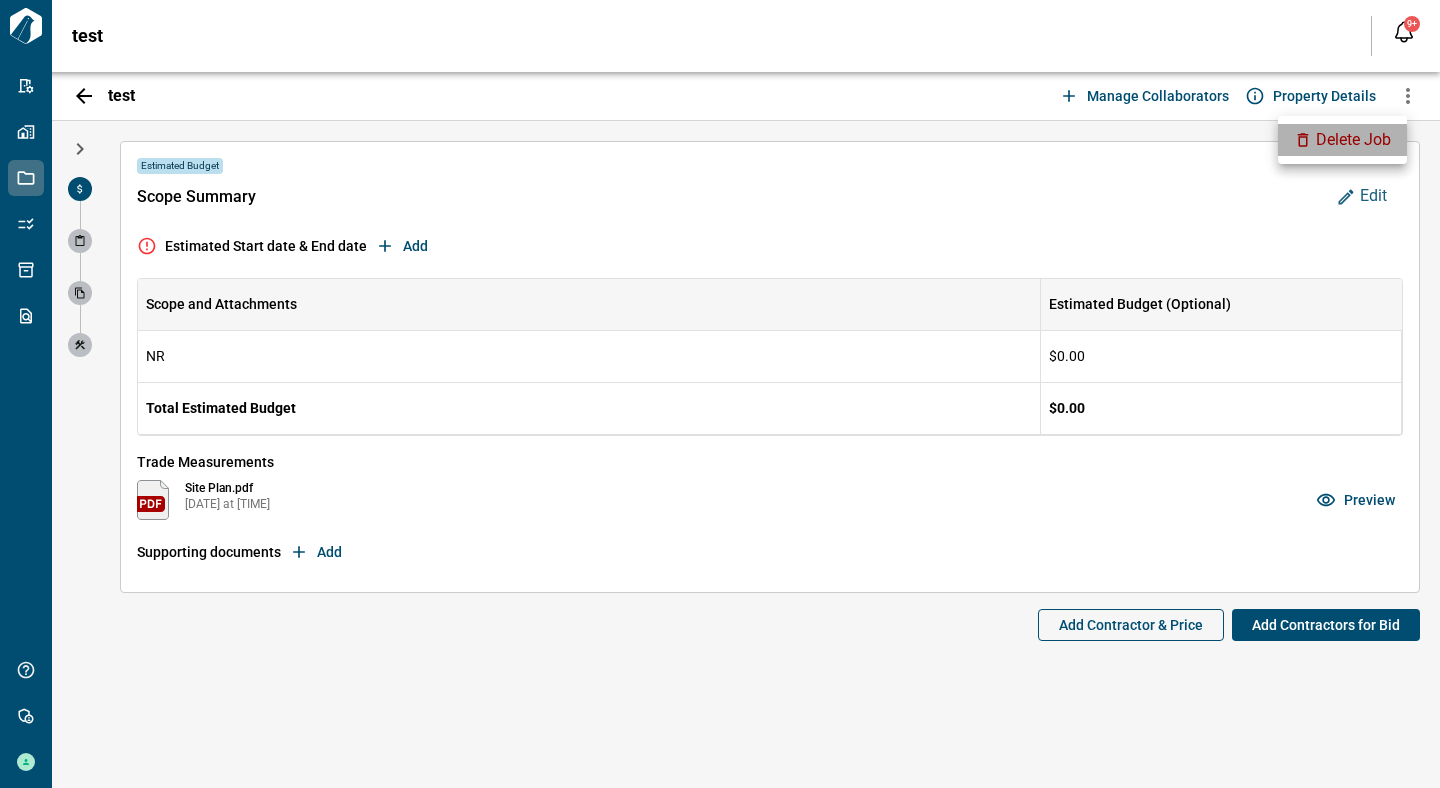 click on "Delete Job" at bounding box center (1353, 140) 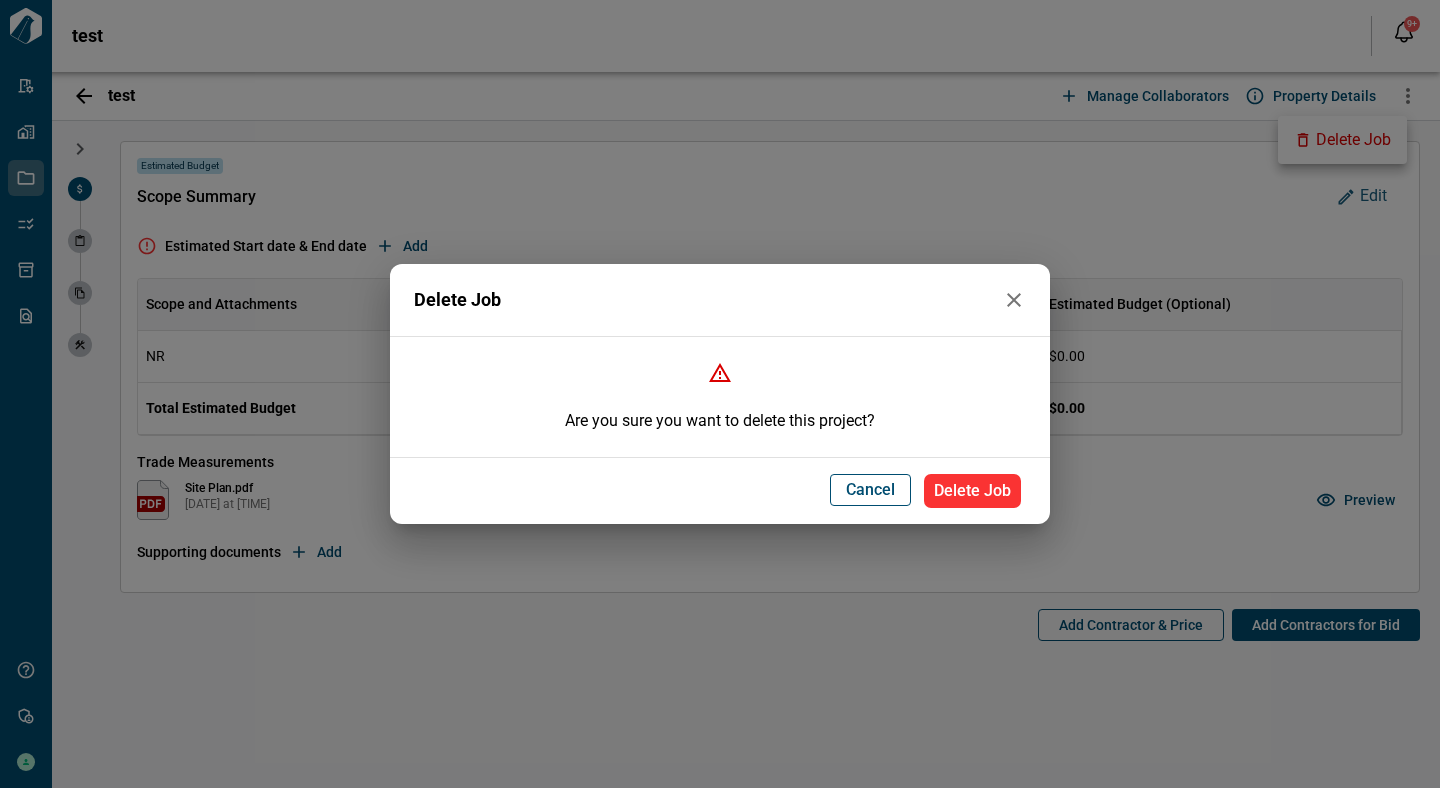 click on "Delete Job" at bounding box center (972, 491) 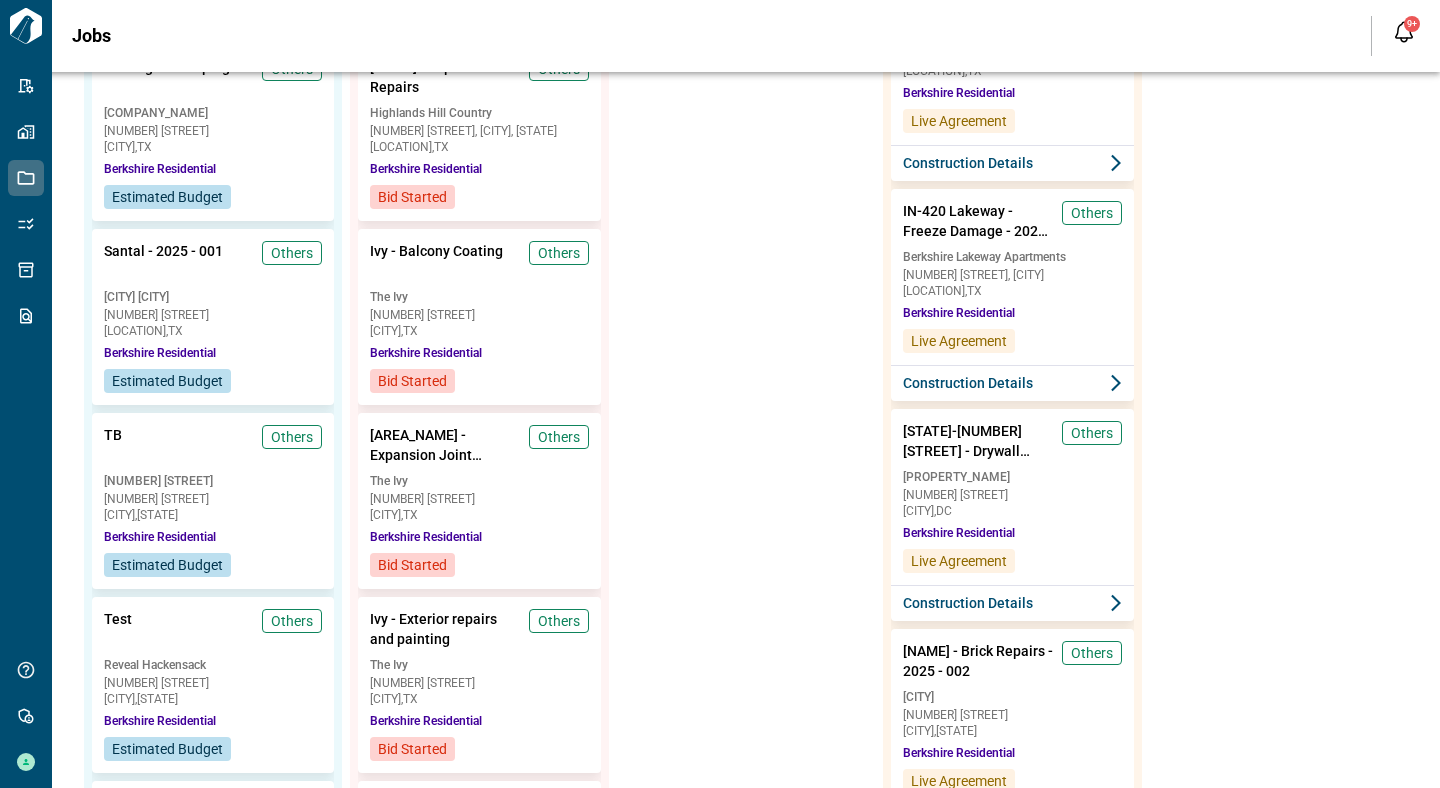 scroll, scrollTop: 927, scrollLeft: 0, axis: vertical 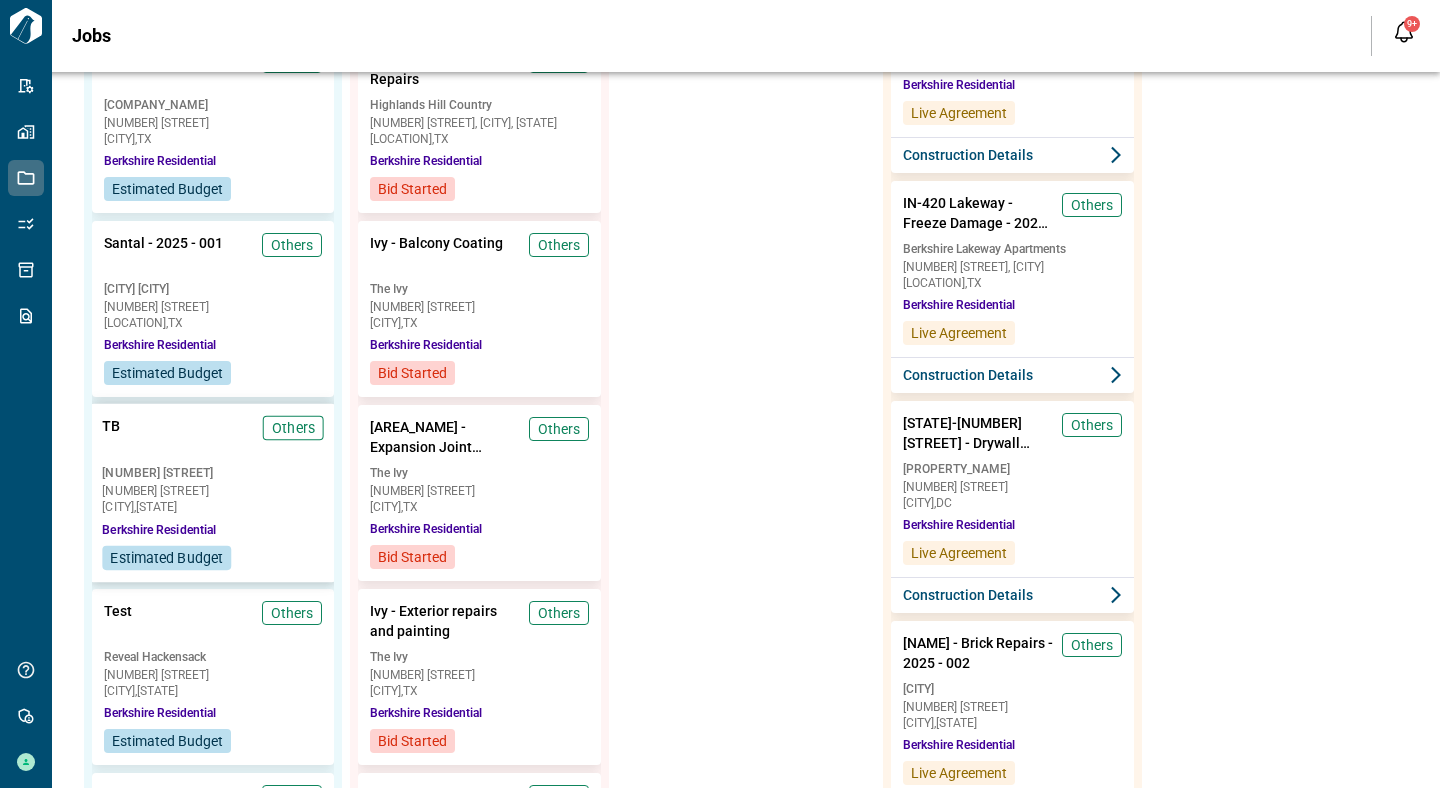 click on "[NUMBER] [STREET]" at bounding box center (213, 491) 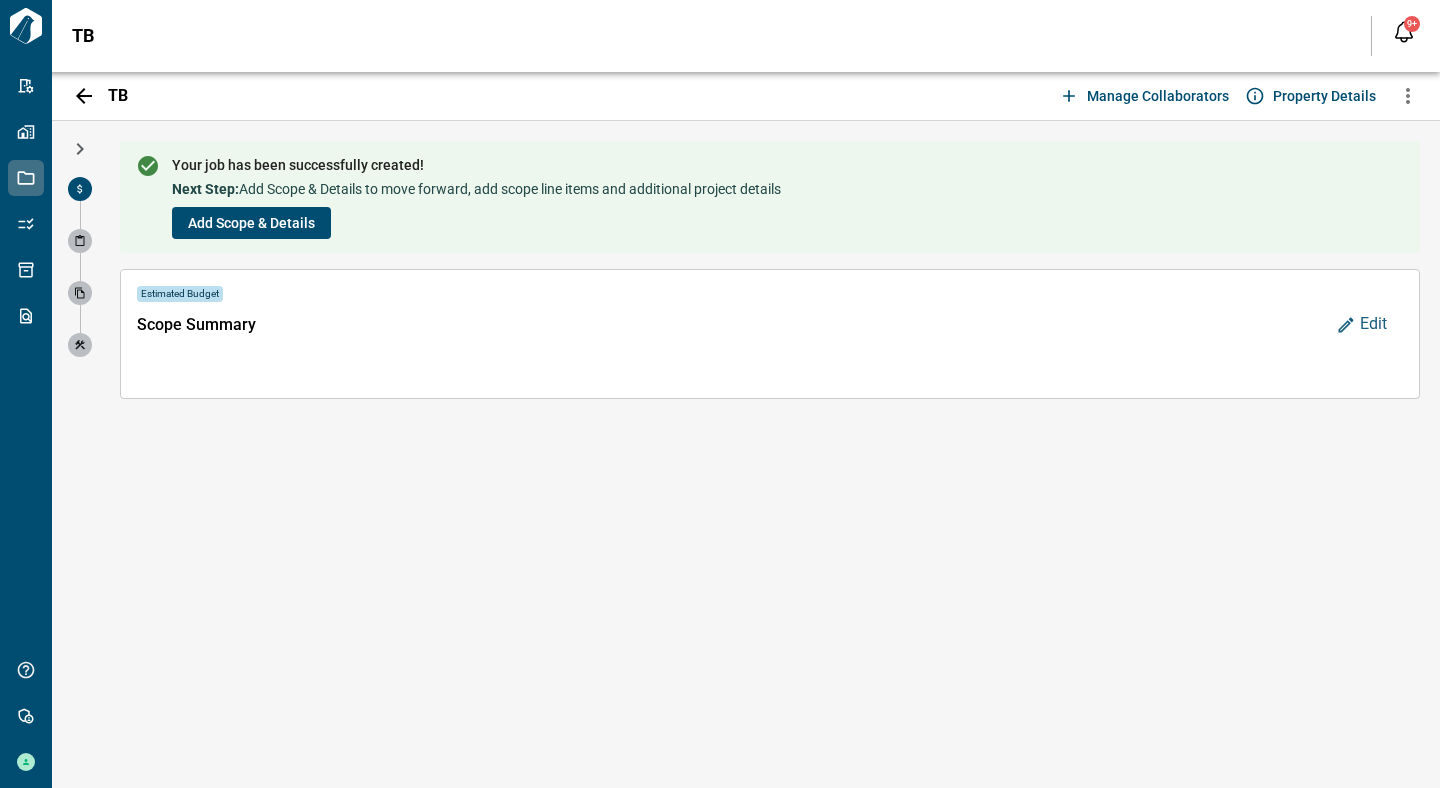 click 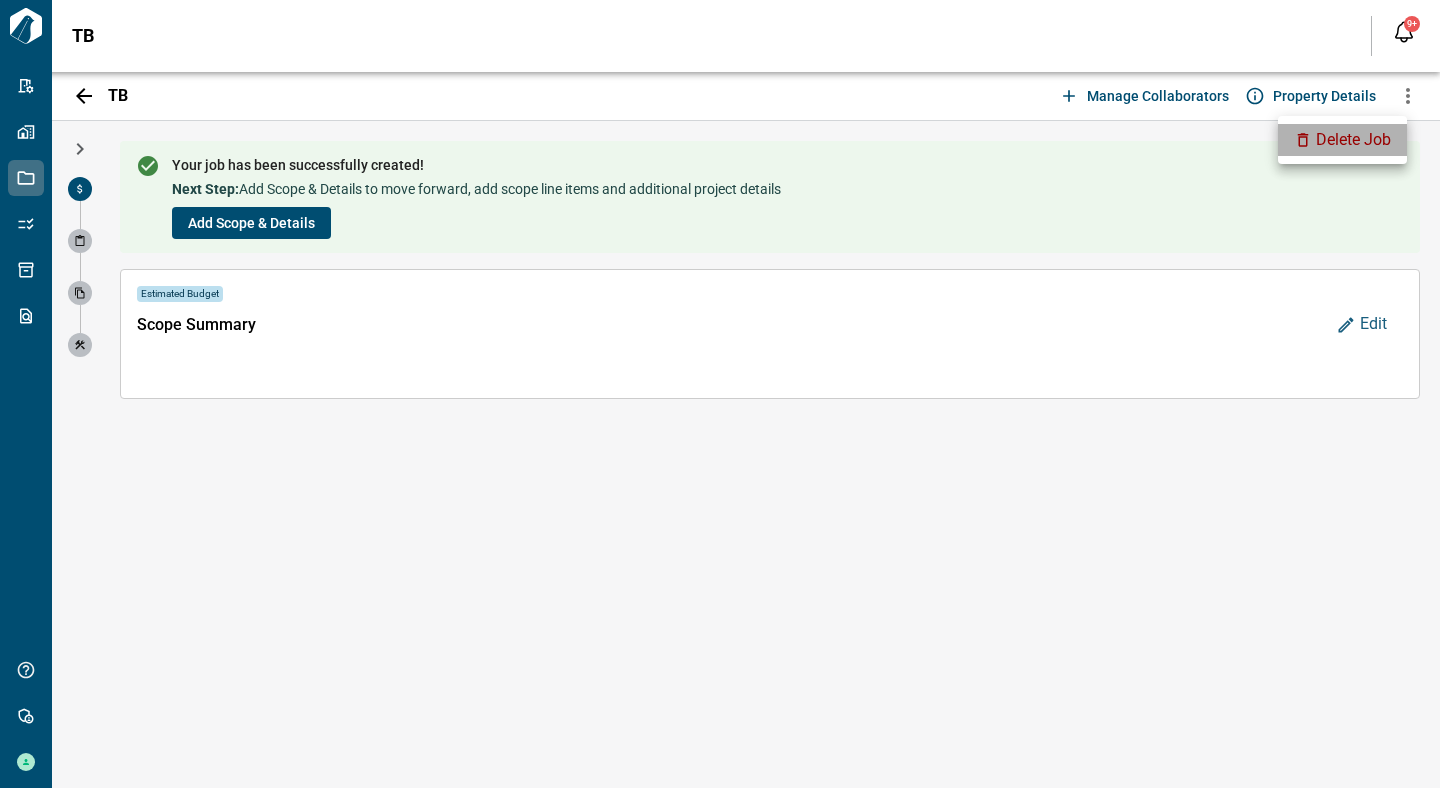 click on "Delete Job" at bounding box center [1353, 140] 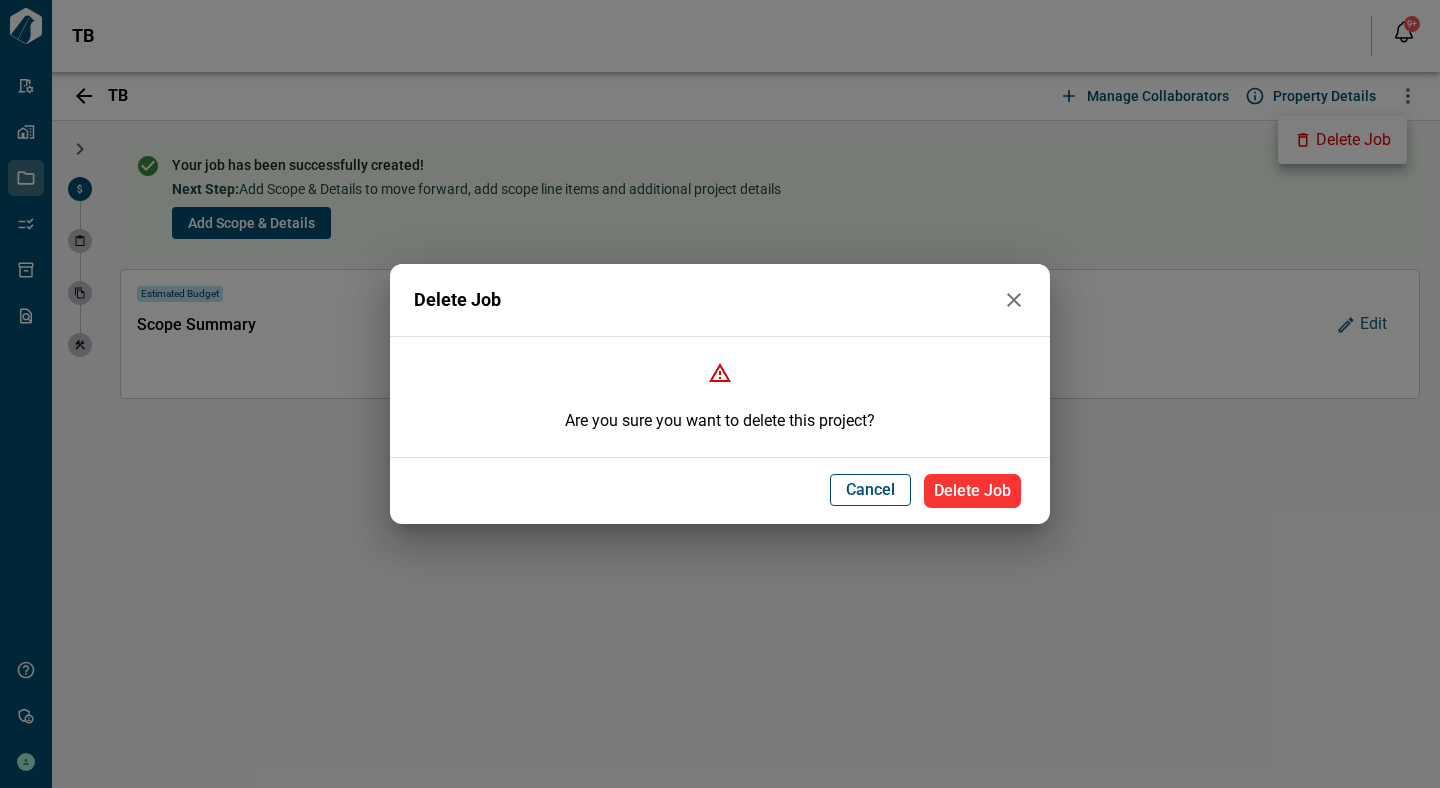 click on "Delete Job" at bounding box center [972, 491] 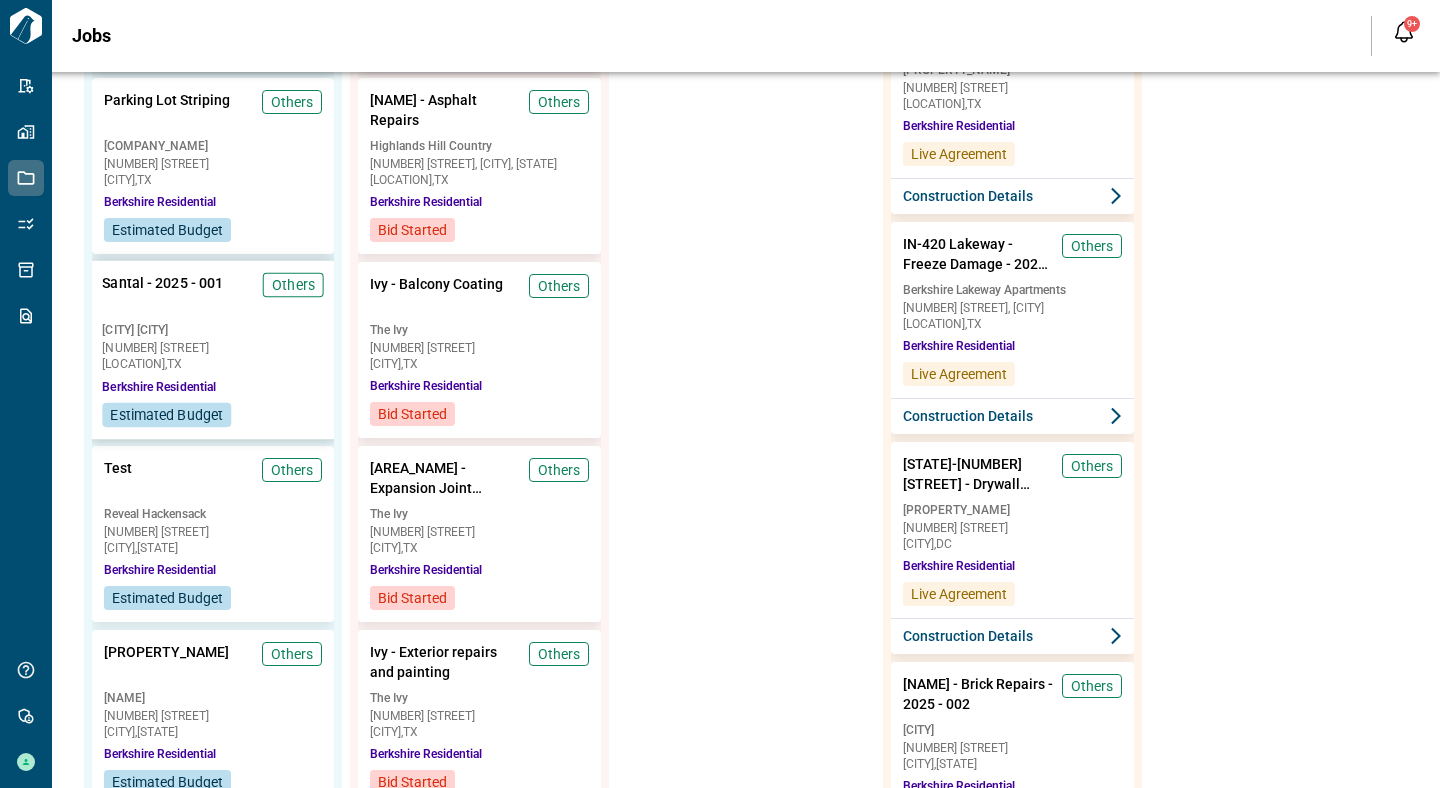 scroll, scrollTop: 888, scrollLeft: 0, axis: vertical 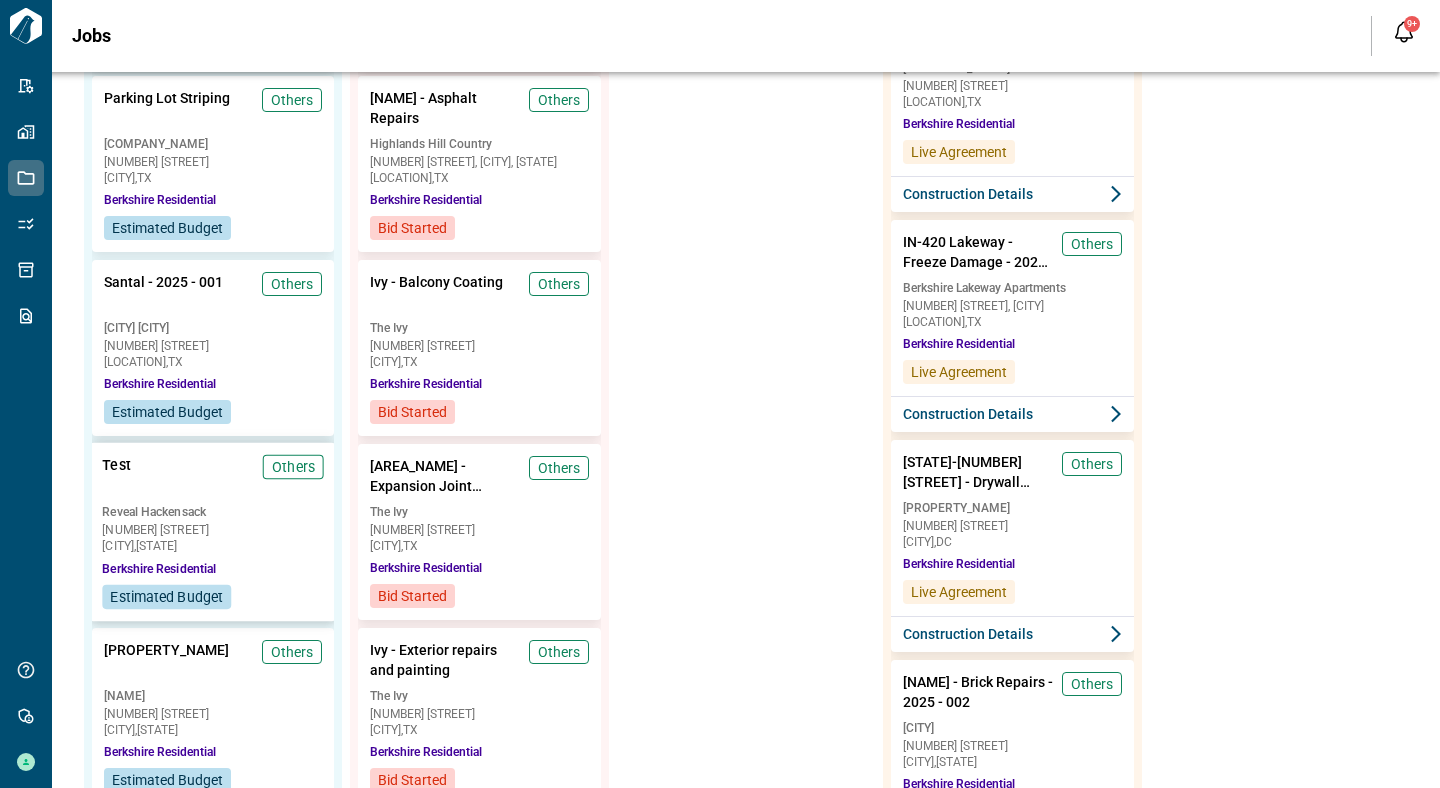 click on "[CITY] , [STATE]" at bounding box center (213, 546) 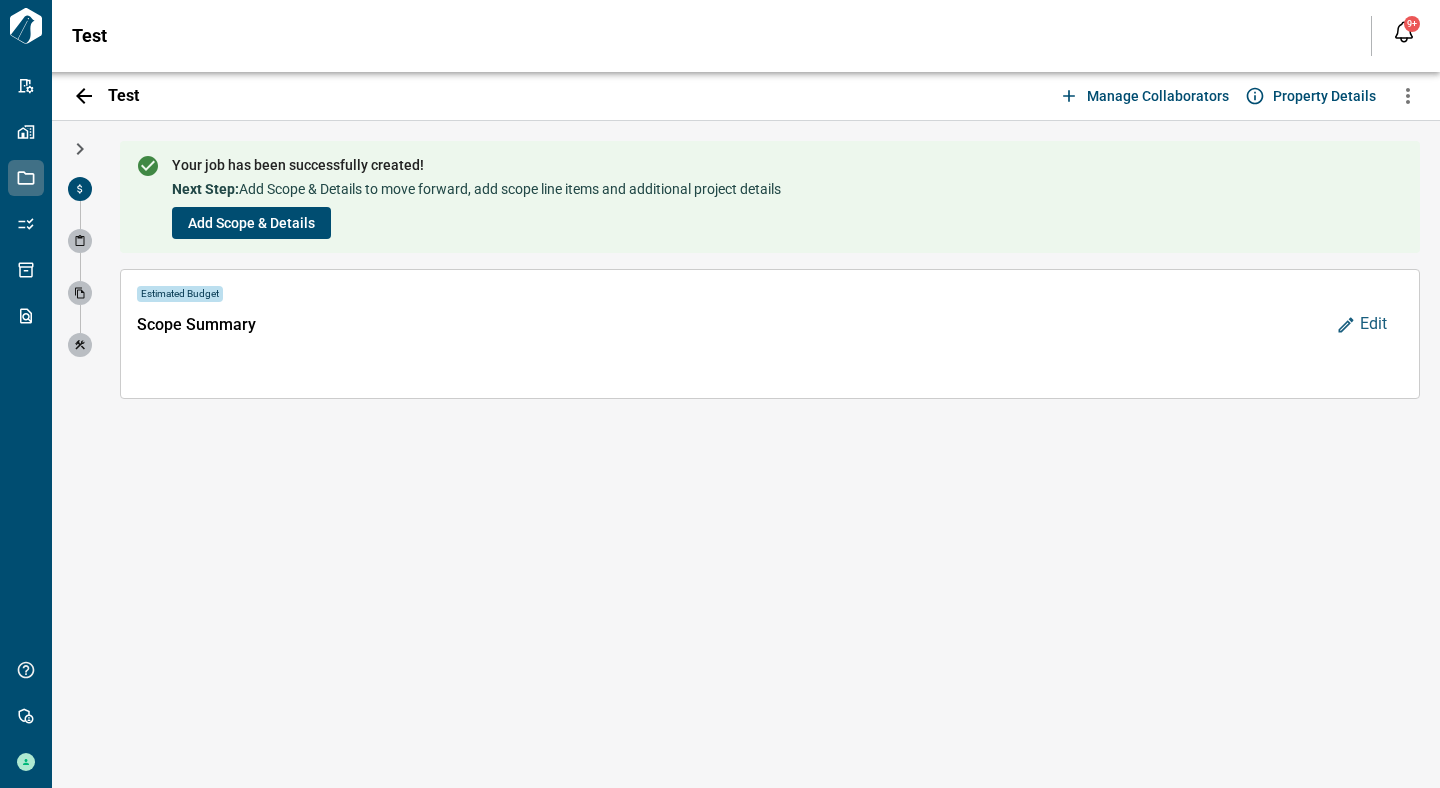 click 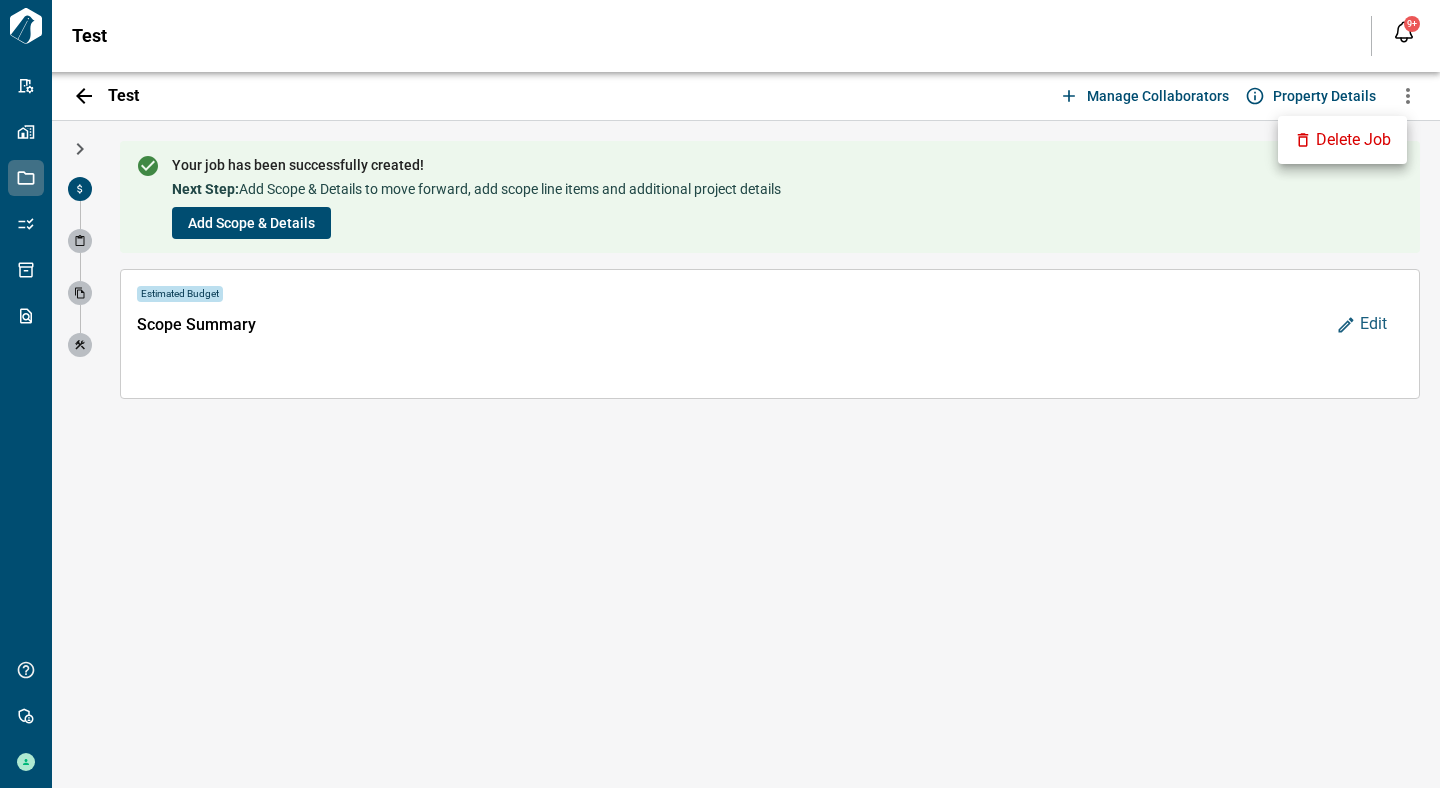 click on "Manage collaborators Property Details Delete Job" at bounding box center [1342, 140] 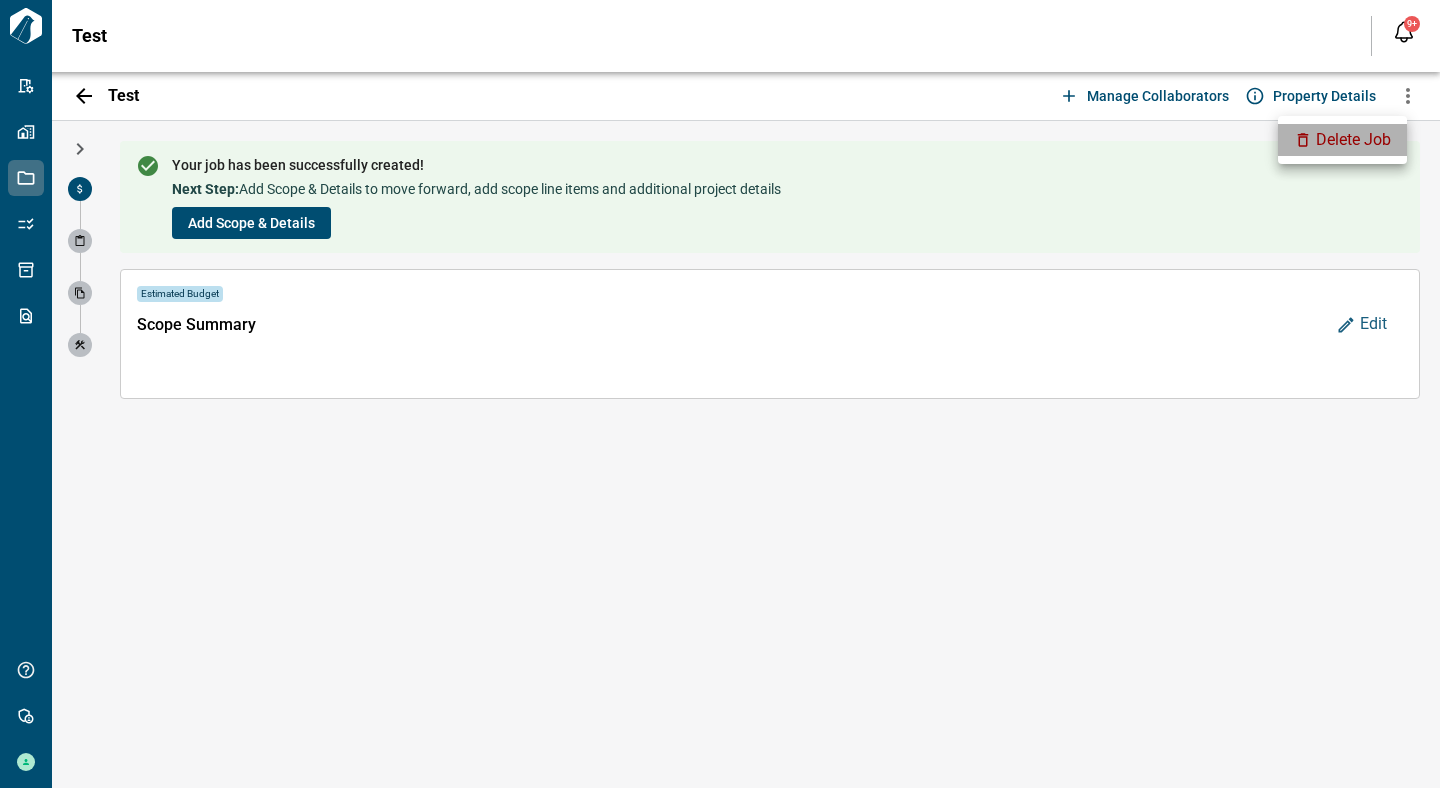click on "Delete Job" at bounding box center (1353, 140) 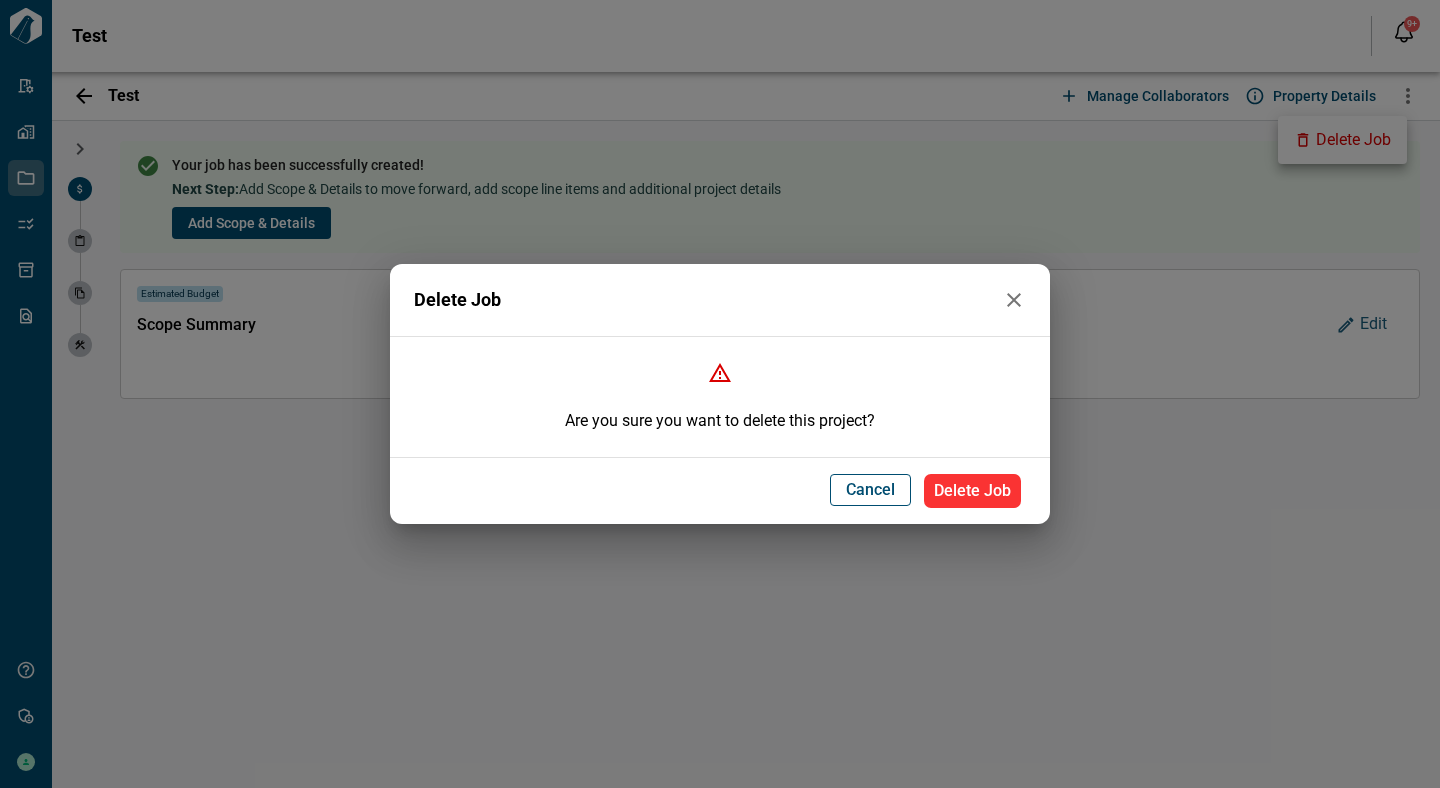 click on "Delete Job" at bounding box center [972, 491] 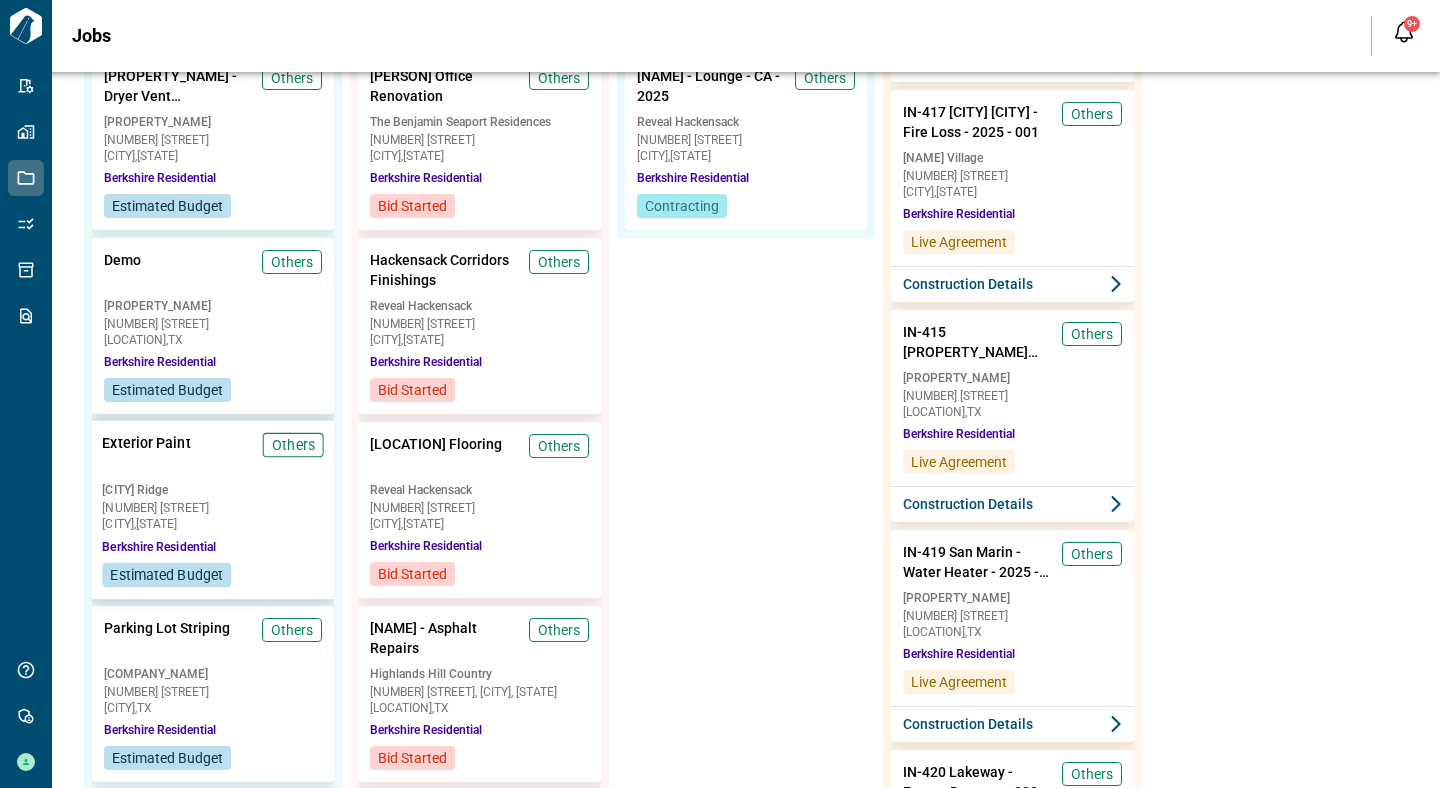 scroll, scrollTop: 187, scrollLeft: 0, axis: vertical 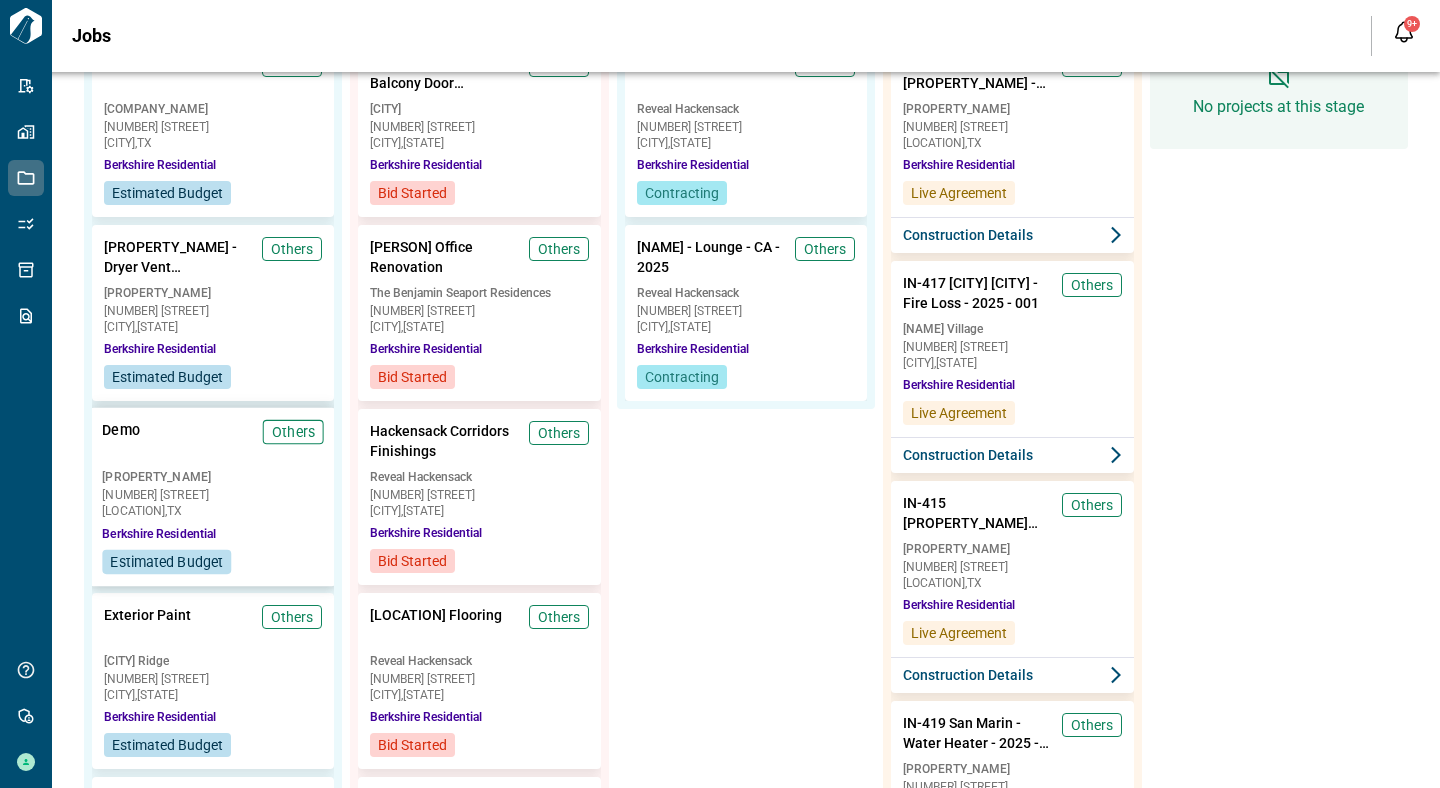 click on "[CITY] [CITY] [NUMBER] [STREET] [CITY] ,  [STATE]" at bounding box center (213, 493) 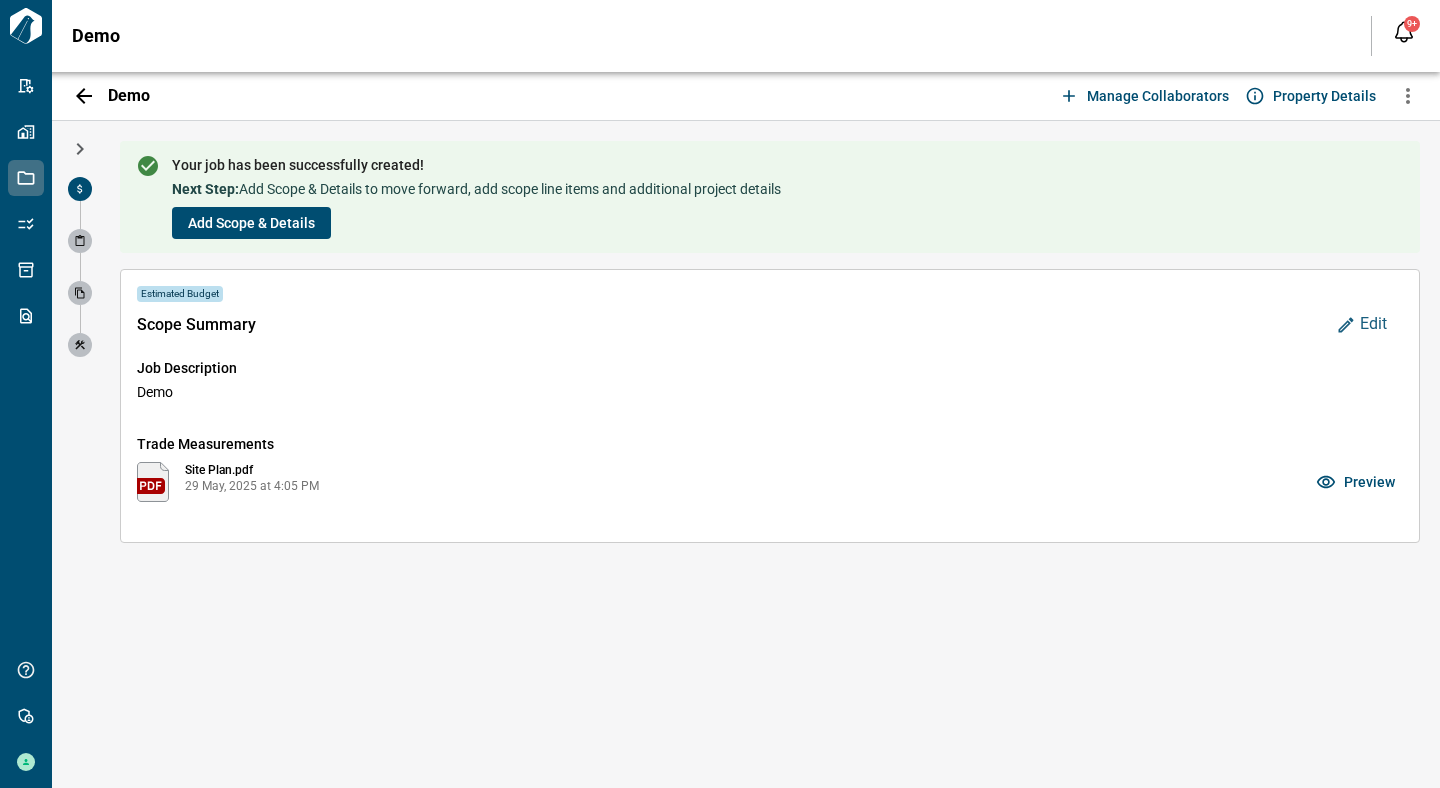 click 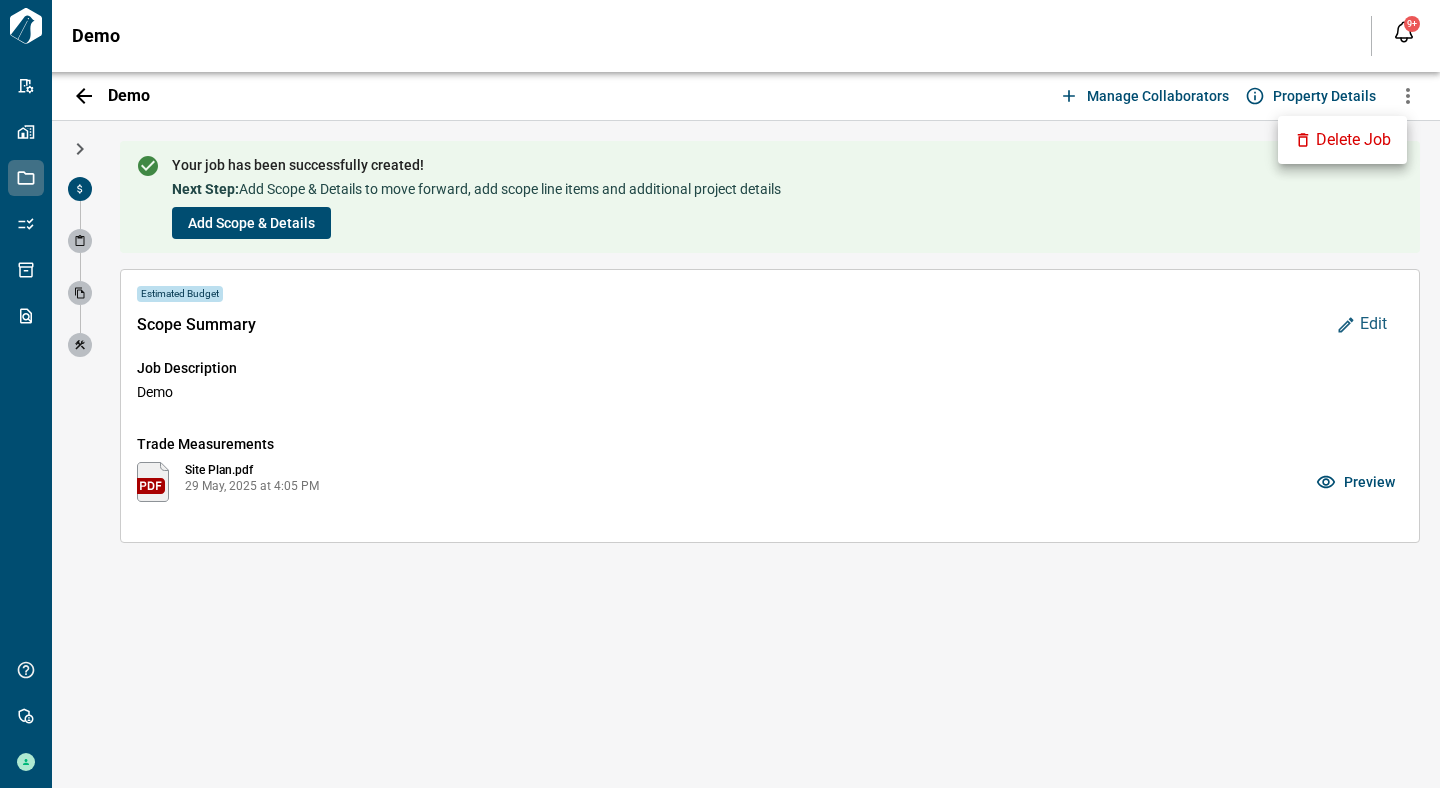 click on "Delete Job" at bounding box center [1342, 140] 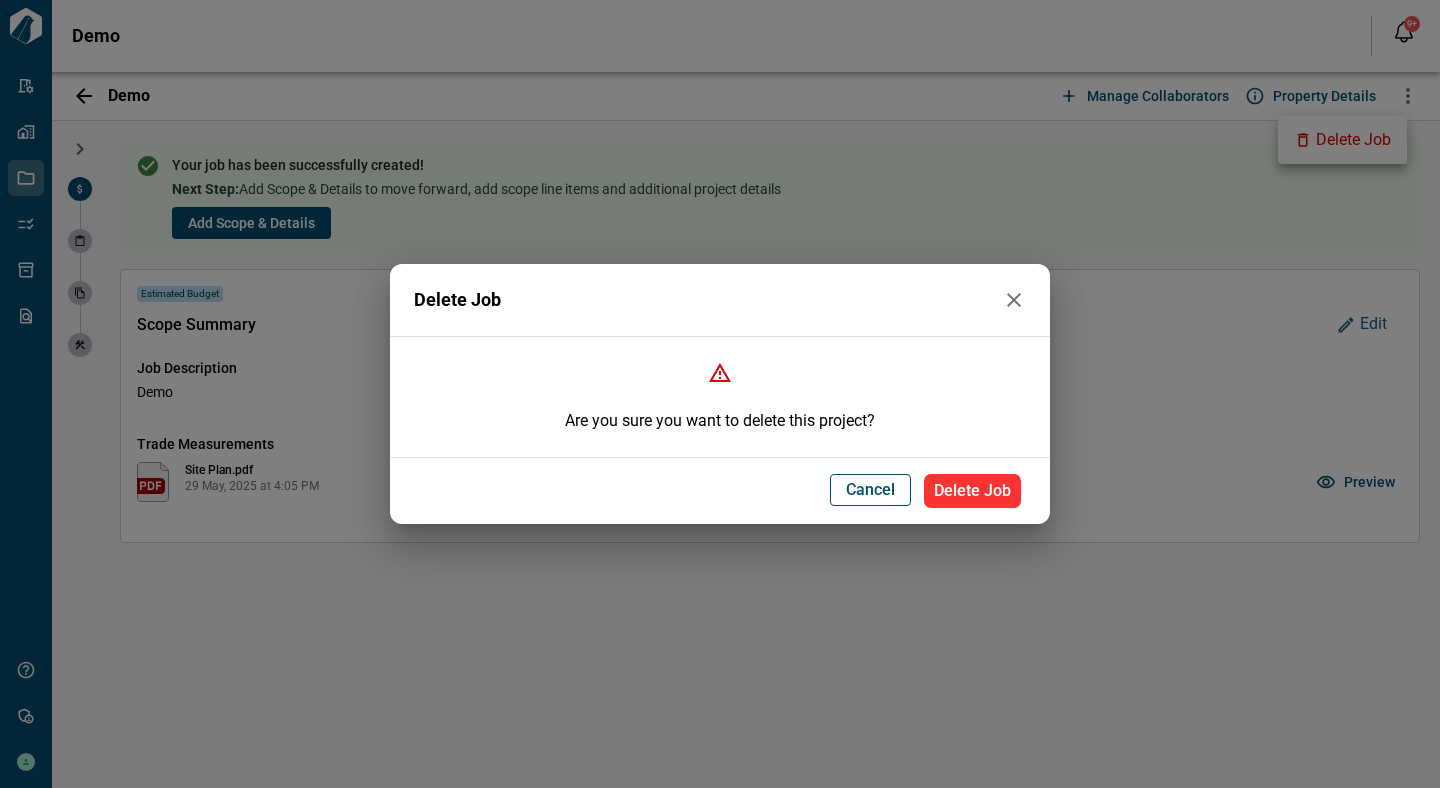 click on "Delete Job" at bounding box center [972, 491] 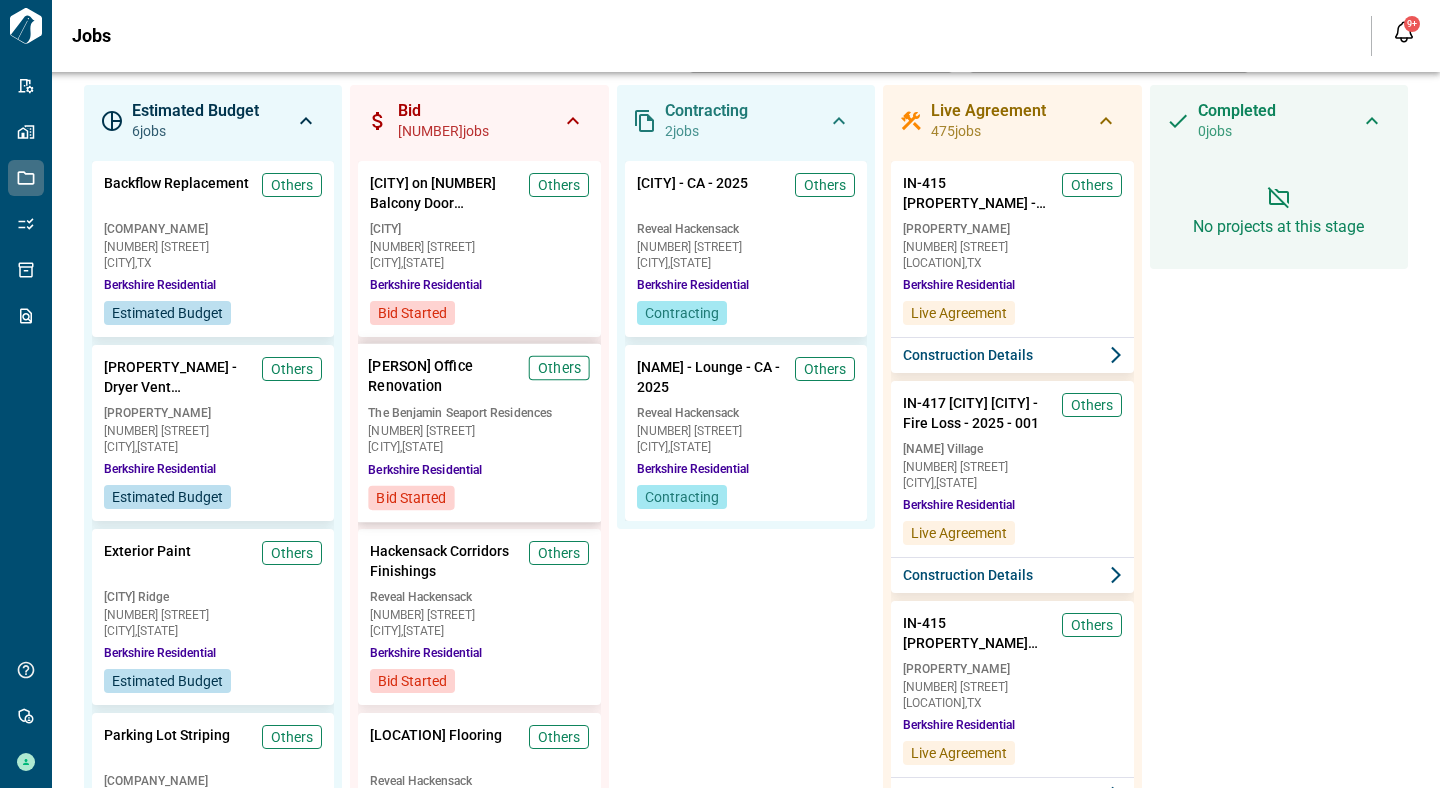 scroll, scrollTop: 72, scrollLeft: 0, axis: vertical 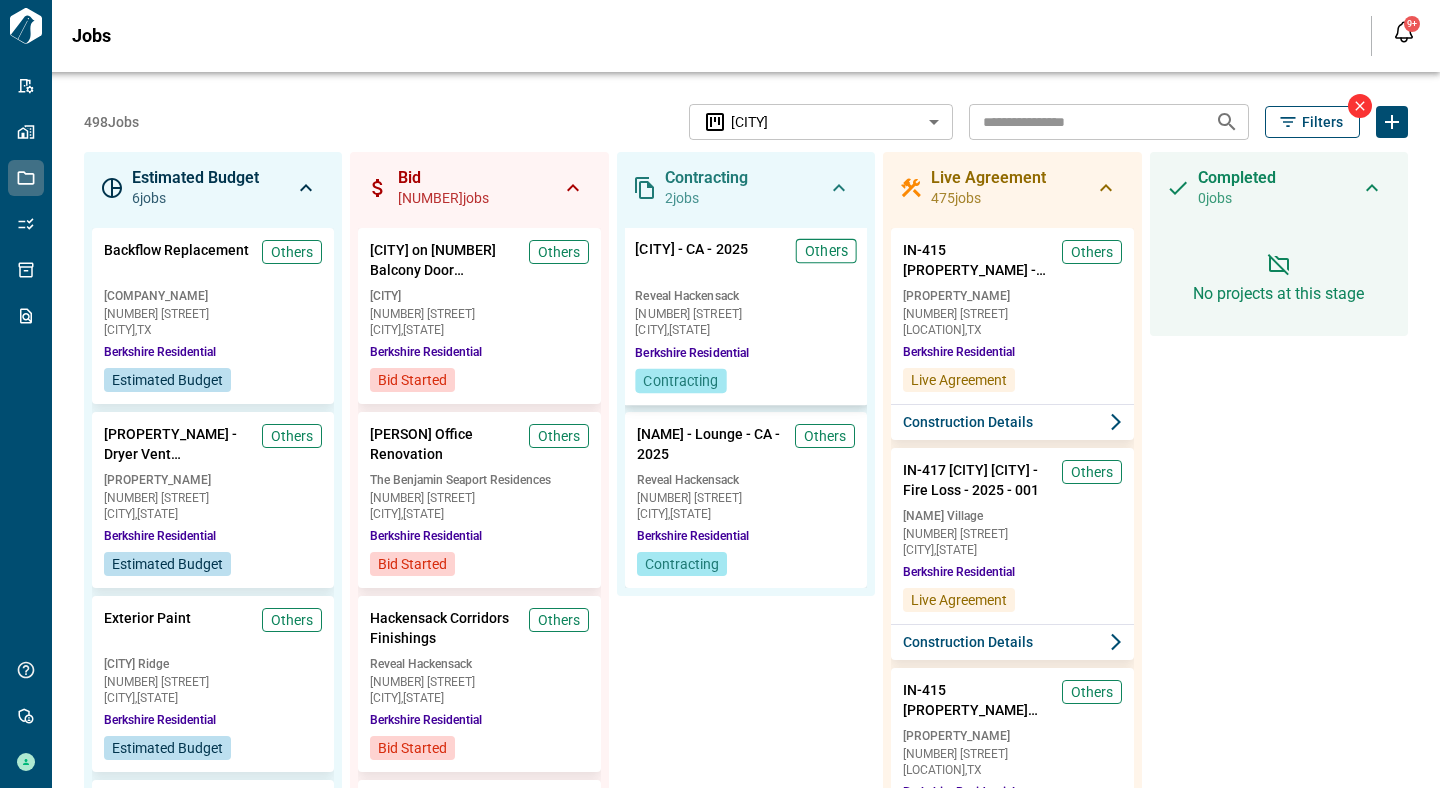 click on "[NUMBER] [STREET]" at bounding box center (746, 314) 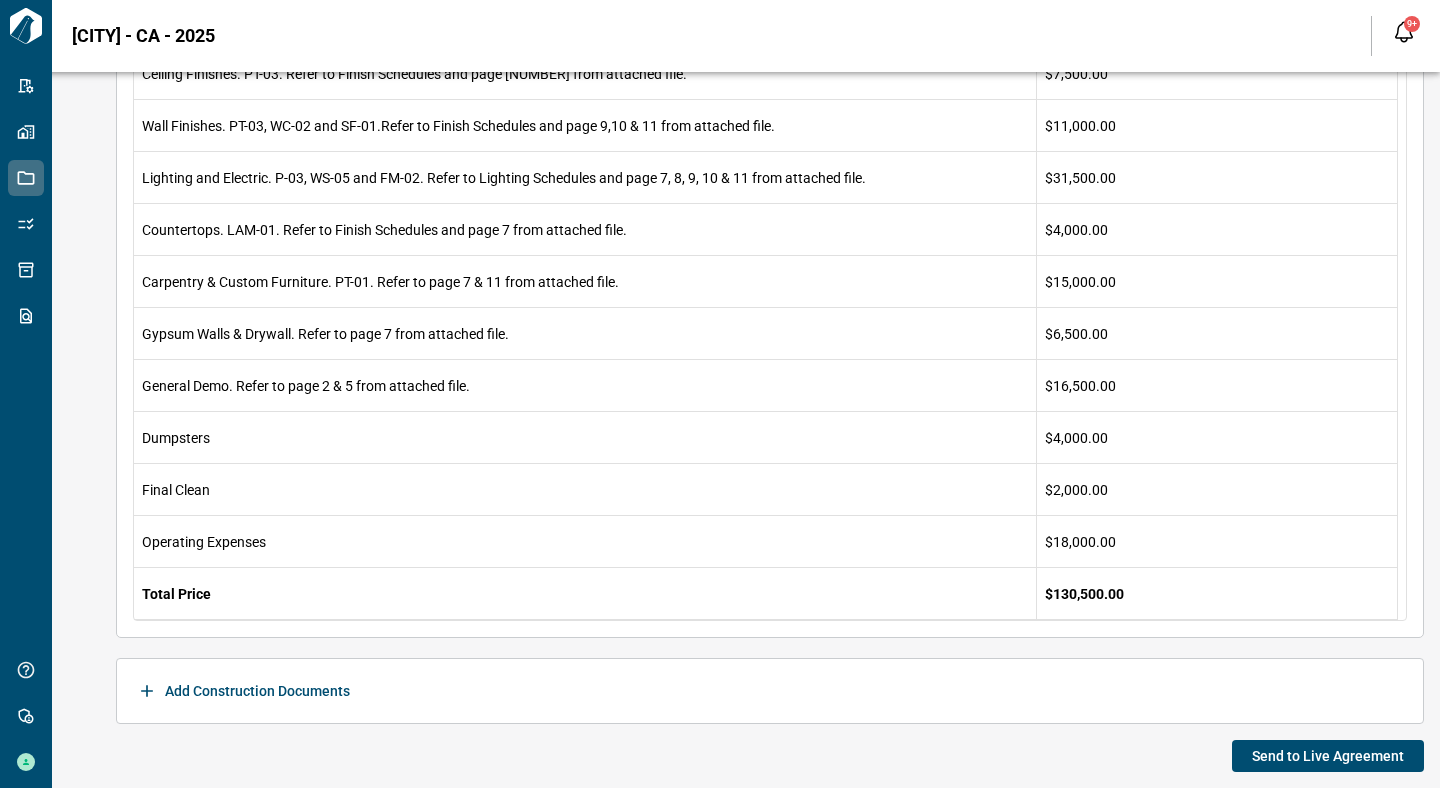 scroll, scrollTop: 0, scrollLeft: 0, axis: both 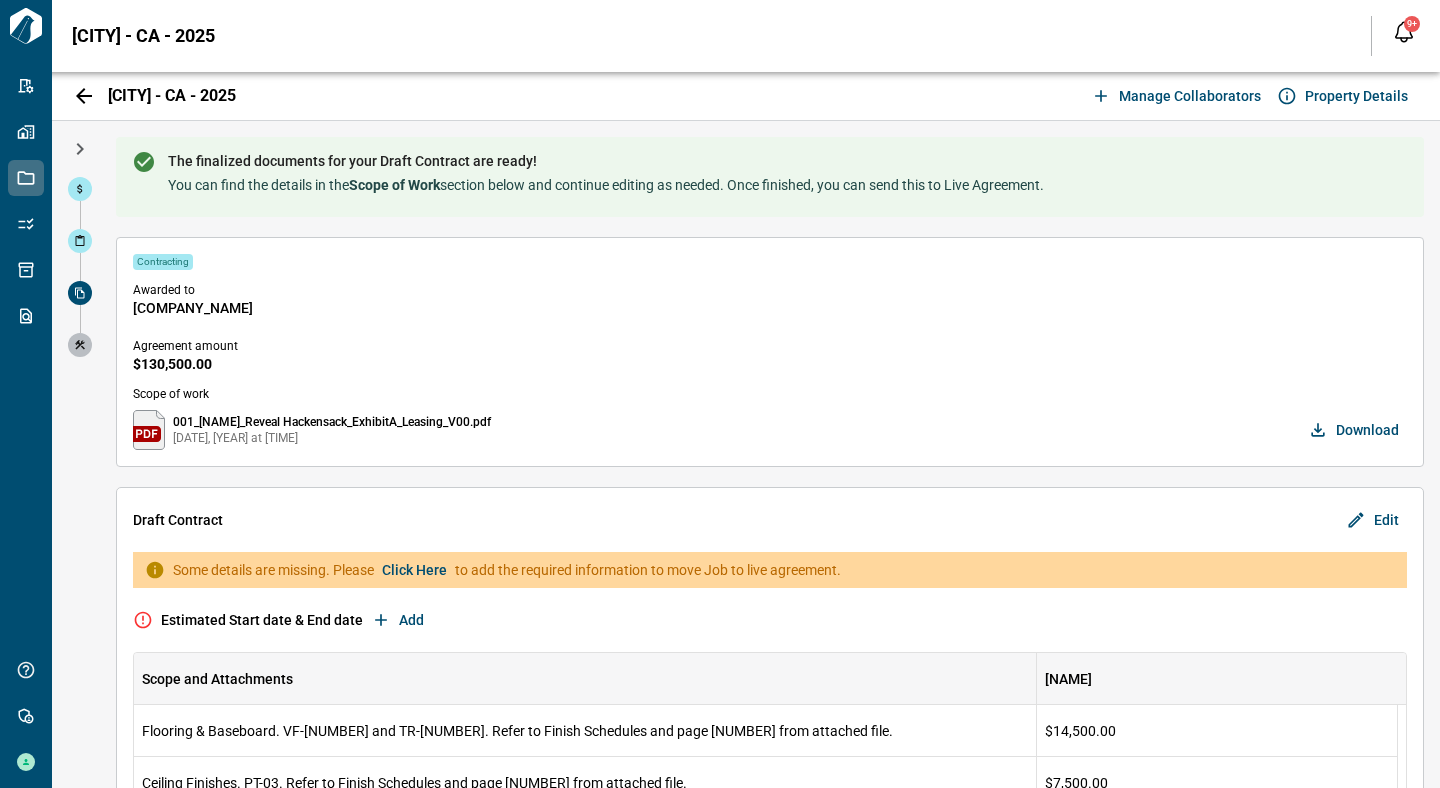 click 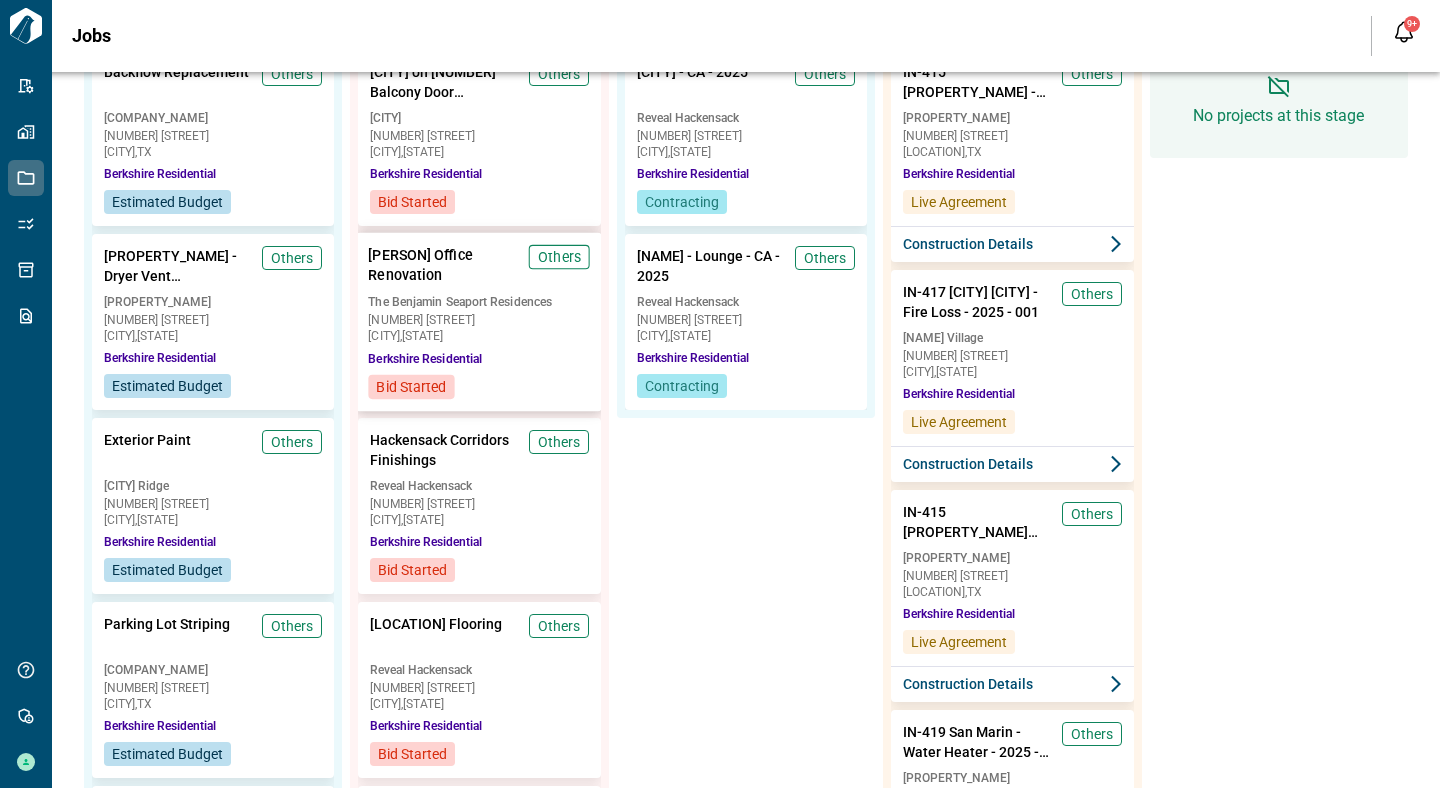 scroll, scrollTop: 450, scrollLeft: 0, axis: vertical 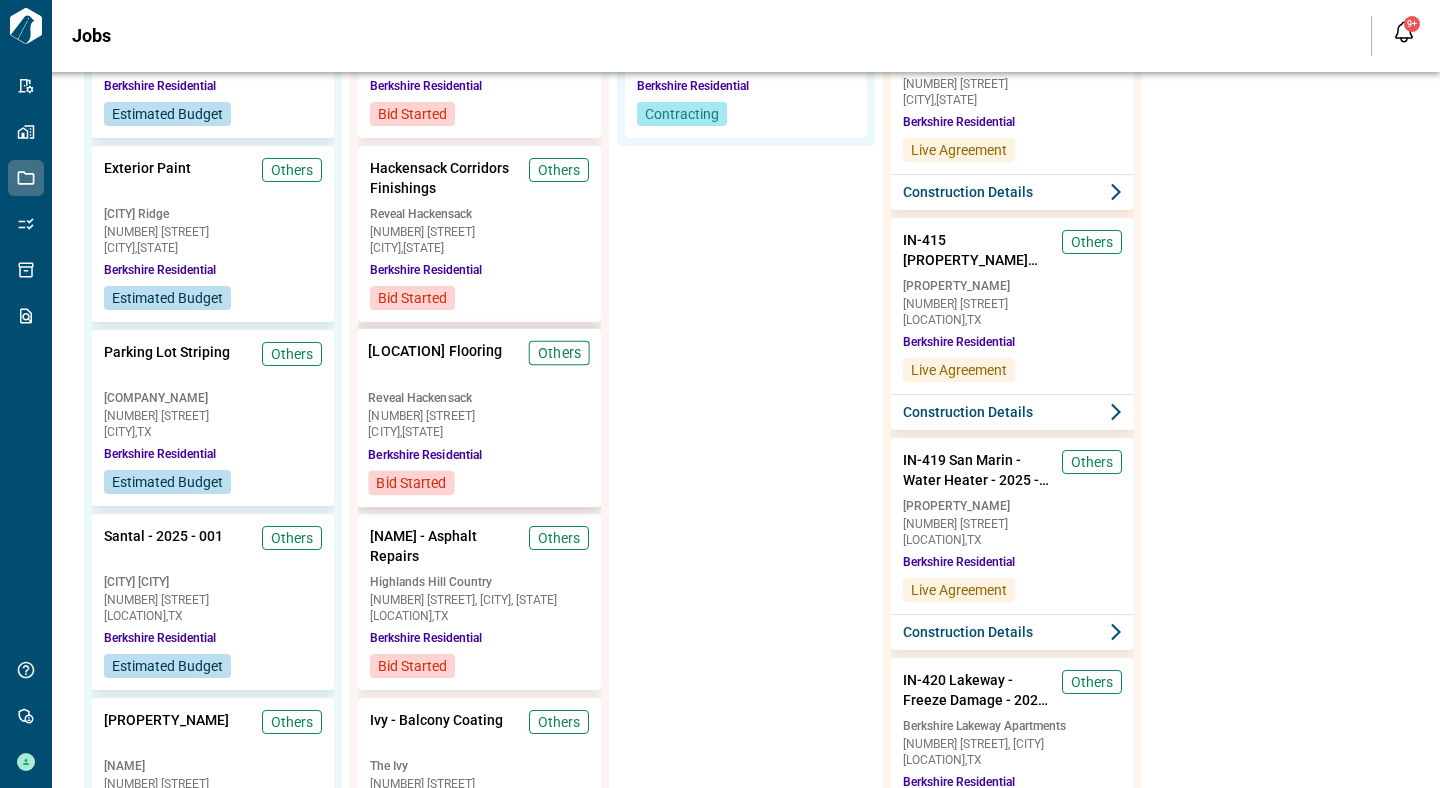 click on "[NUMBER] [STREET]" at bounding box center [480, 416] 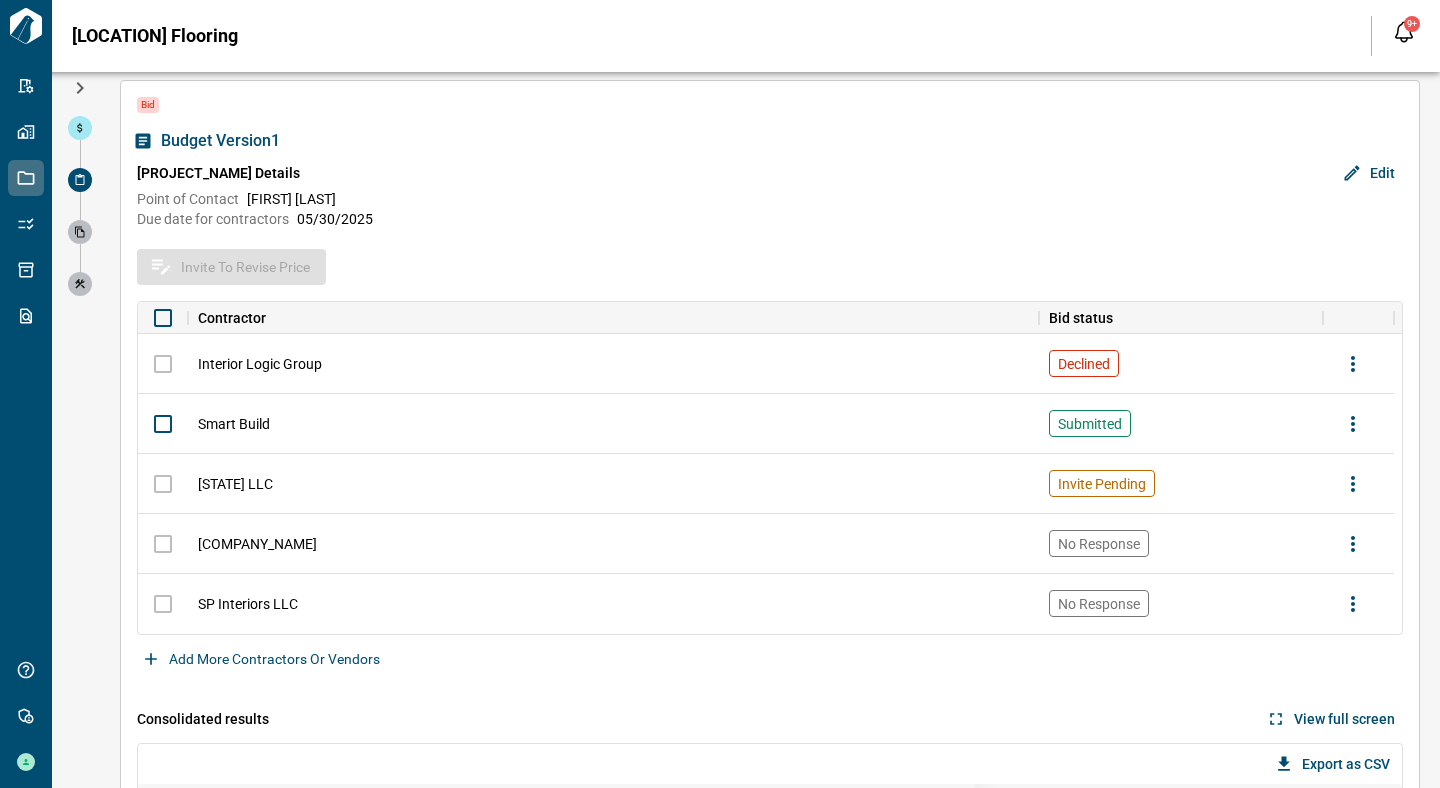 scroll, scrollTop: 31, scrollLeft: 0, axis: vertical 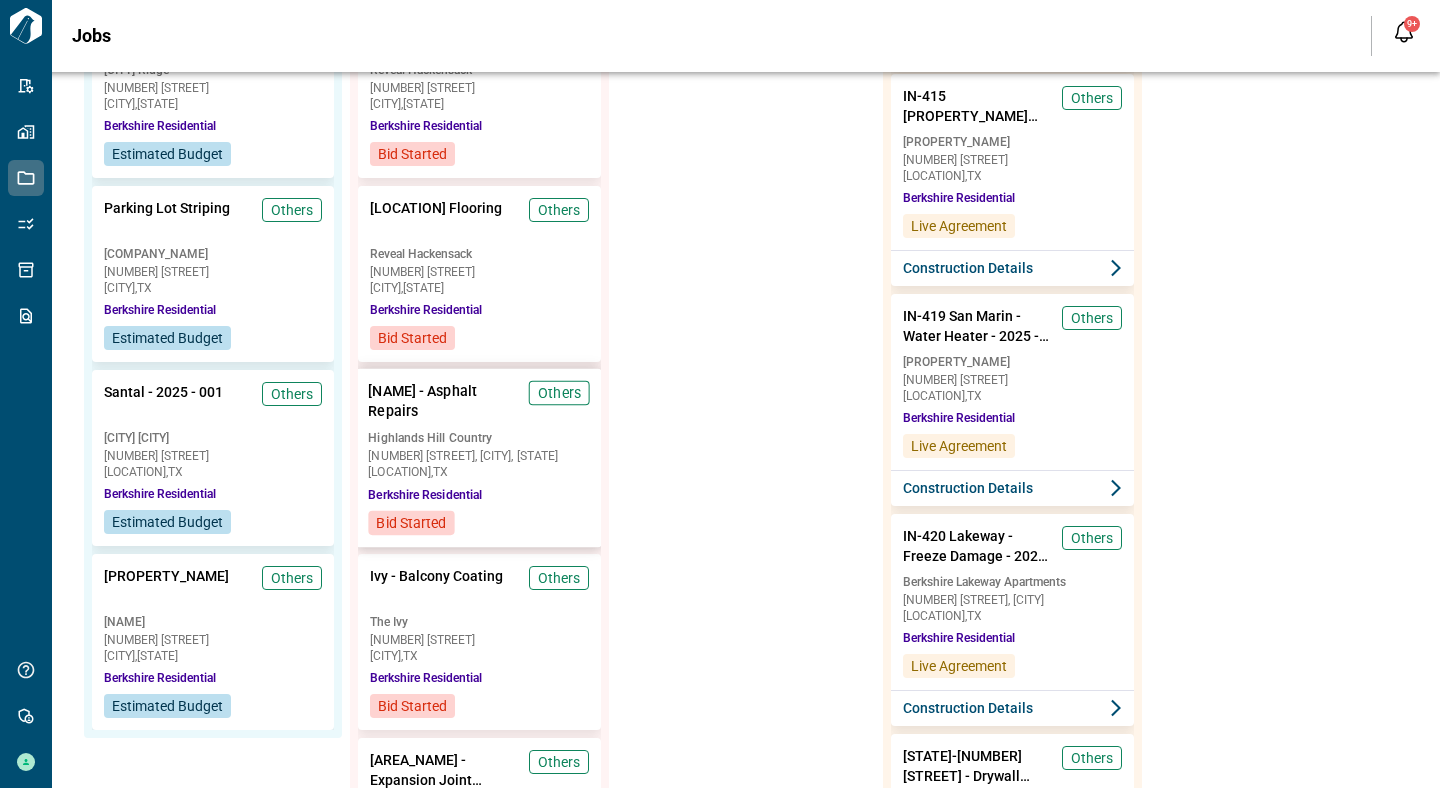 click on "[CITY] - Asphalt Repairs Others [CITY] [CITY] [NUMBER] [STREET], [CITY], [STATE] [CITY] , [STATE] [BRAND] Bid Started" at bounding box center (480, 458) 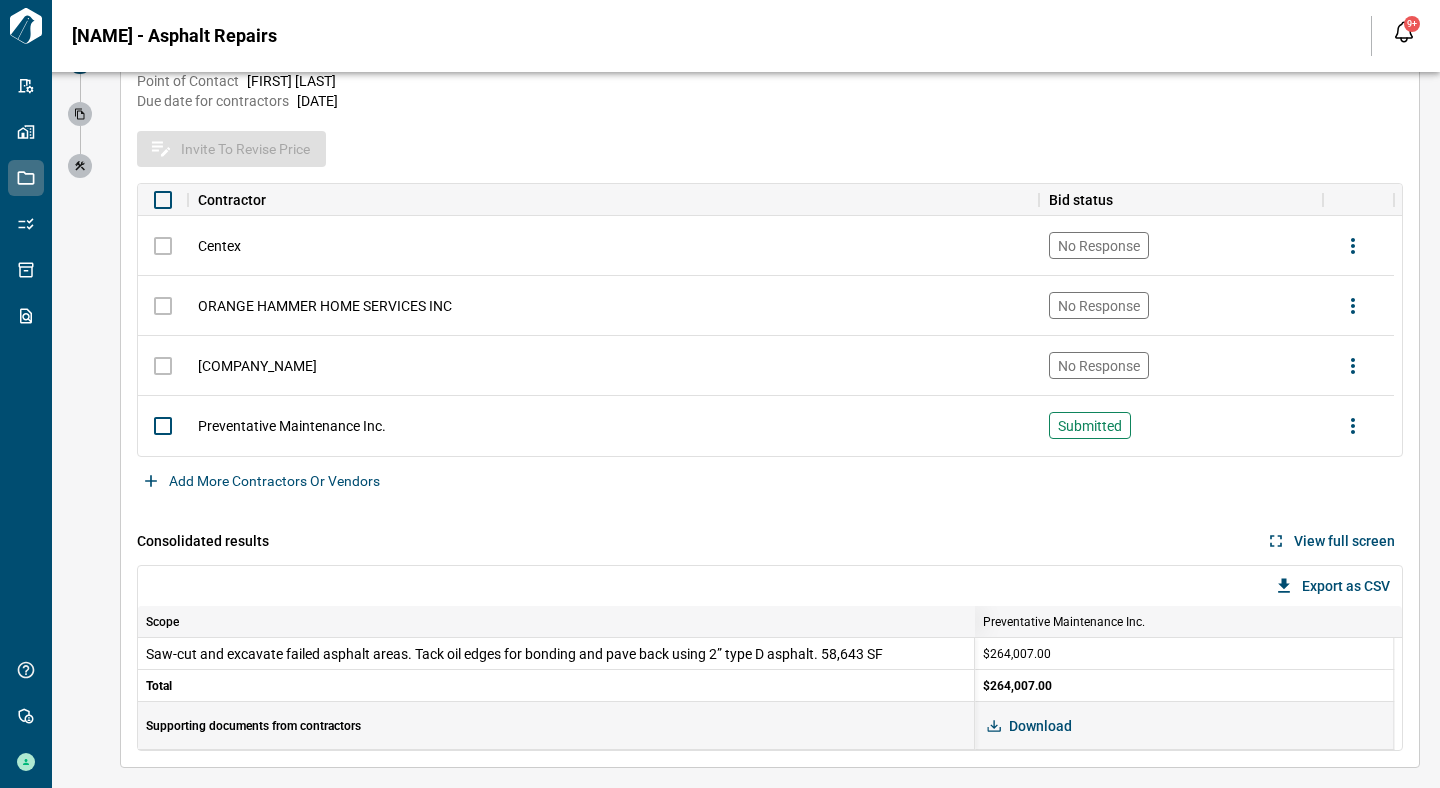 scroll, scrollTop: 0, scrollLeft: 0, axis: both 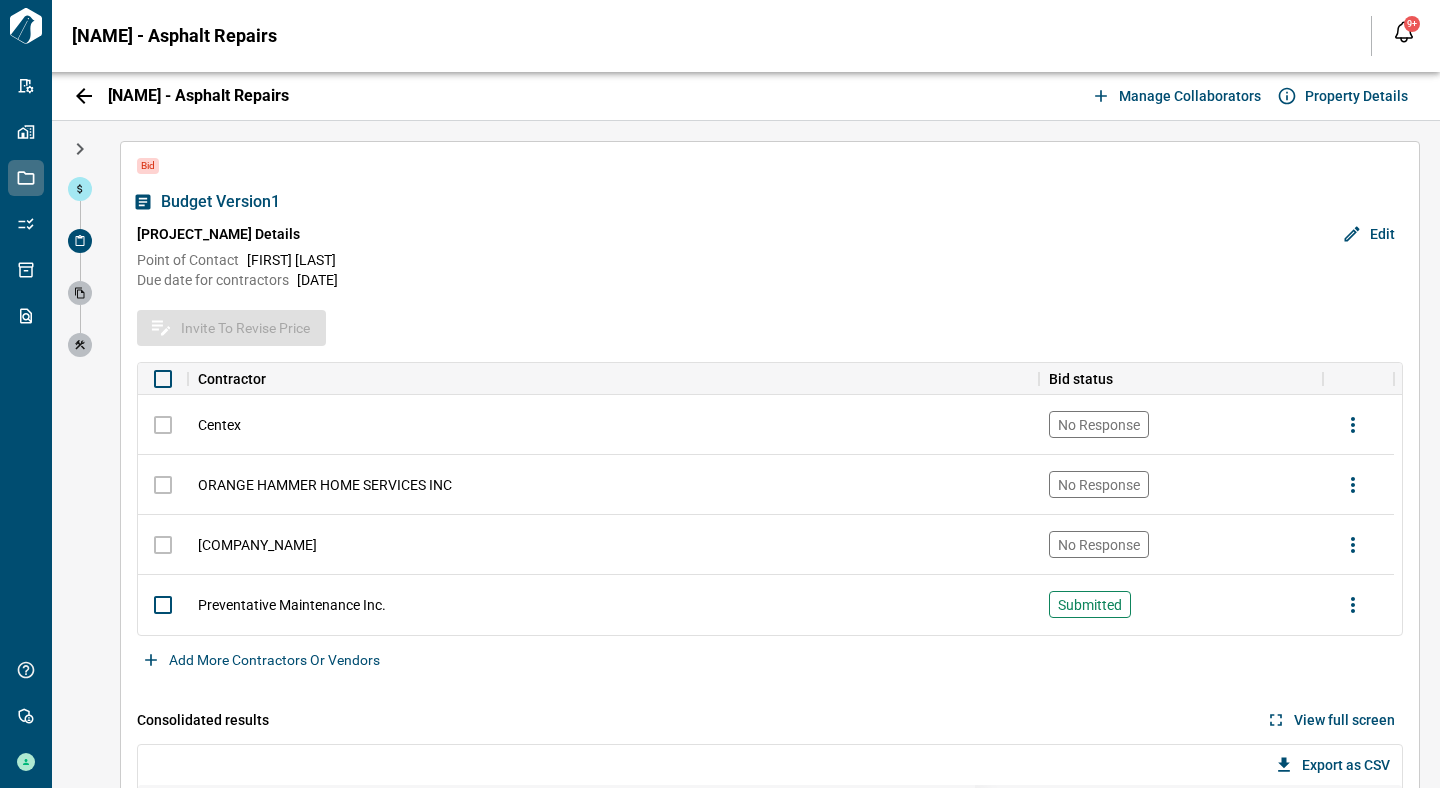 click on "Contractor Submission Details Edit" at bounding box center [770, 234] 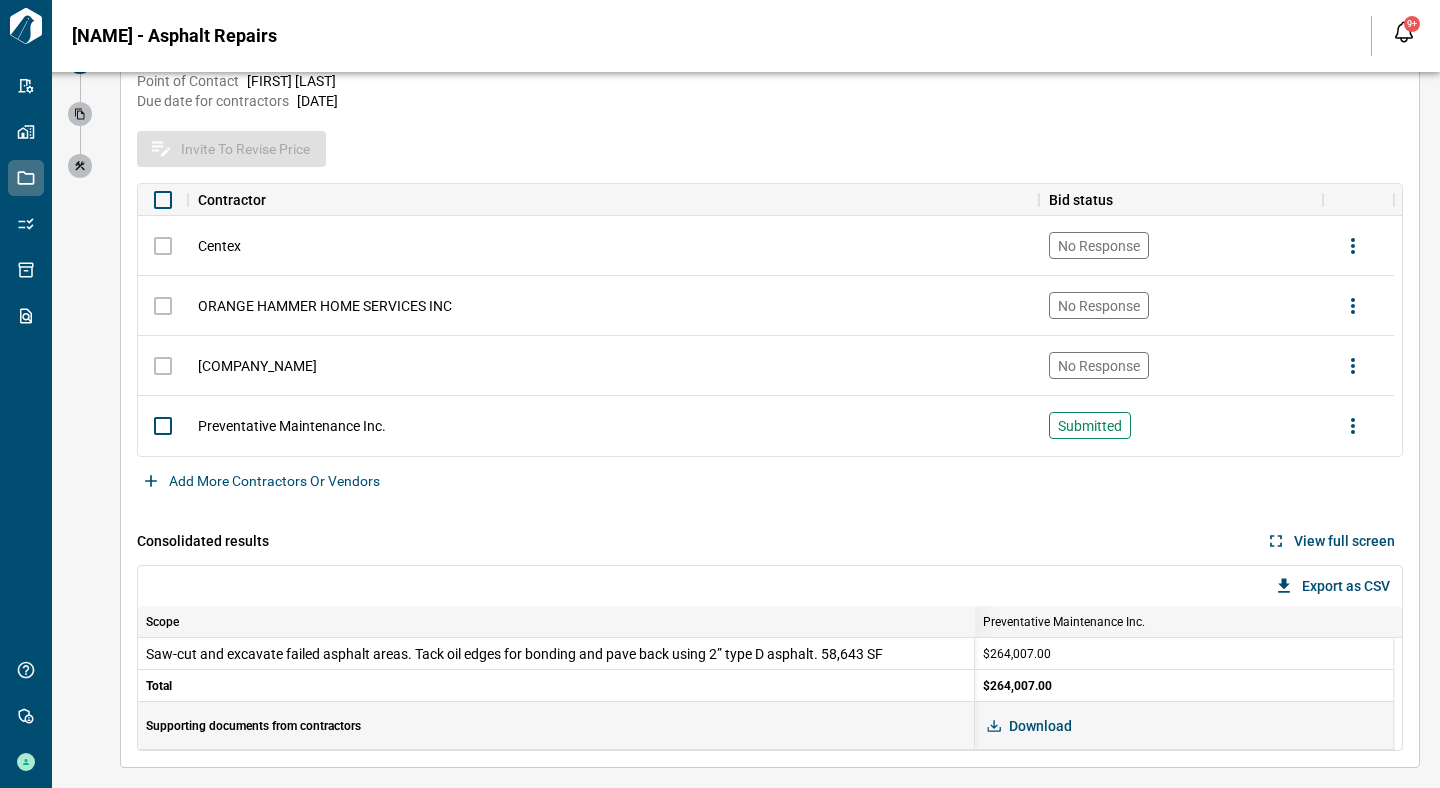 scroll, scrollTop: 0, scrollLeft: 0, axis: both 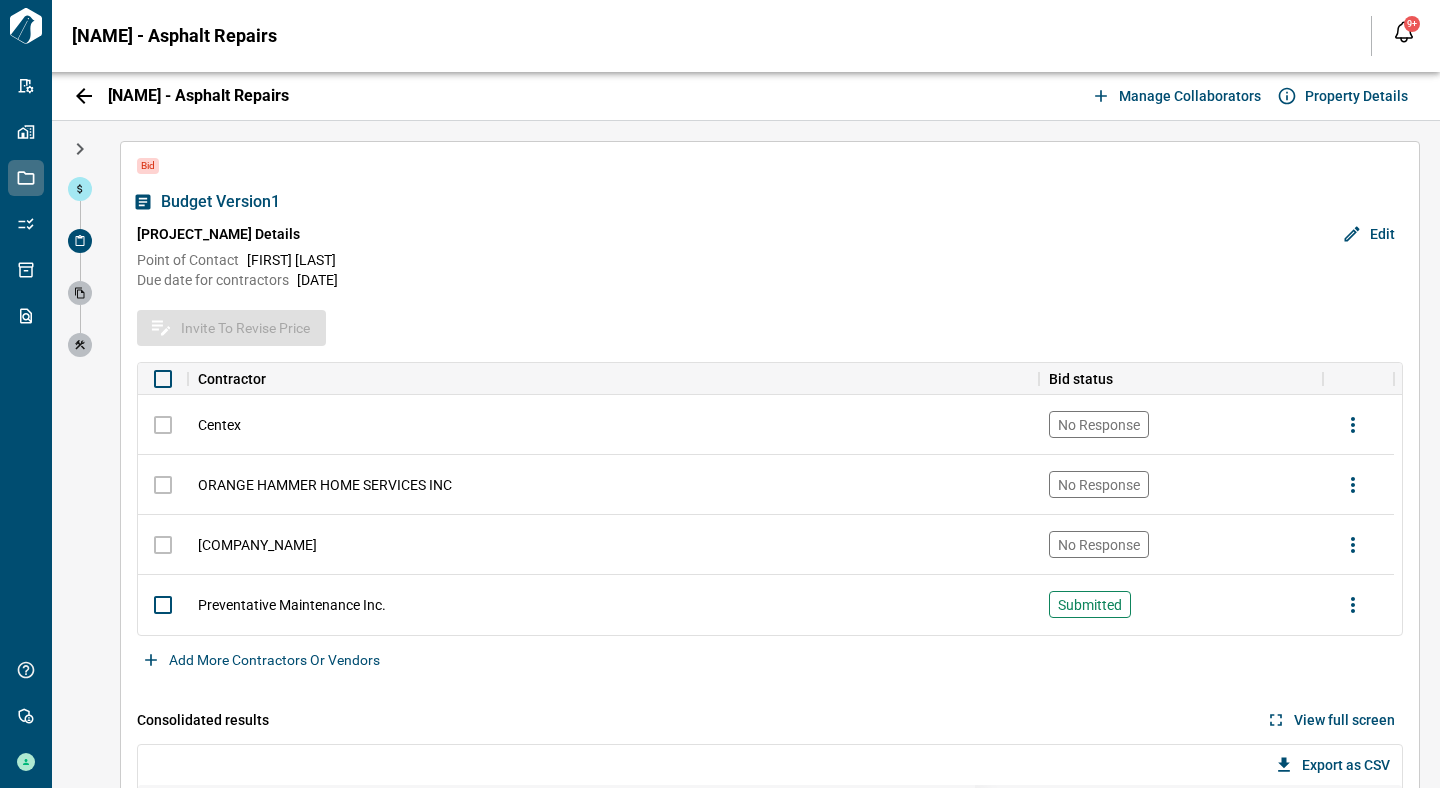 click 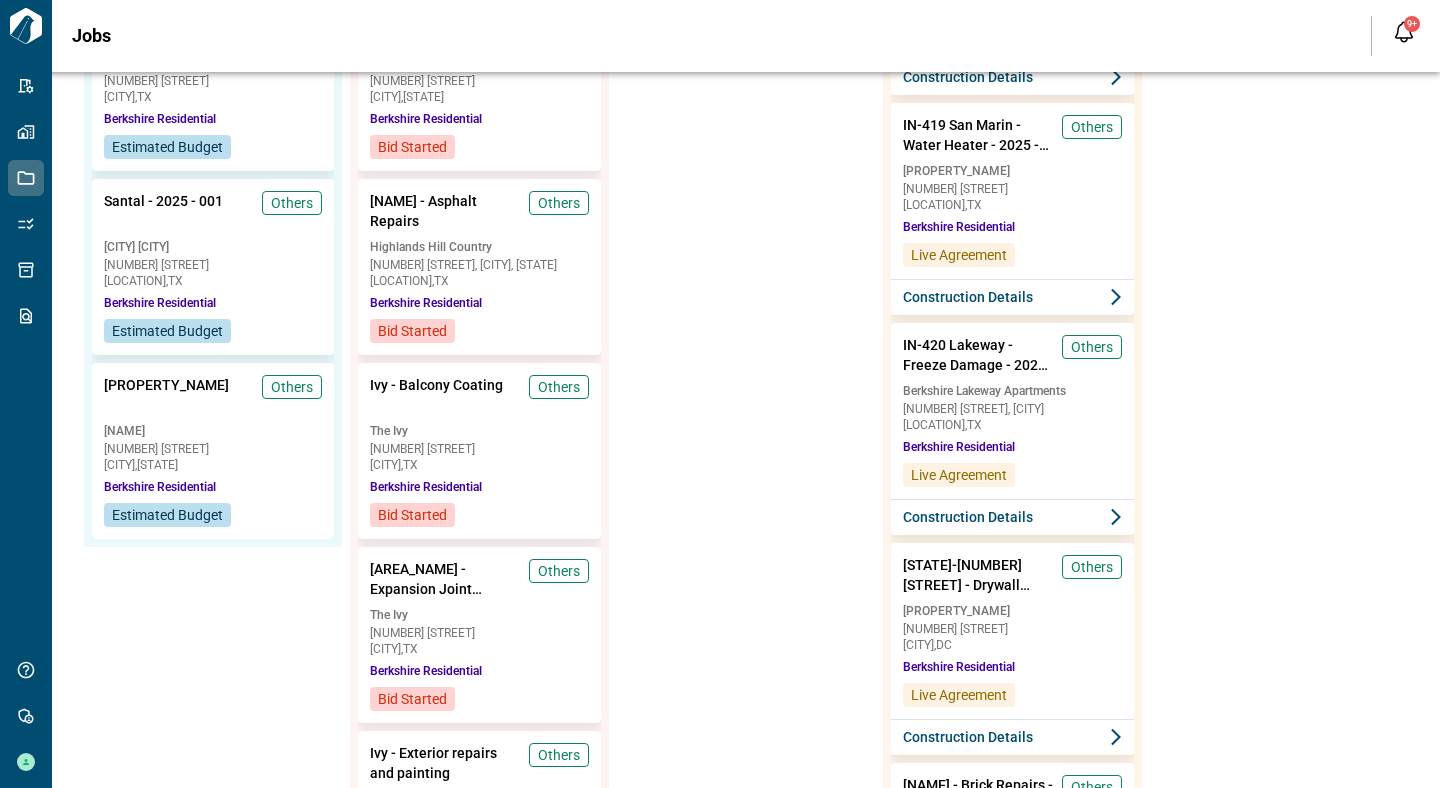 scroll, scrollTop: 787, scrollLeft: 0, axis: vertical 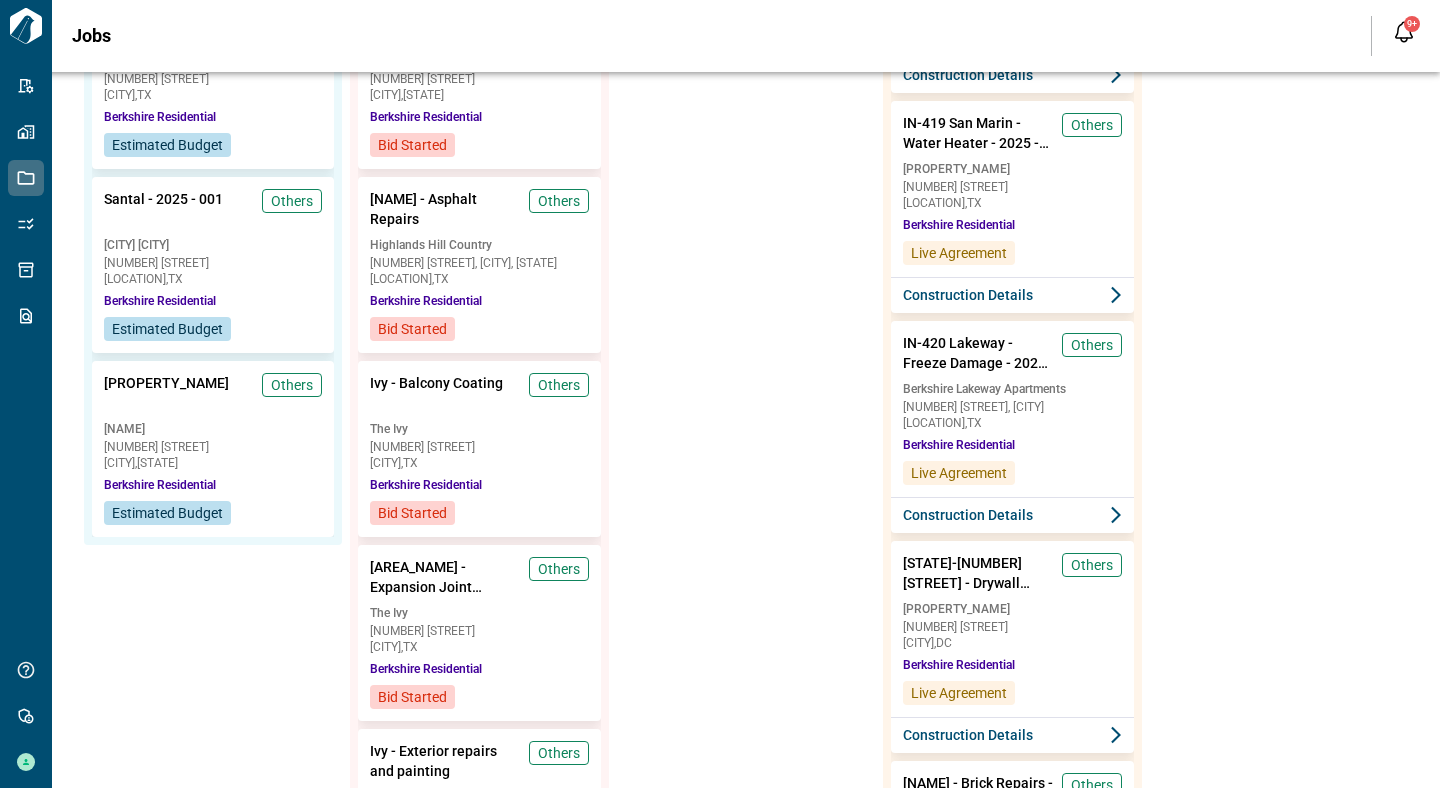 click on "[CITY], [STATE]" at bounding box center (479, 463) 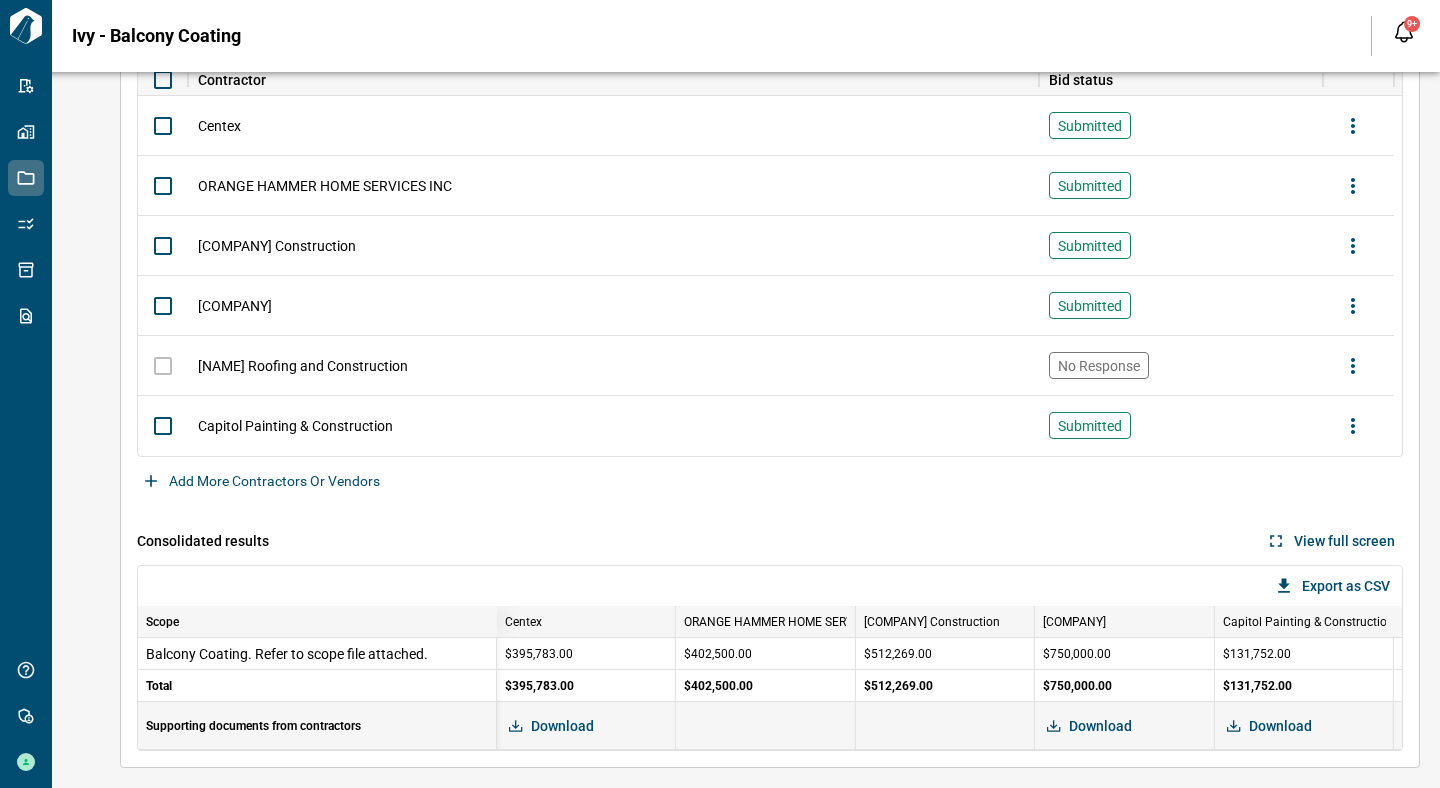 scroll, scrollTop: 0, scrollLeft: 0, axis: both 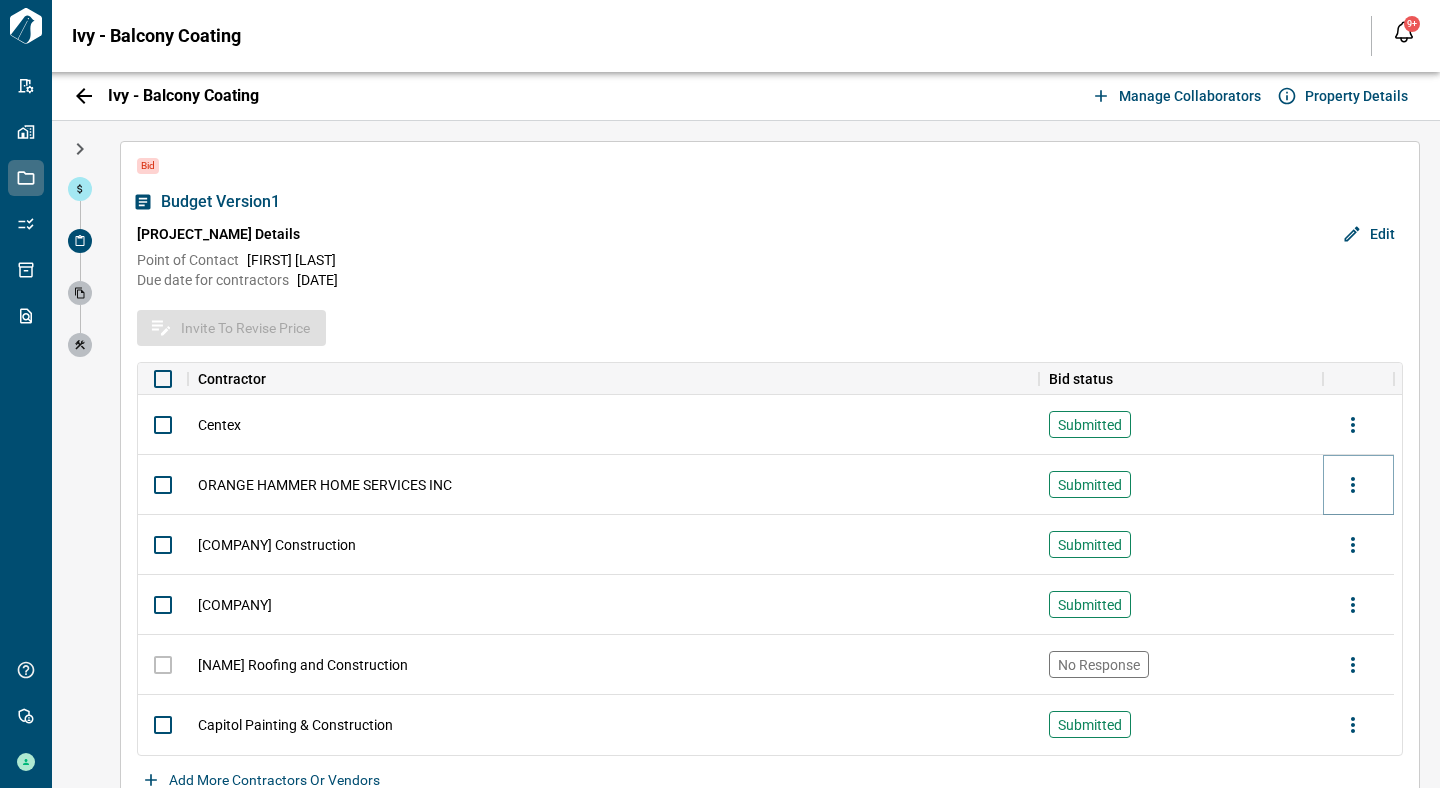 click 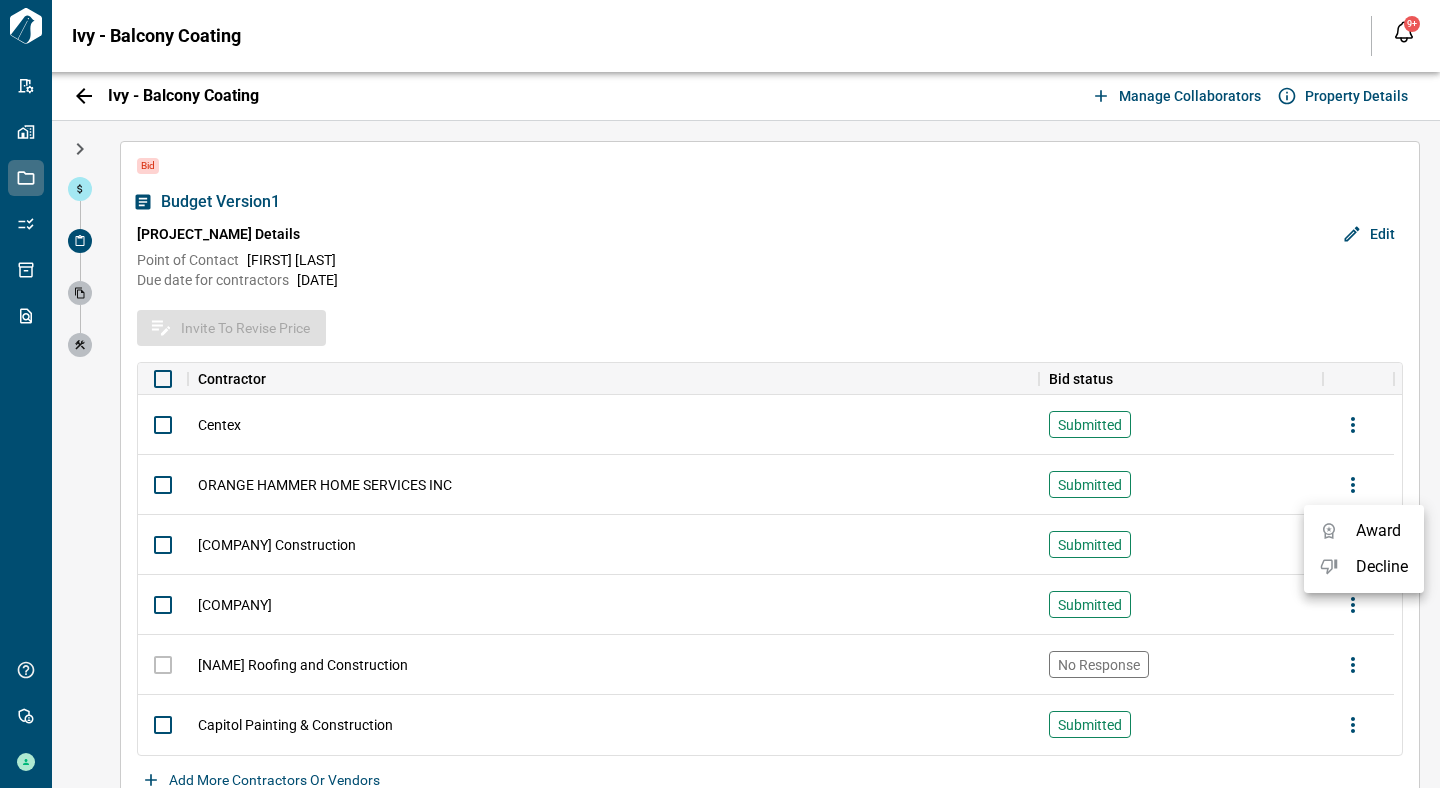click at bounding box center [720, 394] 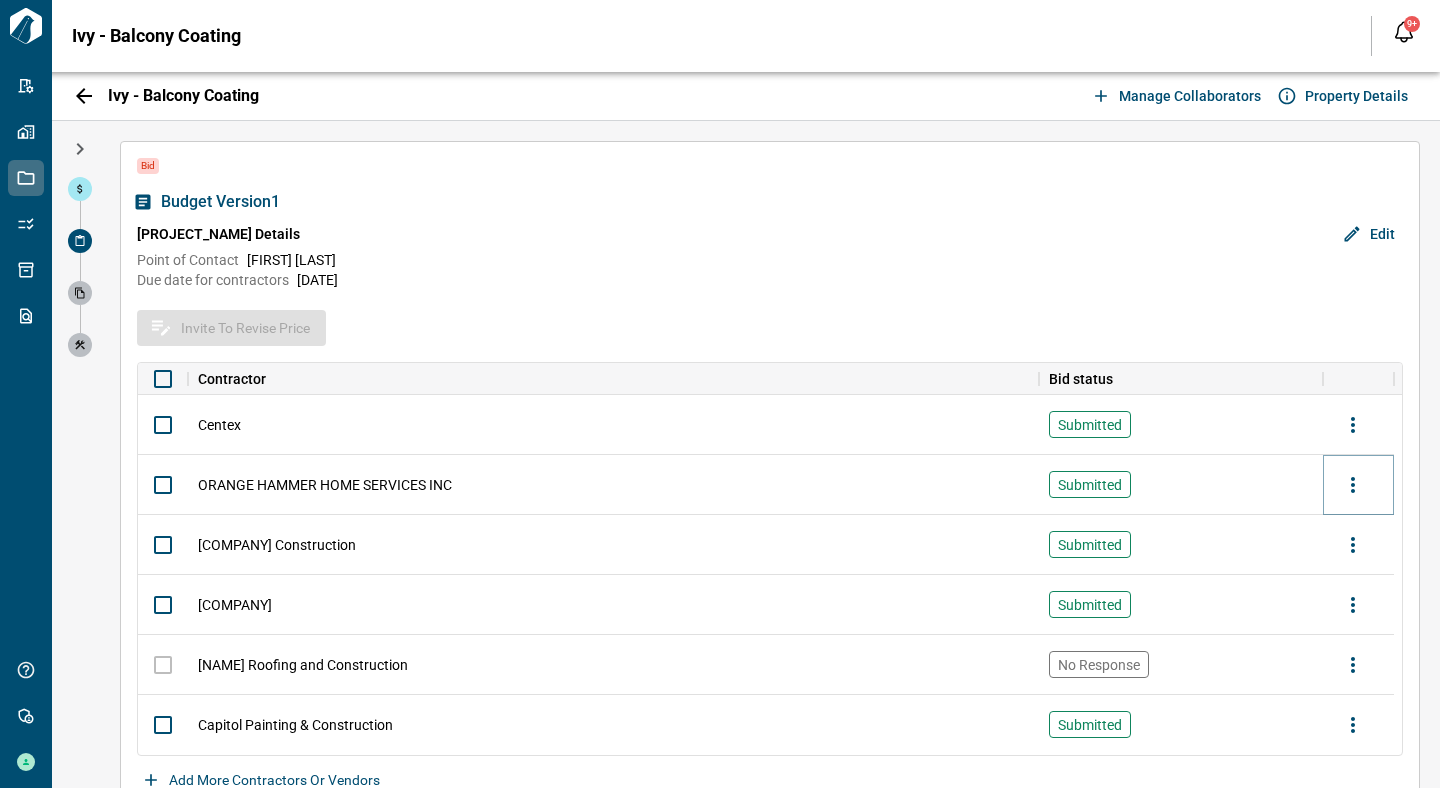 type 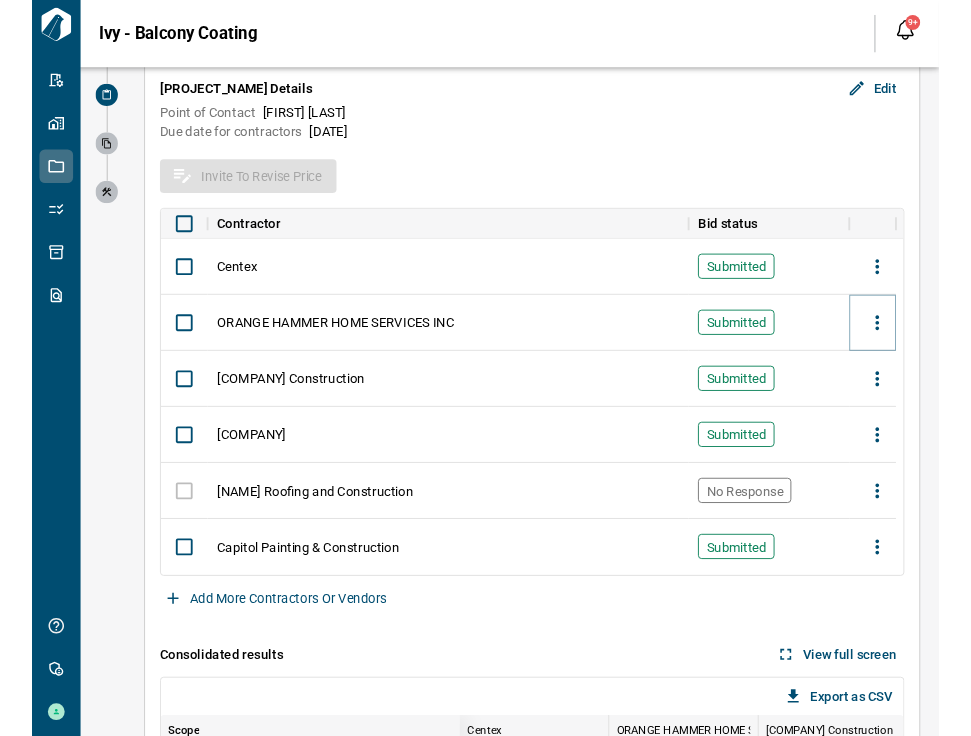 scroll, scrollTop: 204, scrollLeft: 0, axis: vertical 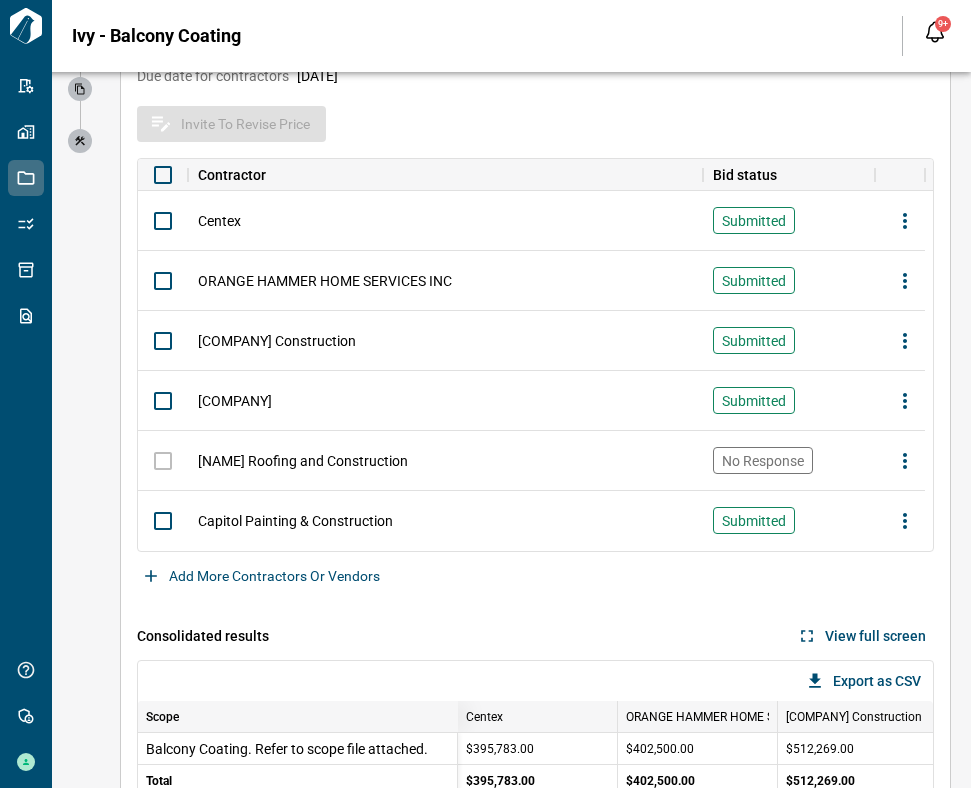 click on "Invite to revise price Contractor Bid status Centex Submitted [COMPANY] Submitted [COMPANY] Submitted [COMPANY] Submitted [COMPANY] No Response [COMPANY] Submitted Add more contractors or vendors" at bounding box center (535, 353) 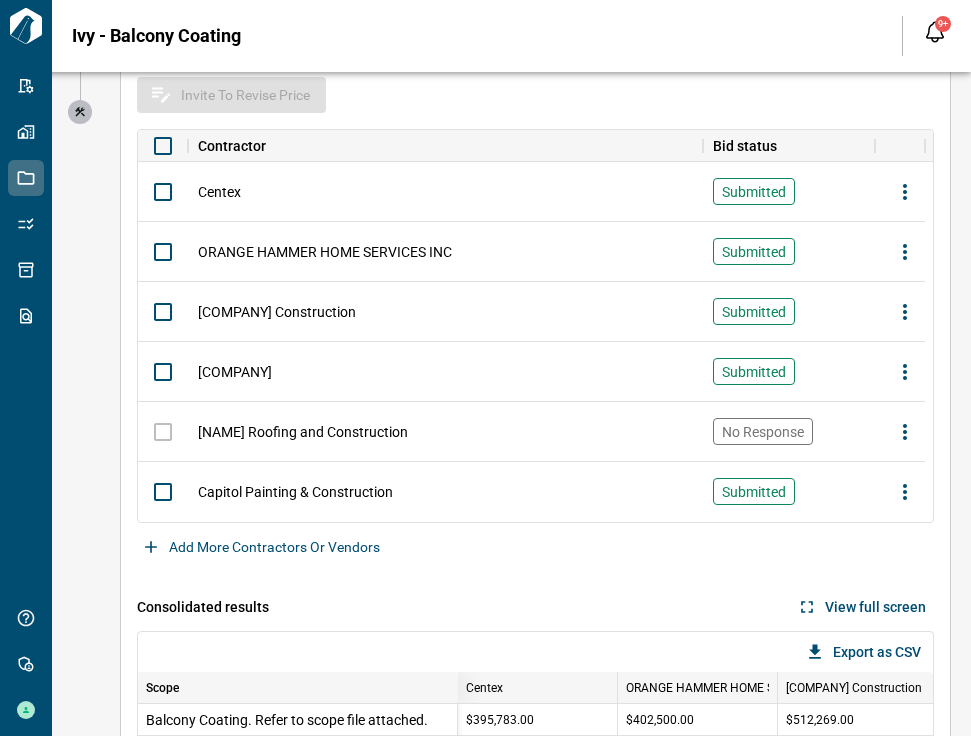 scroll, scrollTop: 228, scrollLeft: 0, axis: vertical 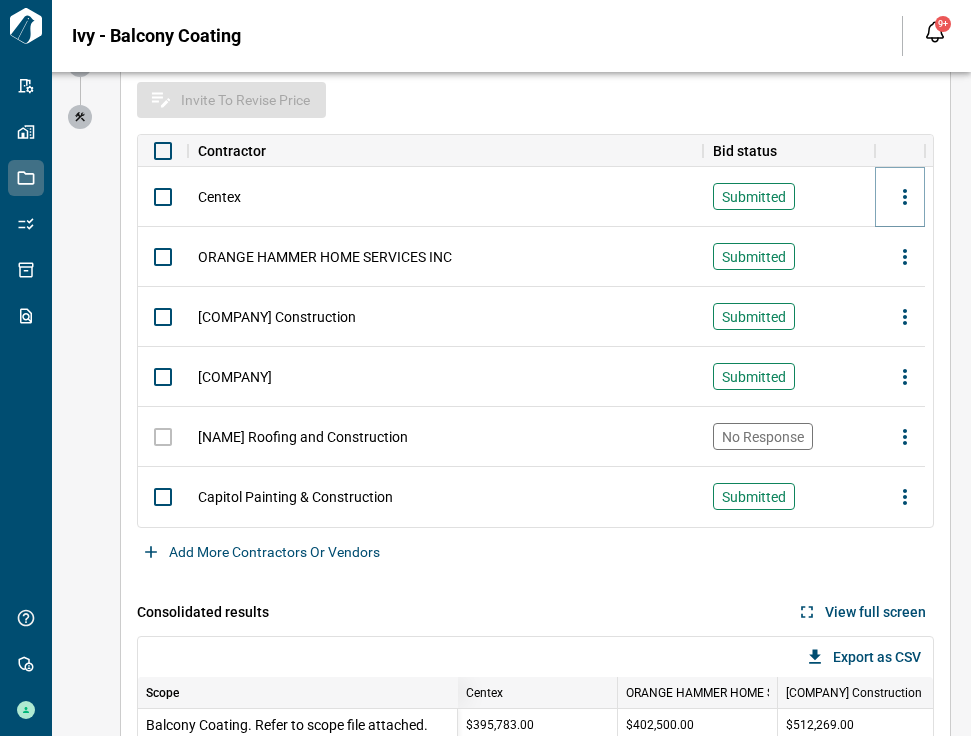 click 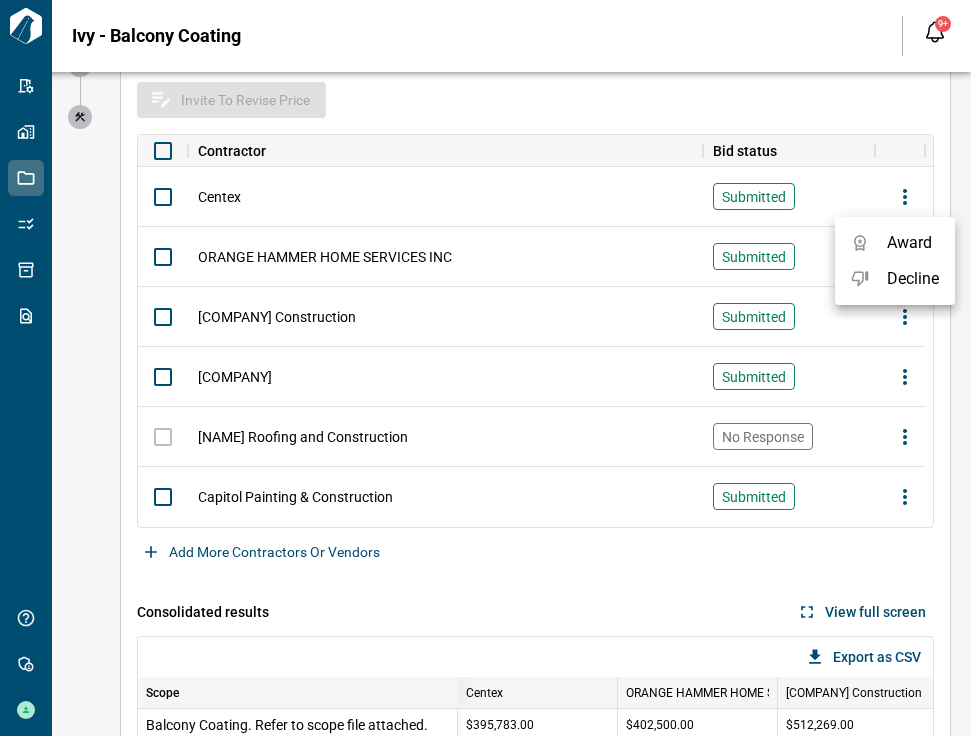 type 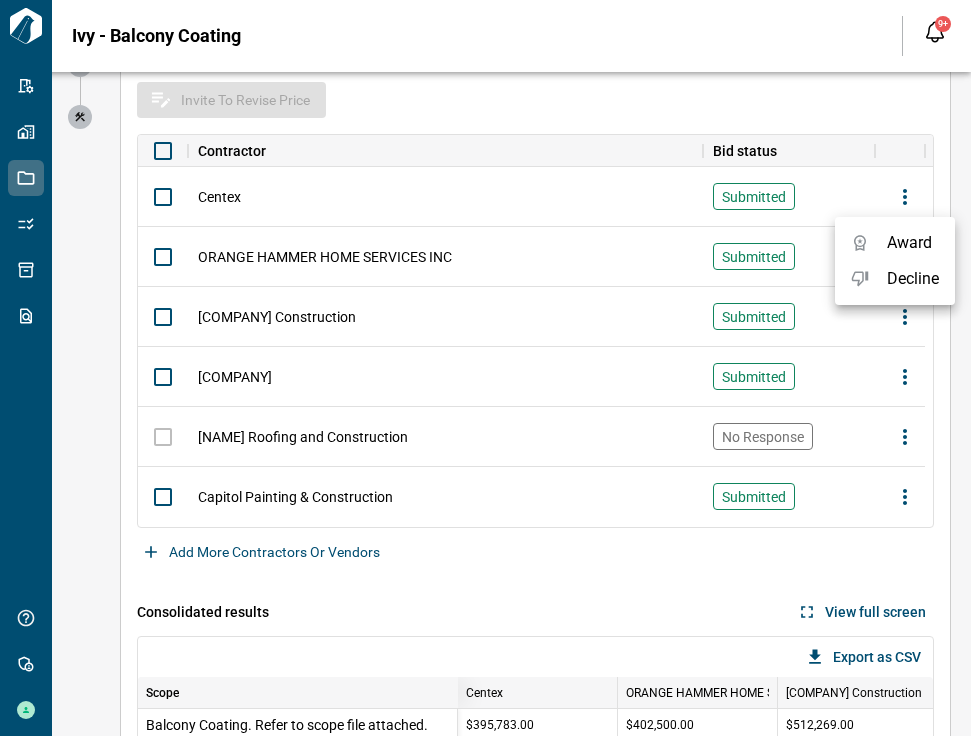 click at bounding box center (485, 368) 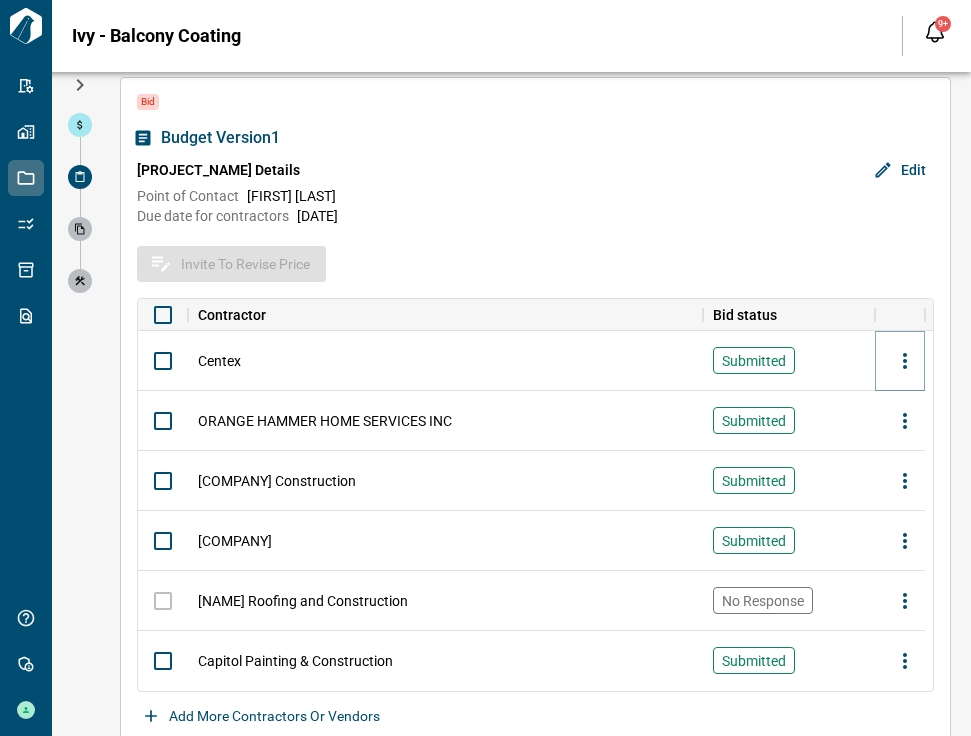 scroll, scrollTop: 0, scrollLeft: 0, axis: both 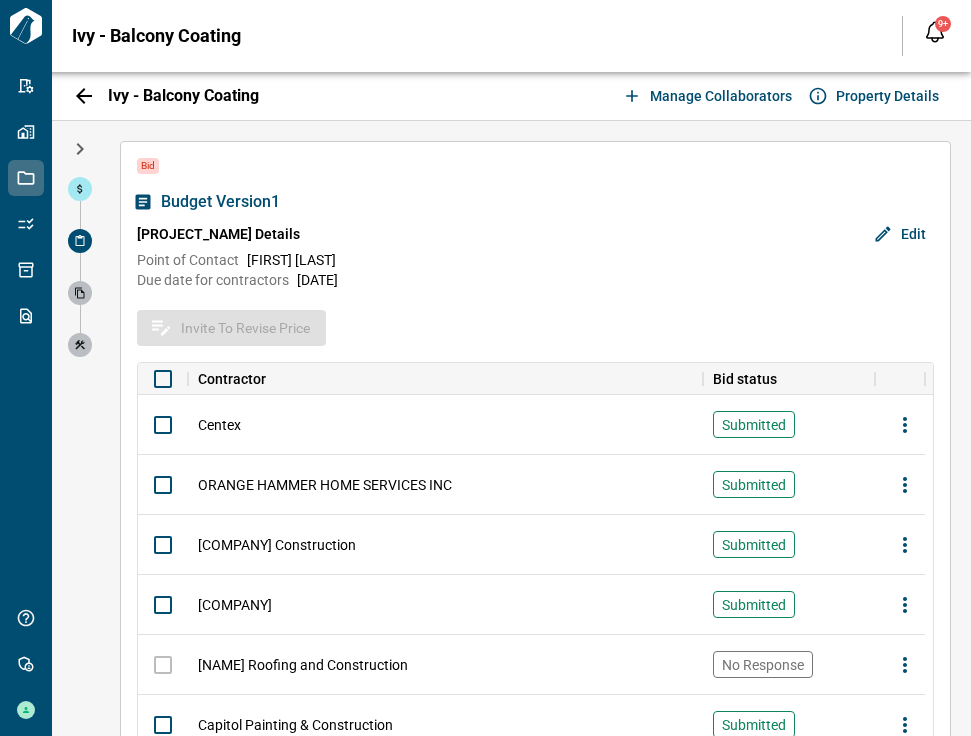 click 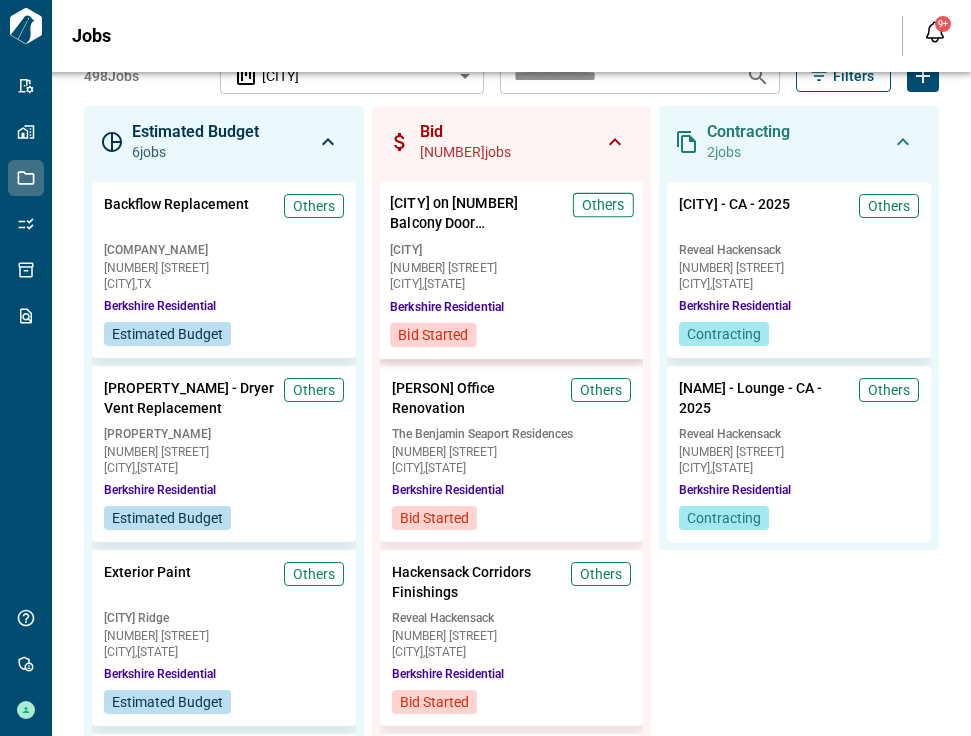 scroll, scrollTop: 48, scrollLeft: 0, axis: vertical 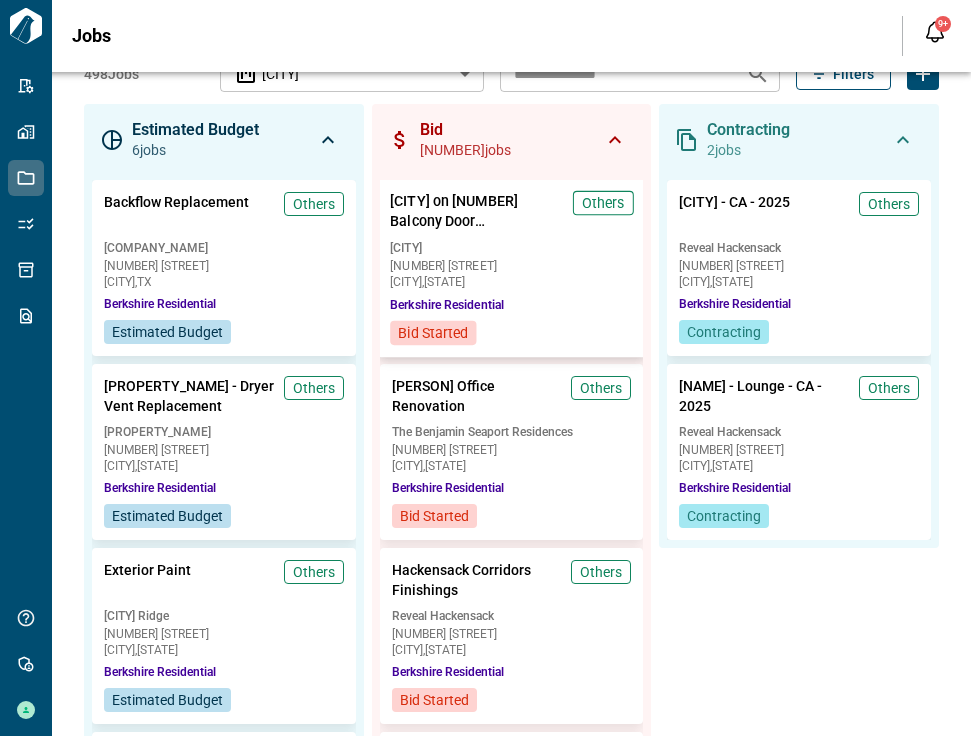 click on "[CITY] on [NUMBER] [STREET] [CITY] , [STATE] [CITY] Residential Bid Started" at bounding box center [512, 268] 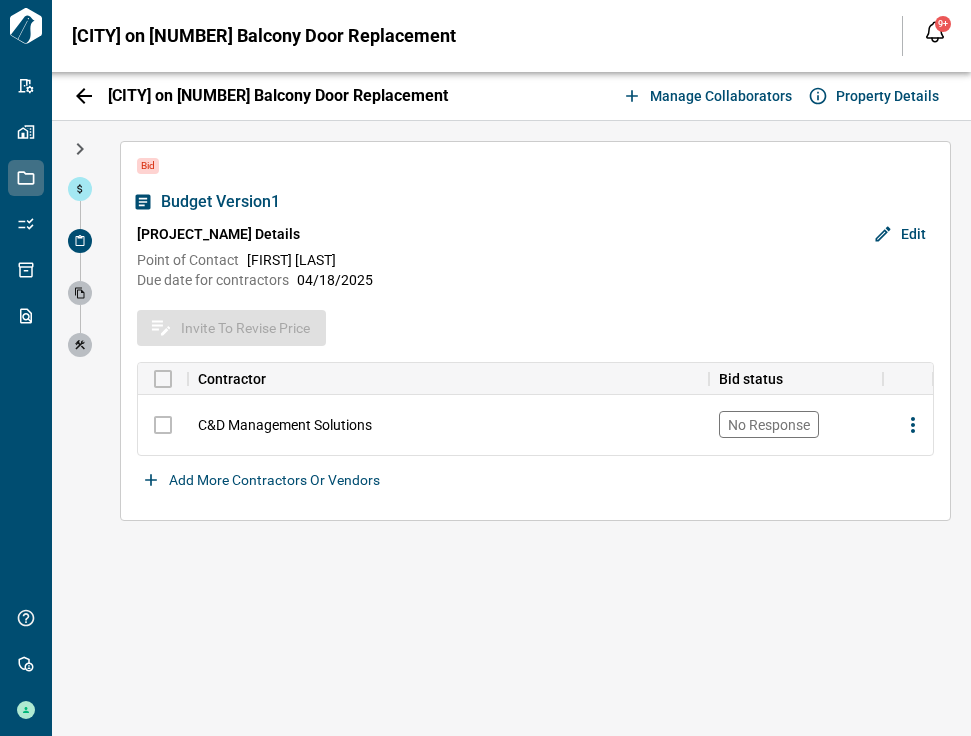 click 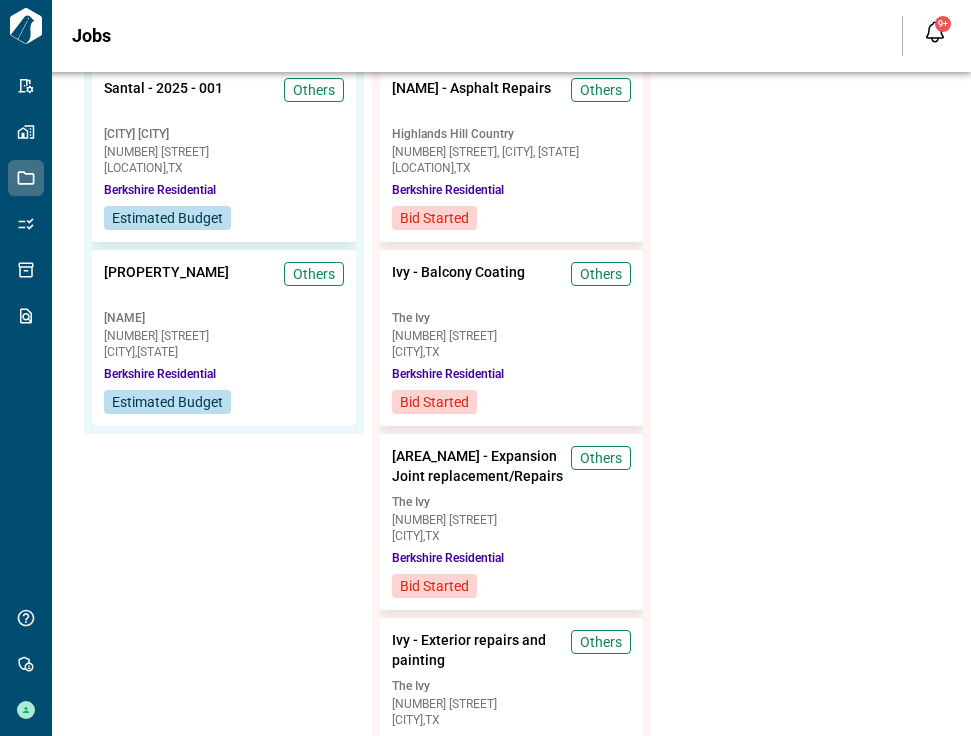 scroll, scrollTop: 942, scrollLeft: 0, axis: vertical 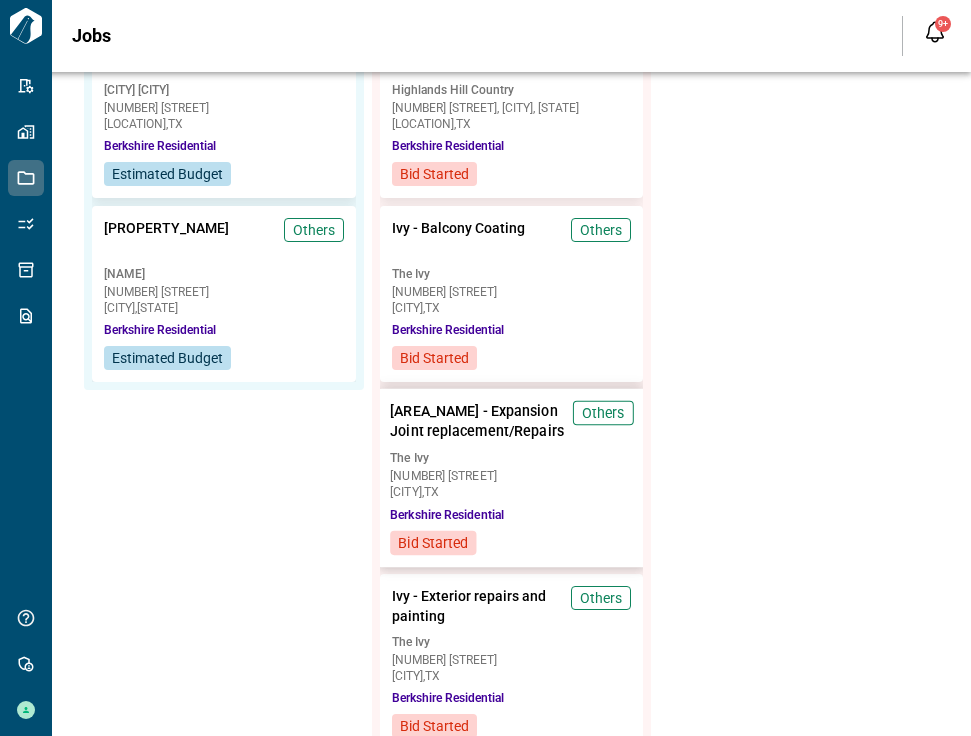 click on "The Ivy [NUMBER] [STREET] [CITY] , [STATE]" at bounding box center (511, 474) 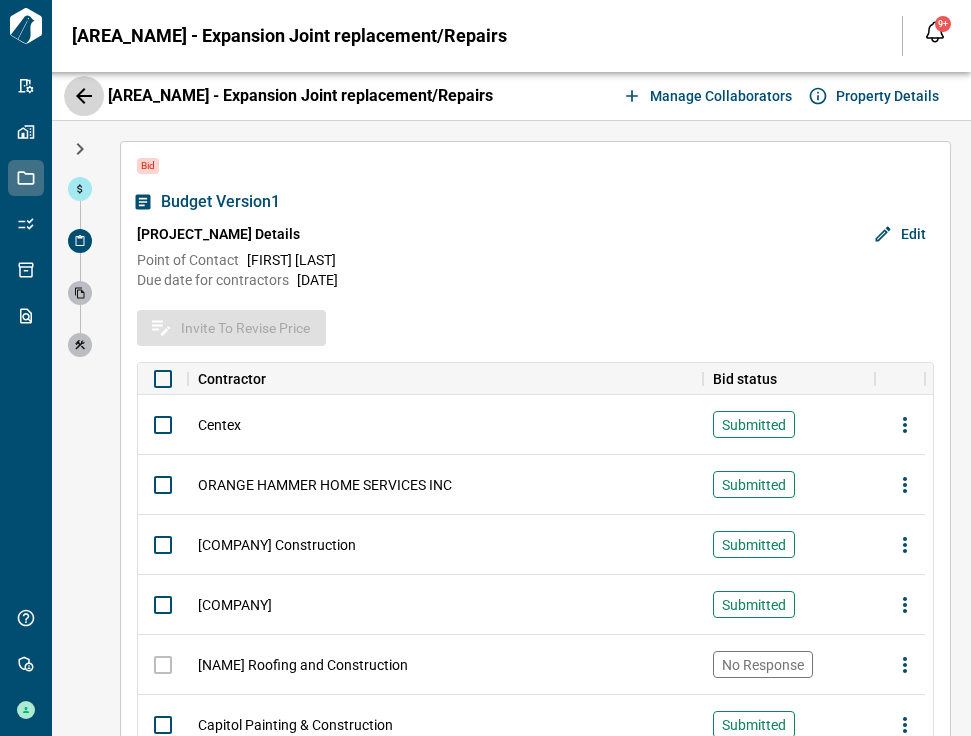 click 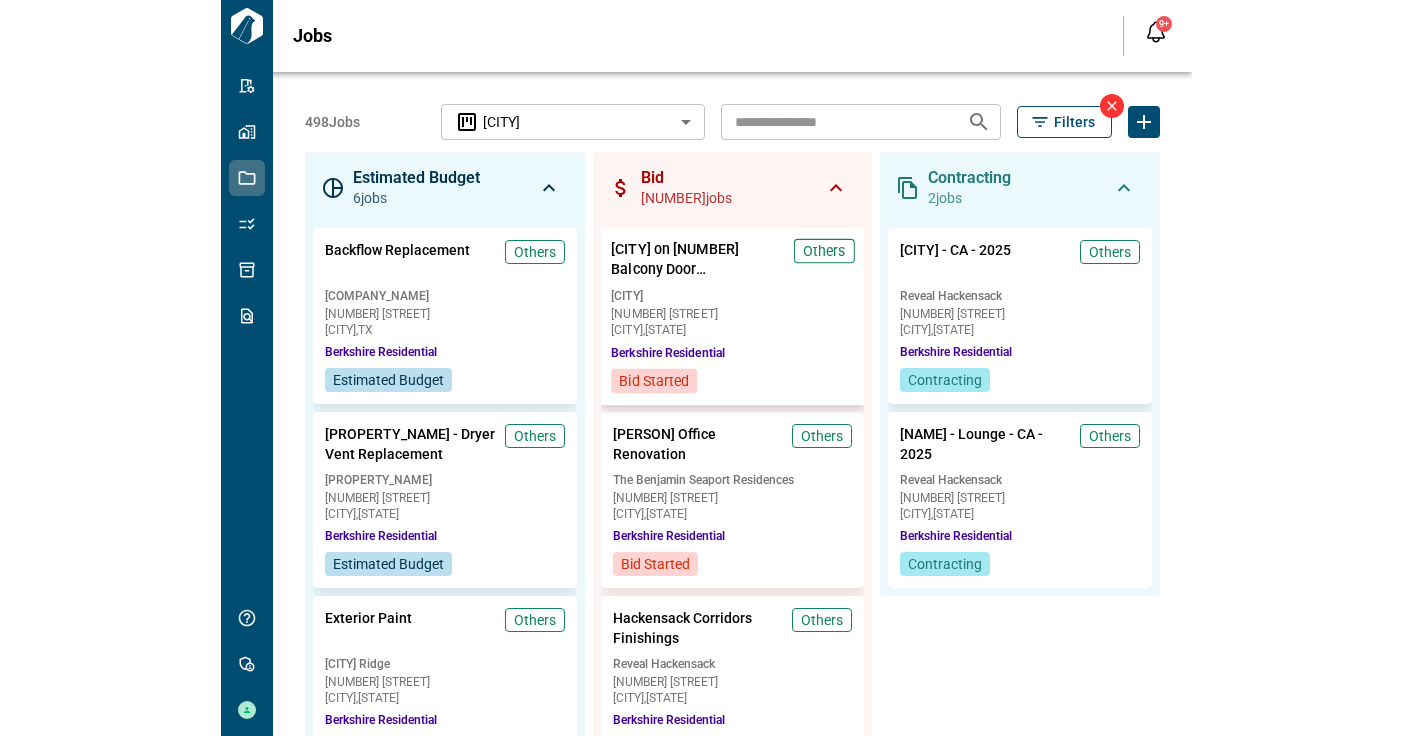 scroll, scrollTop: 0, scrollLeft: 0, axis: both 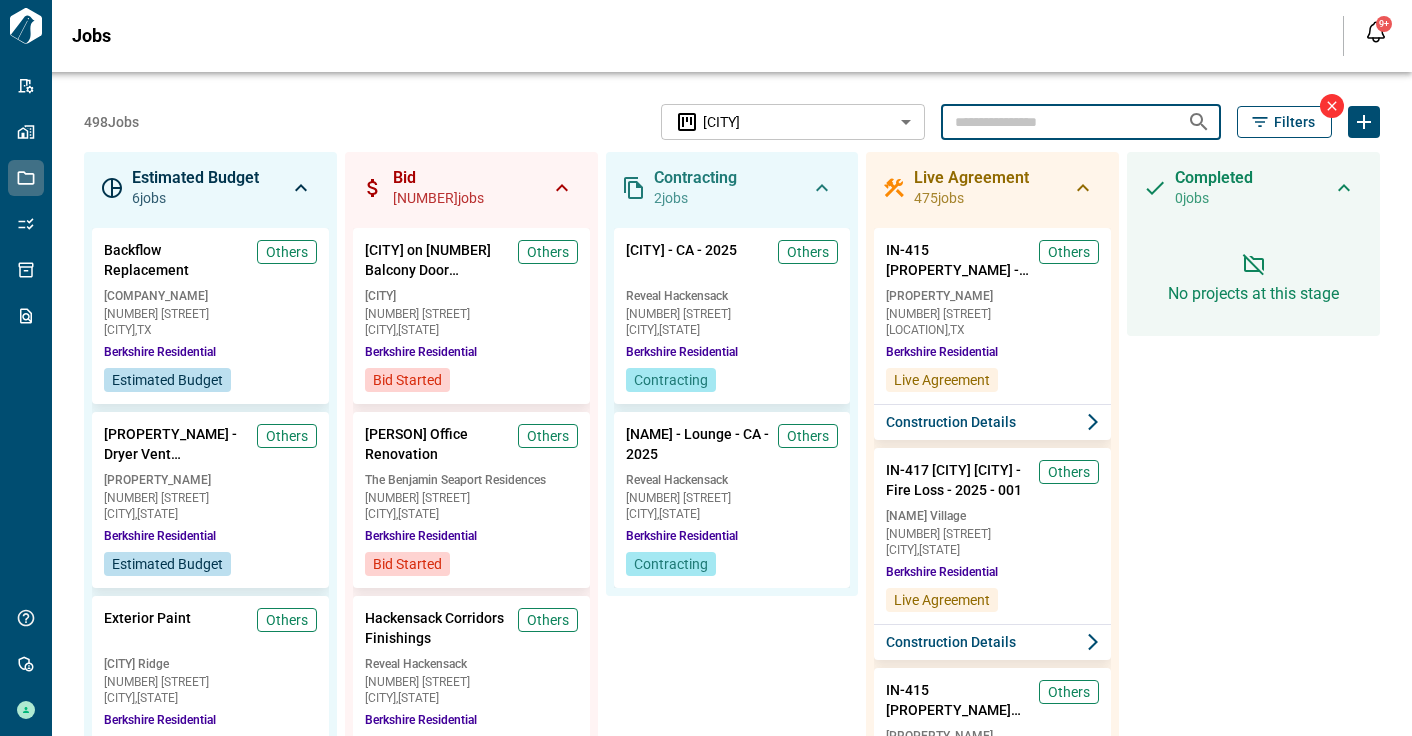 click at bounding box center (1056, 121) 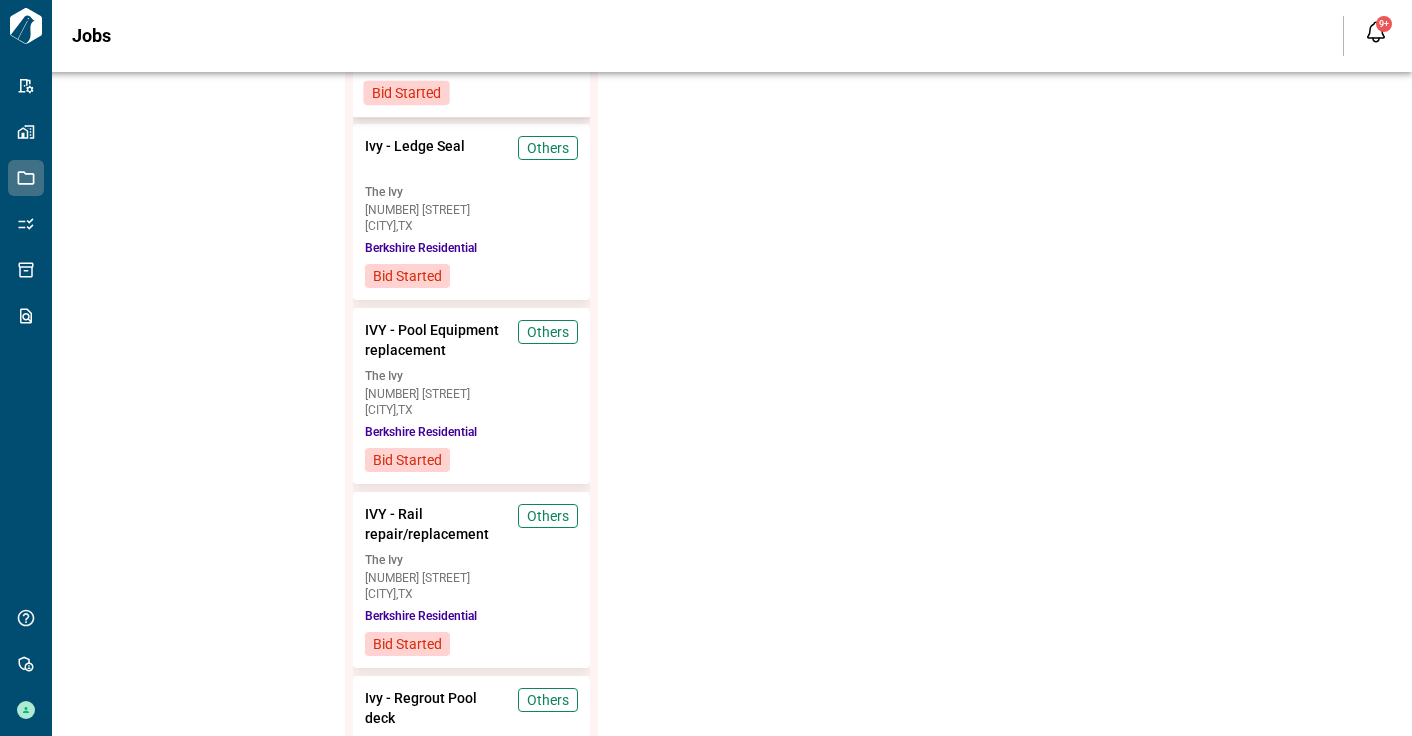 scroll, scrollTop: 816, scrollLeft: 0, axis: vertical 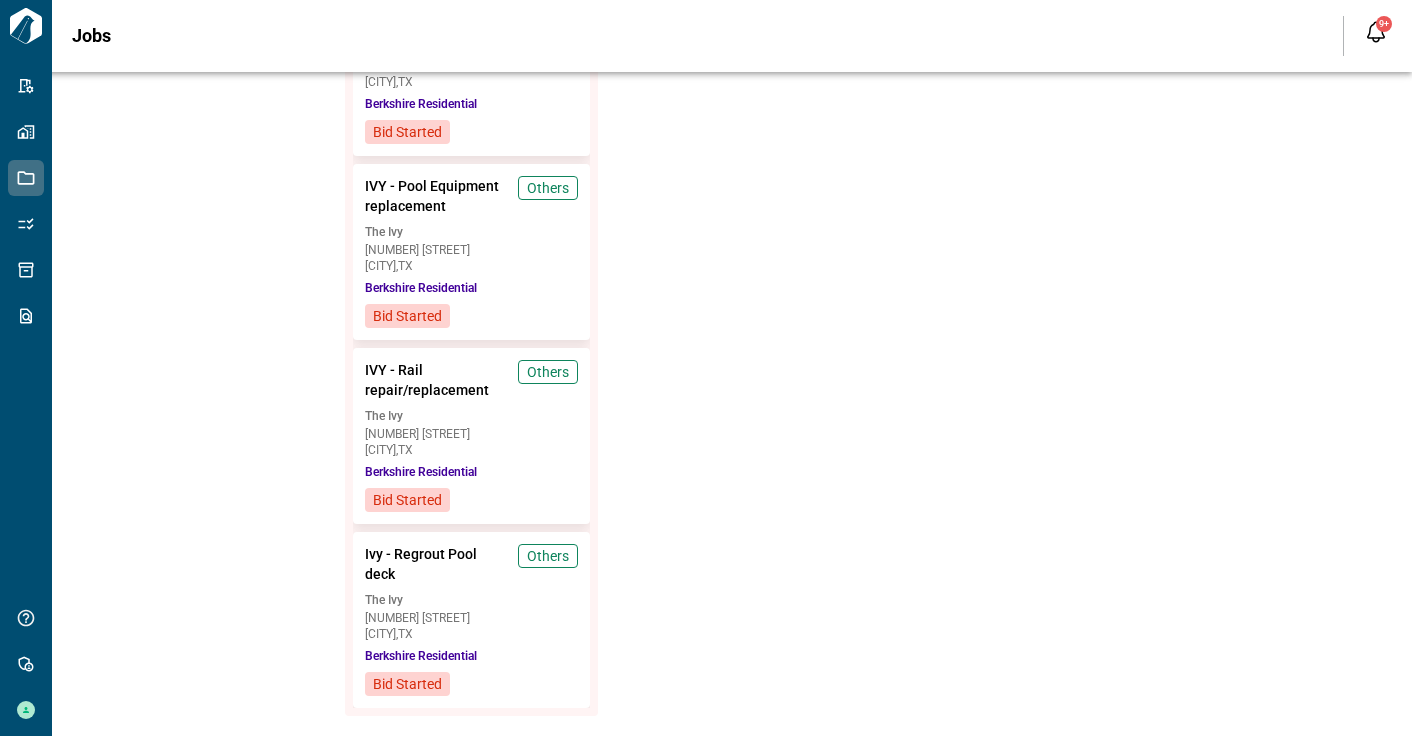 type on "***" 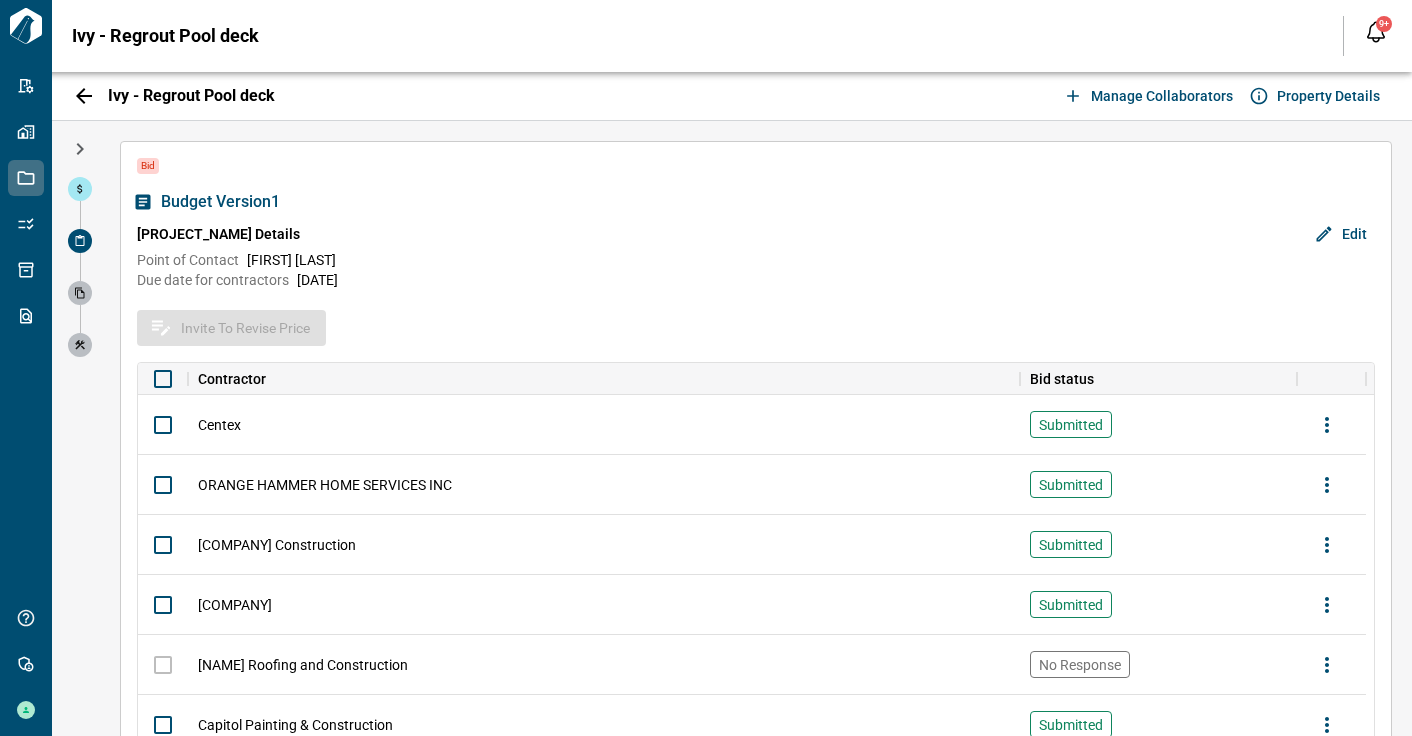 click 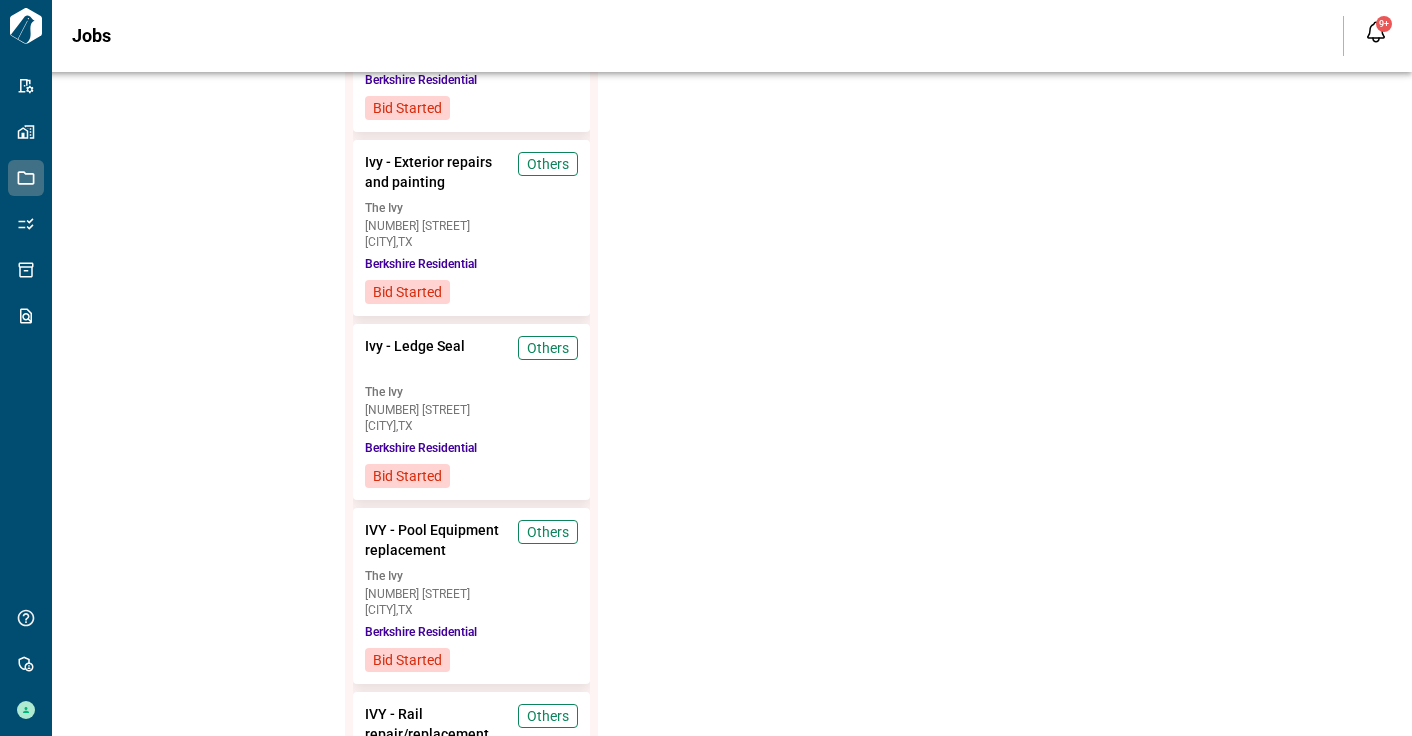 scroll, scrollTop: 0, scrollLeft: 0, axis: both 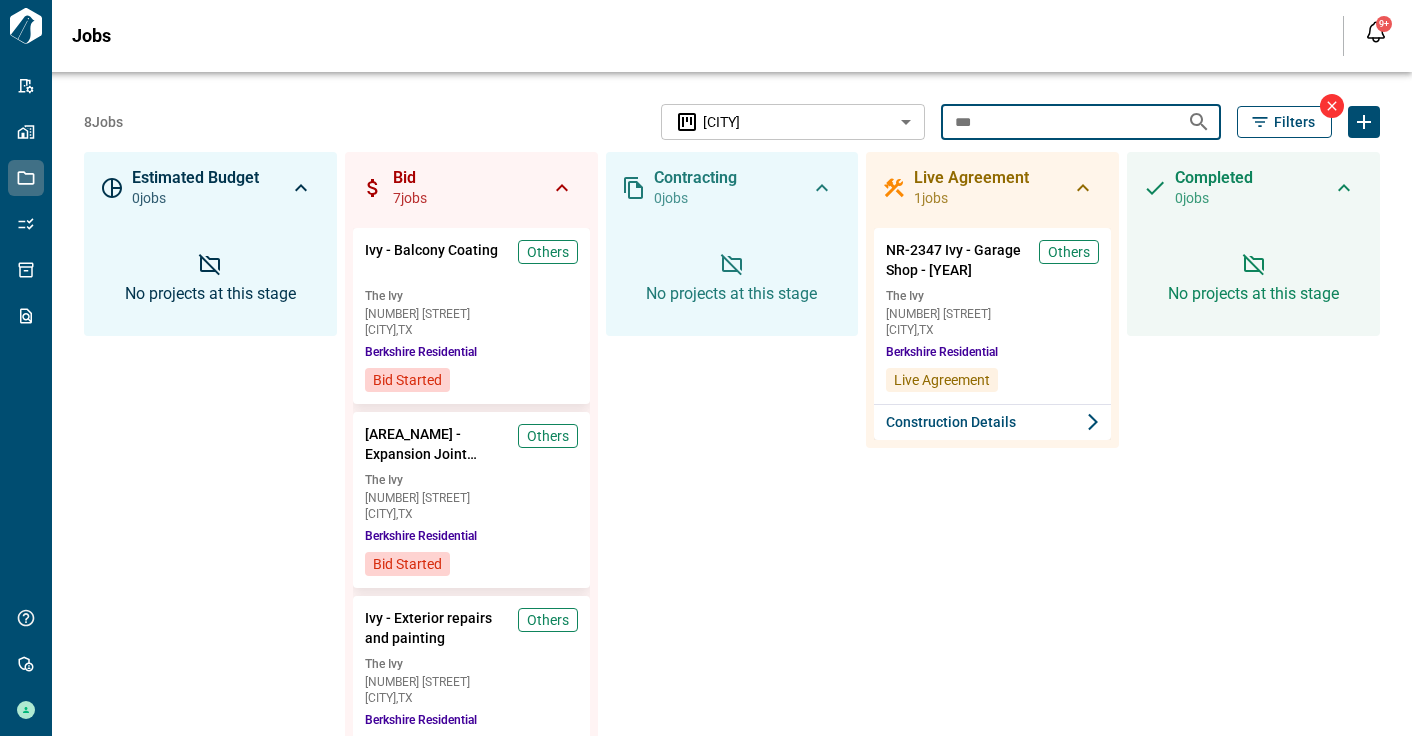 click on "***" at bounding box center (1056, 121) 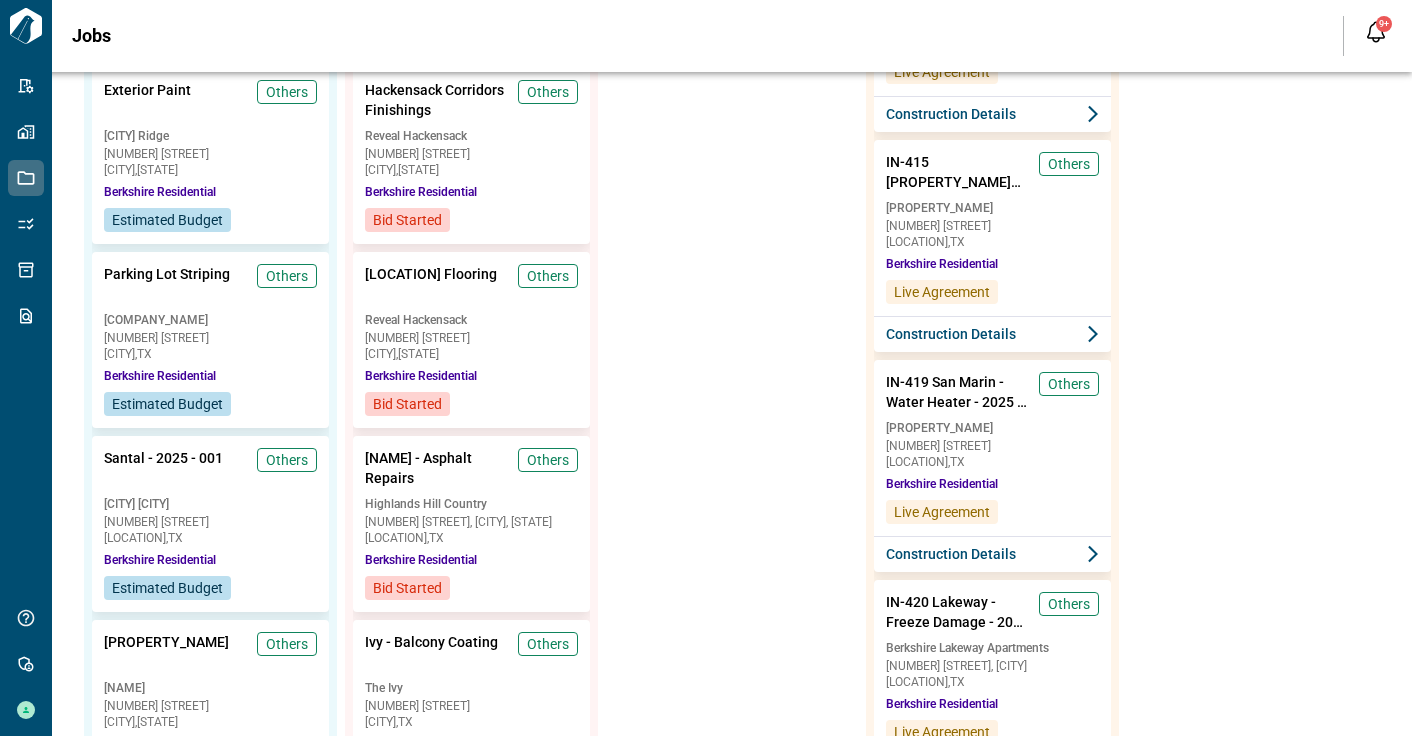 scroll, scrollTop: 669, scrollLeft: 0, axis: vertical 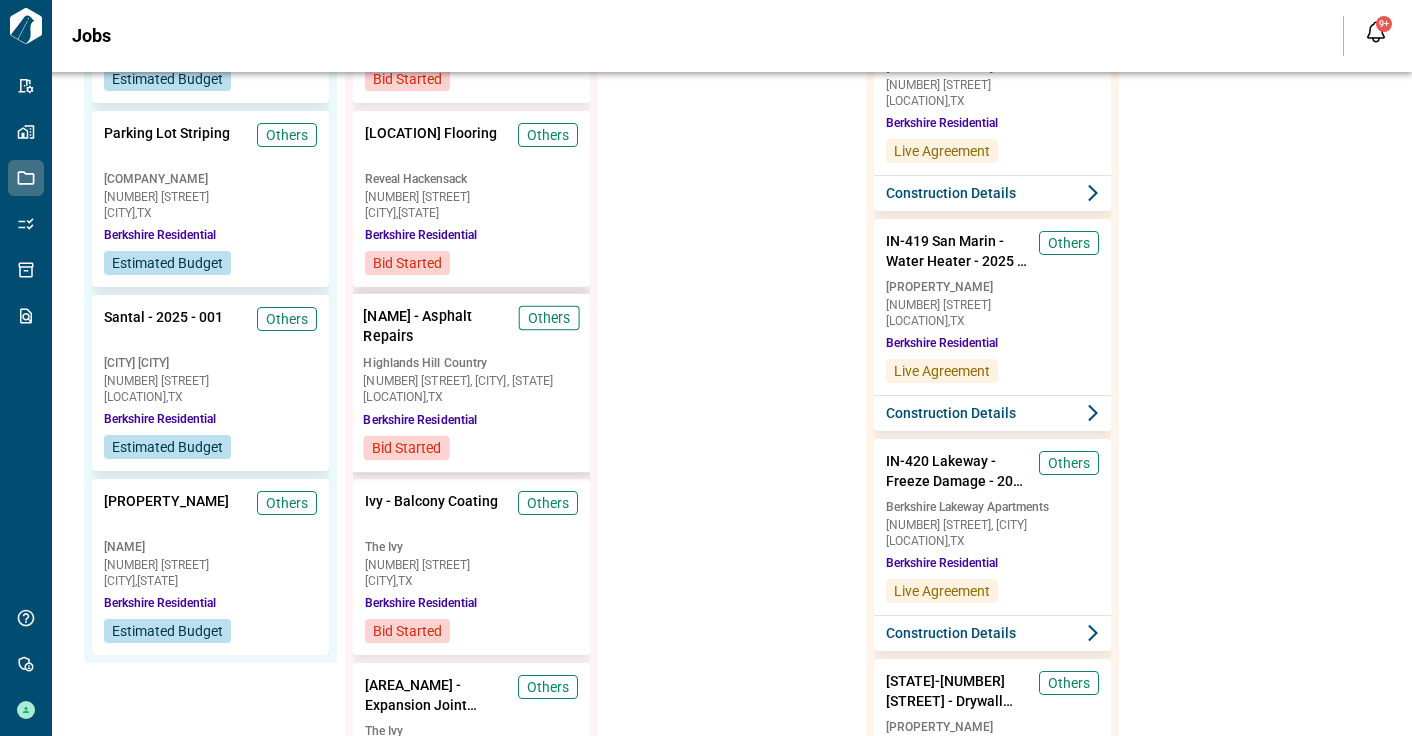 click on "Highlands Hill Country" at bounding box center (471, 363) 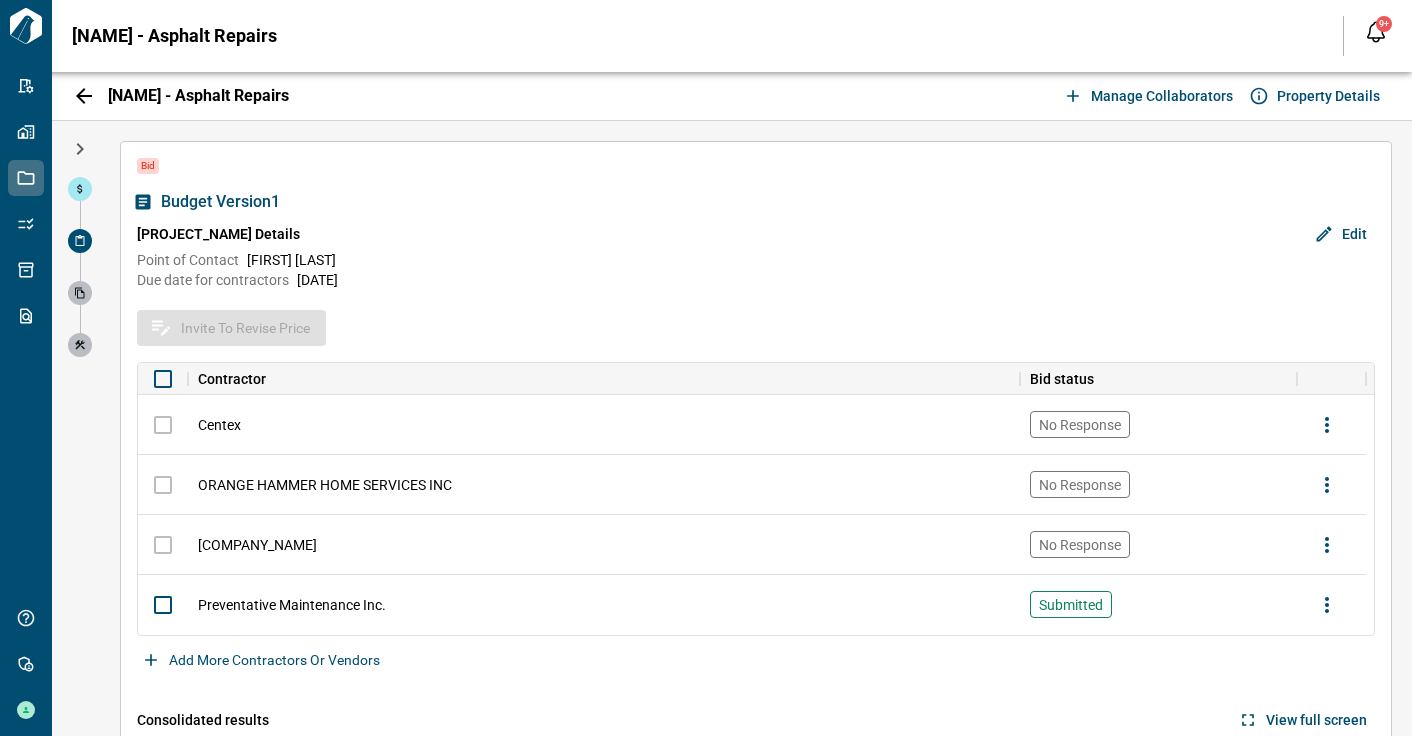 scroll, scrollTop: 0, scrollLeft: 0, axis: both 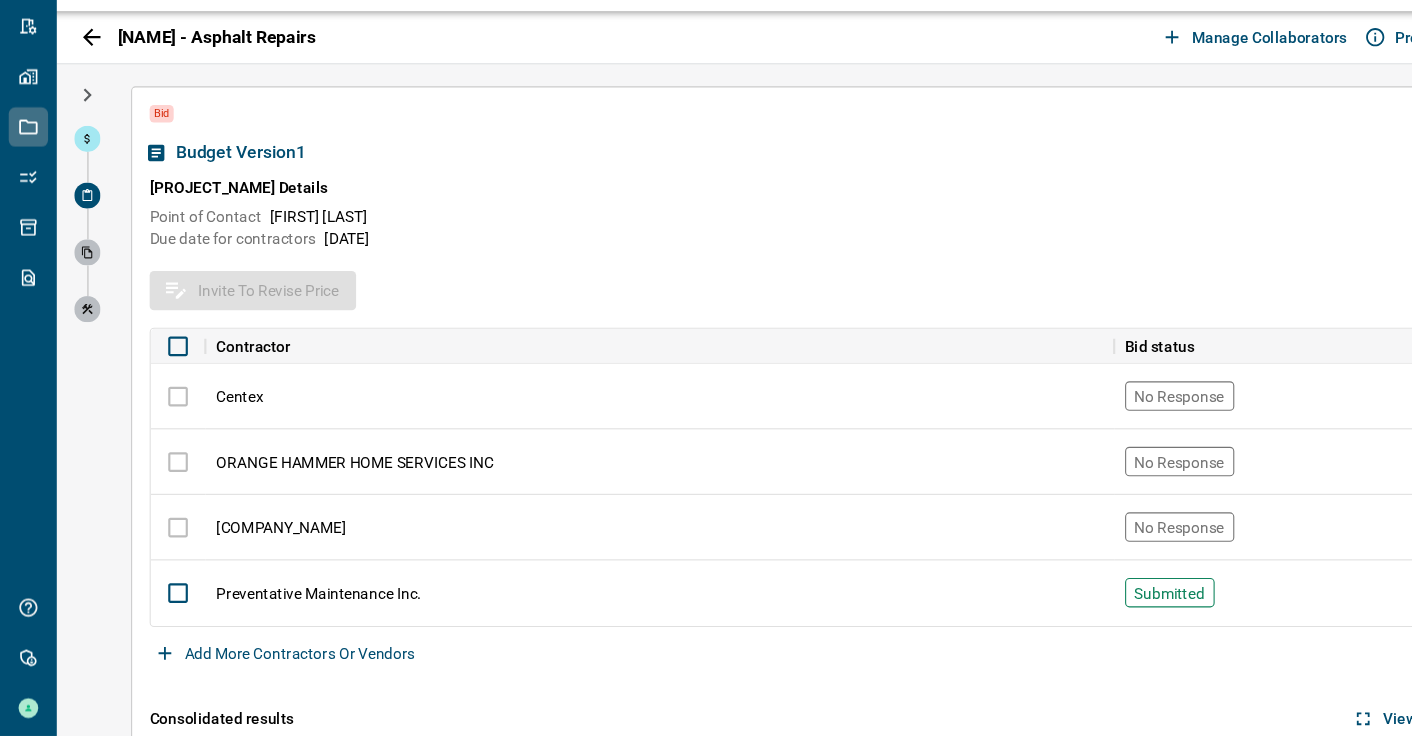 click on "Point of Contact [FIRST] [LAST]" at bounding box center [756, 260] 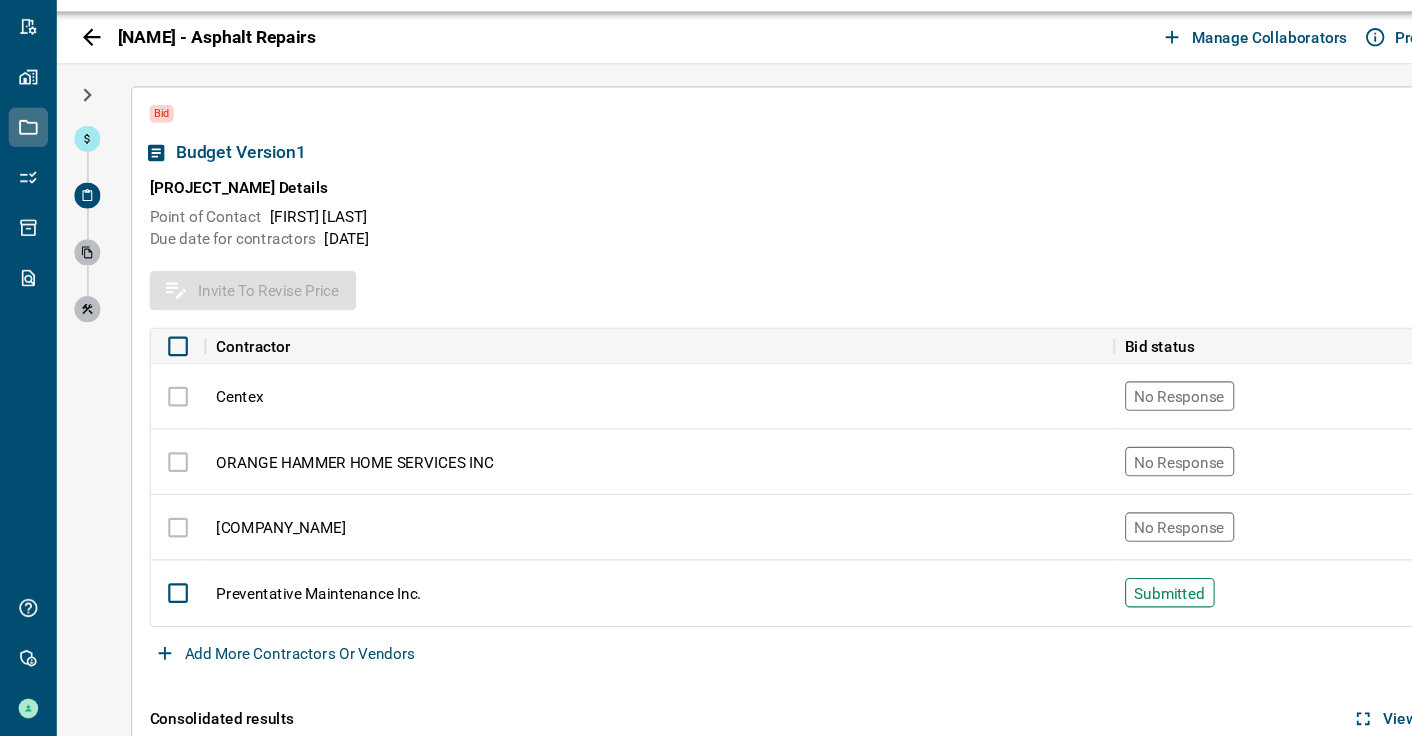 scroll, scrollTop: 0, scrollLeft: 0, axis: both 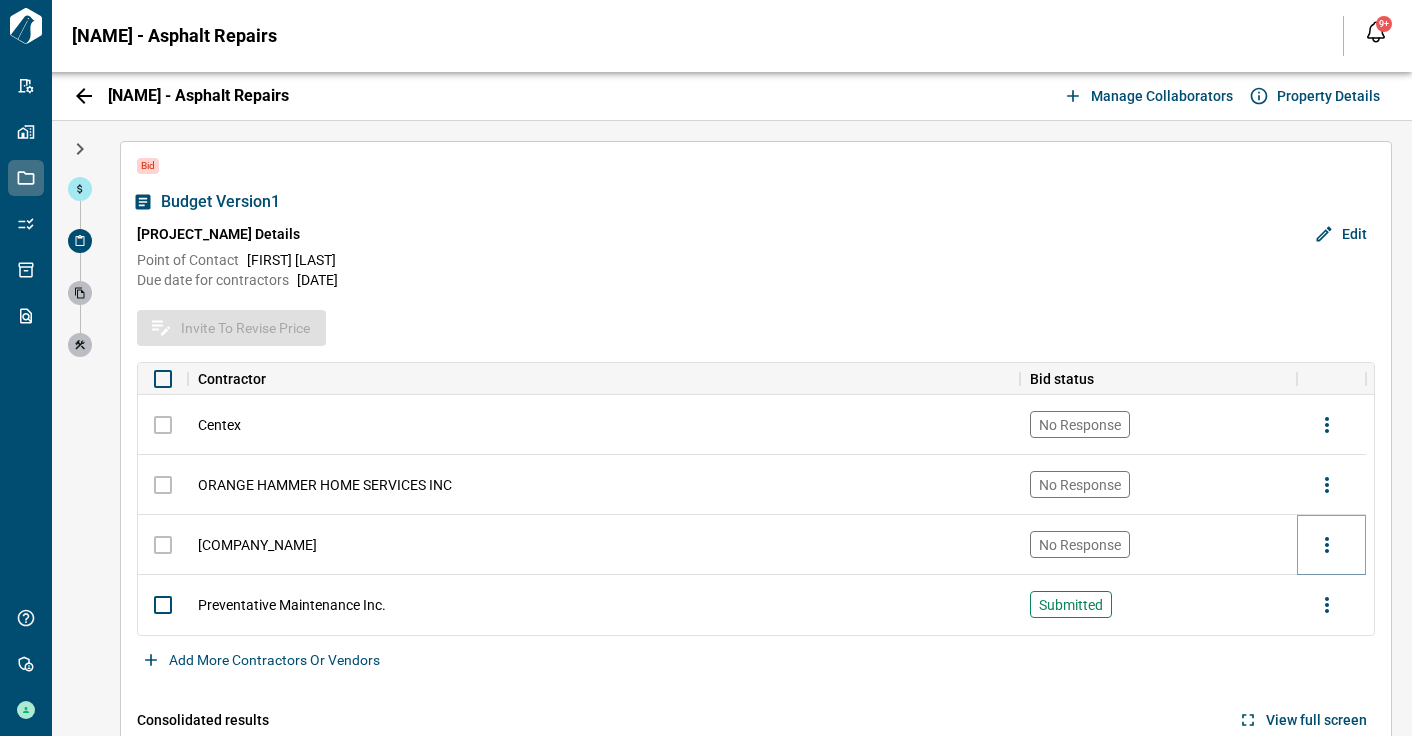 click 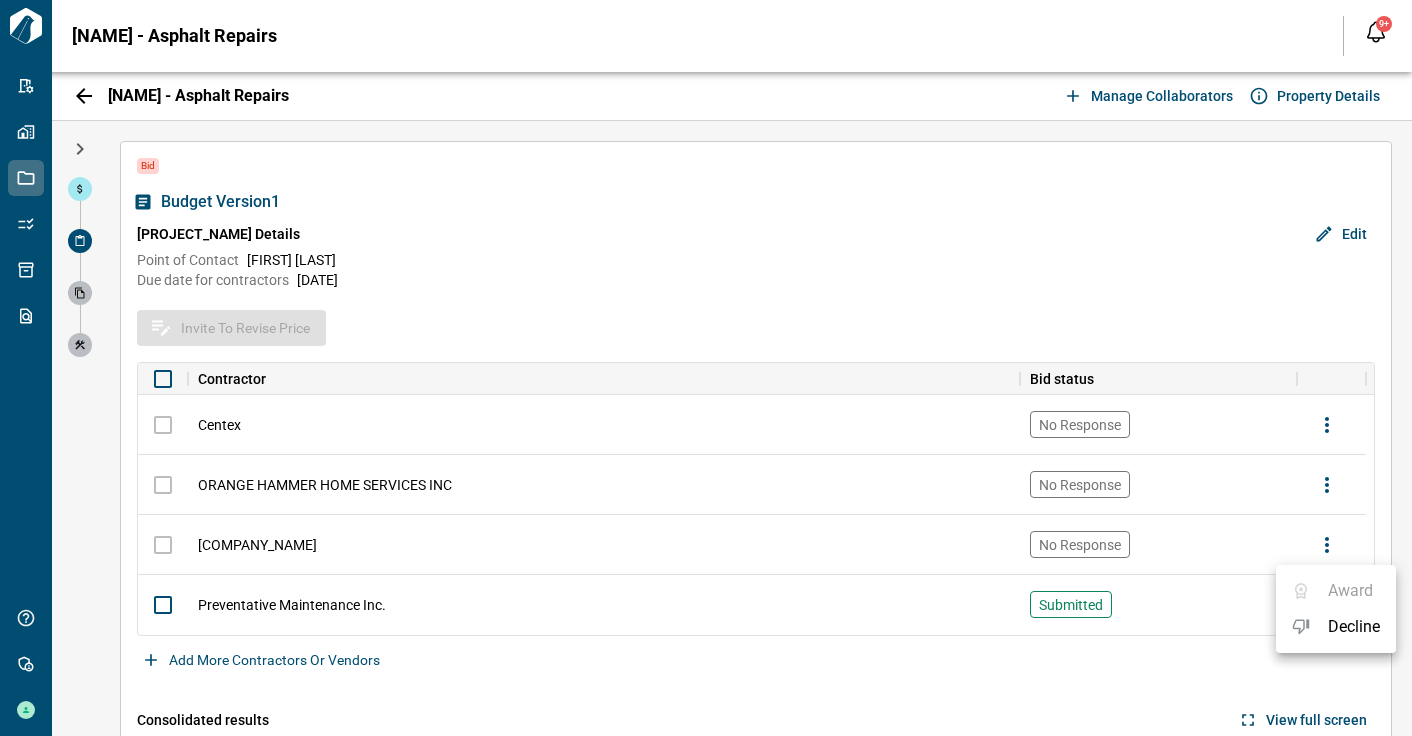 click at bounding box center [706, 368] 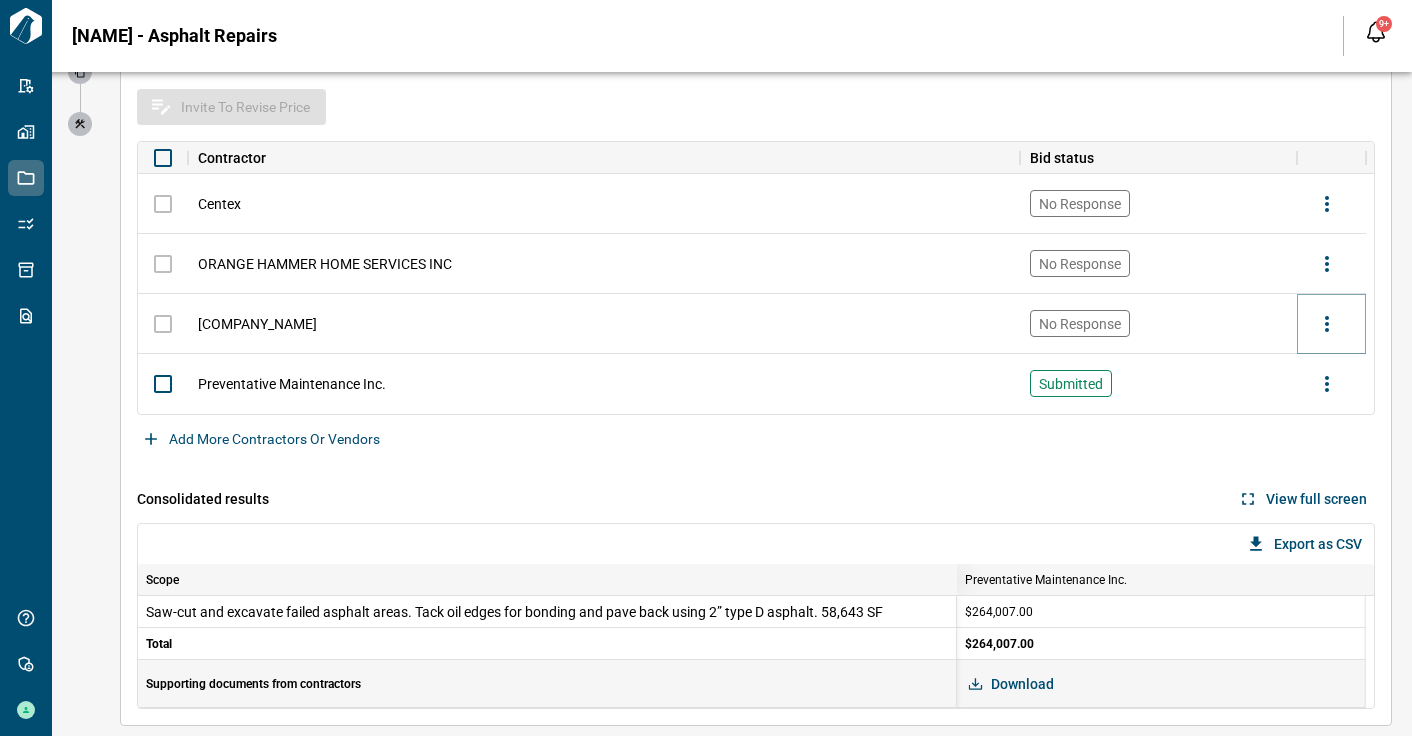 scroll, scrollTop: 231, scrollLeft: 0, axis: vertical 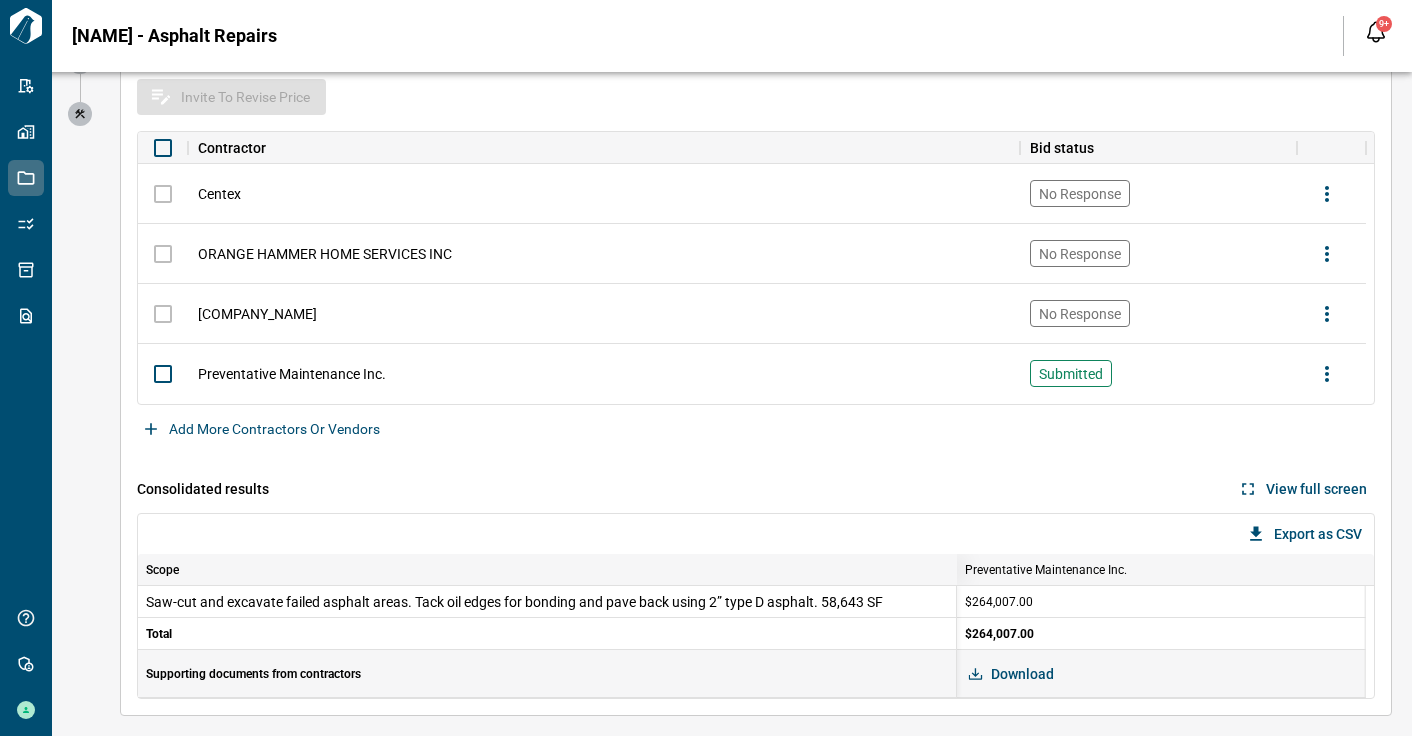click on "Bid Budget Version 1 Contractor Submission Details Edit Point of Contact [NAME] Due date for contractors 06/06/2025 Invite to revise price Contractor Bid status Centex No Response ORANGE HAMMER HOME SERVICES INC No Response Alpha Paving No Response Preventative Maintenance Inc. Submitted Add more contractors or vendors Consolidated results View full screen Export as CSV Scope Preventative Maintenance Inc.  Saw-cut and excavate failed asphalt areas. Tack oil edges for bonding and pave back using 2” type D asphalt. 58,643 SF Total Supporting documents from contractors $264,007.00 $264,007.00 Download" at bounding box center (756, 313) 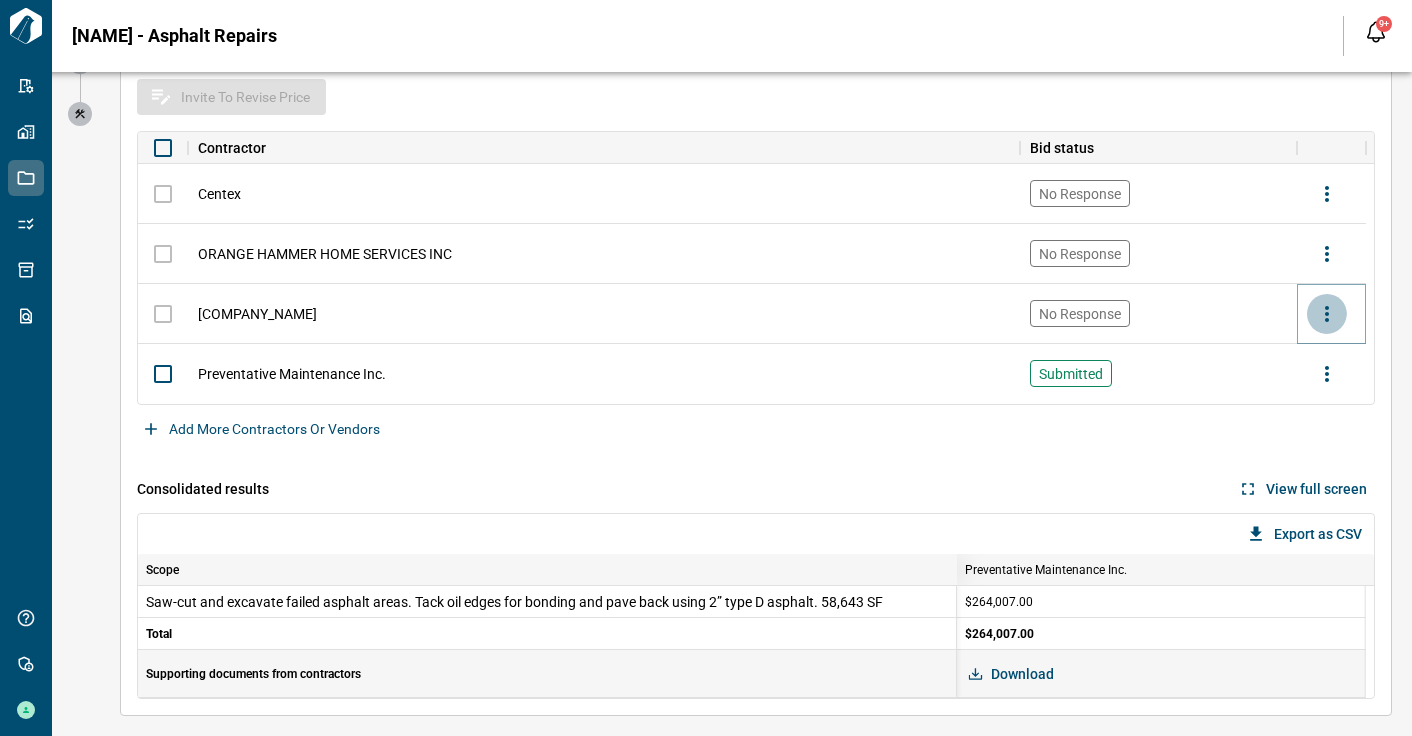 click 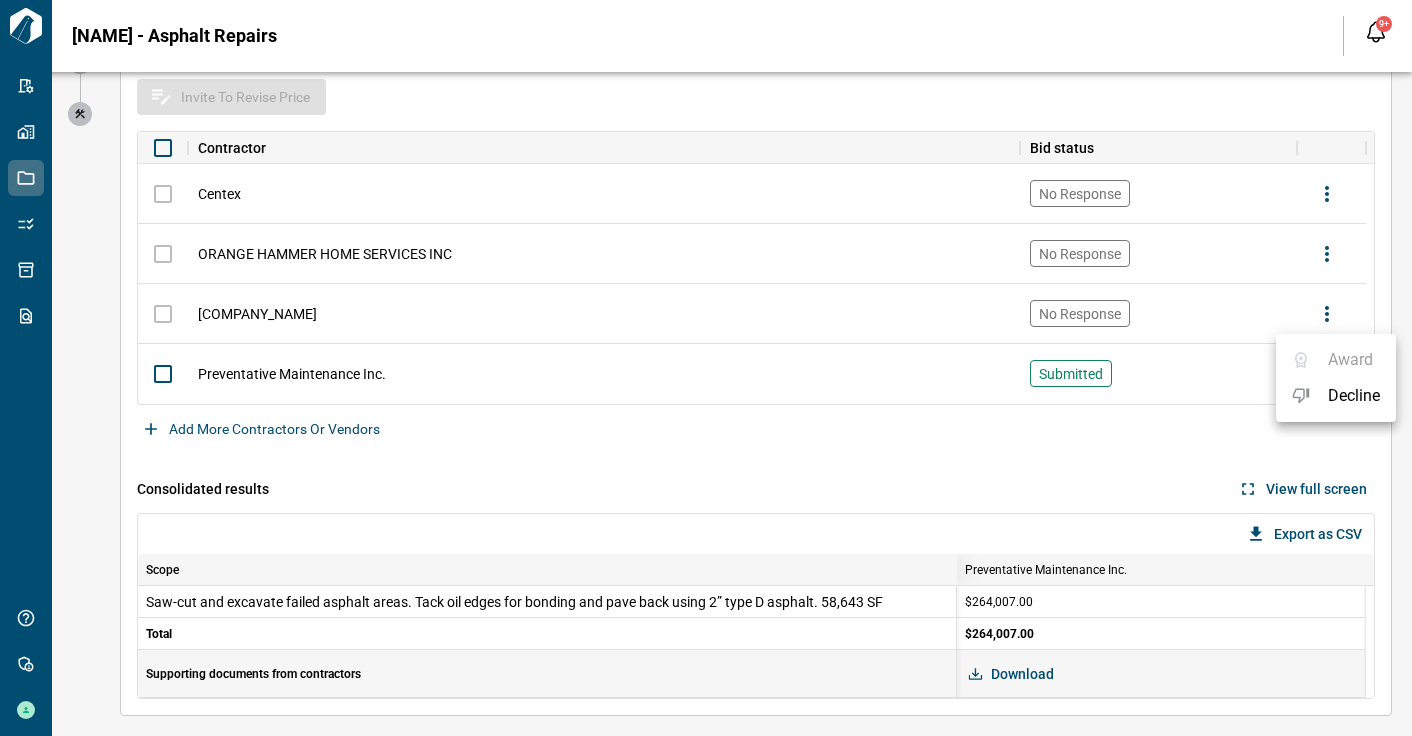 click at bounding box center [706, 368] 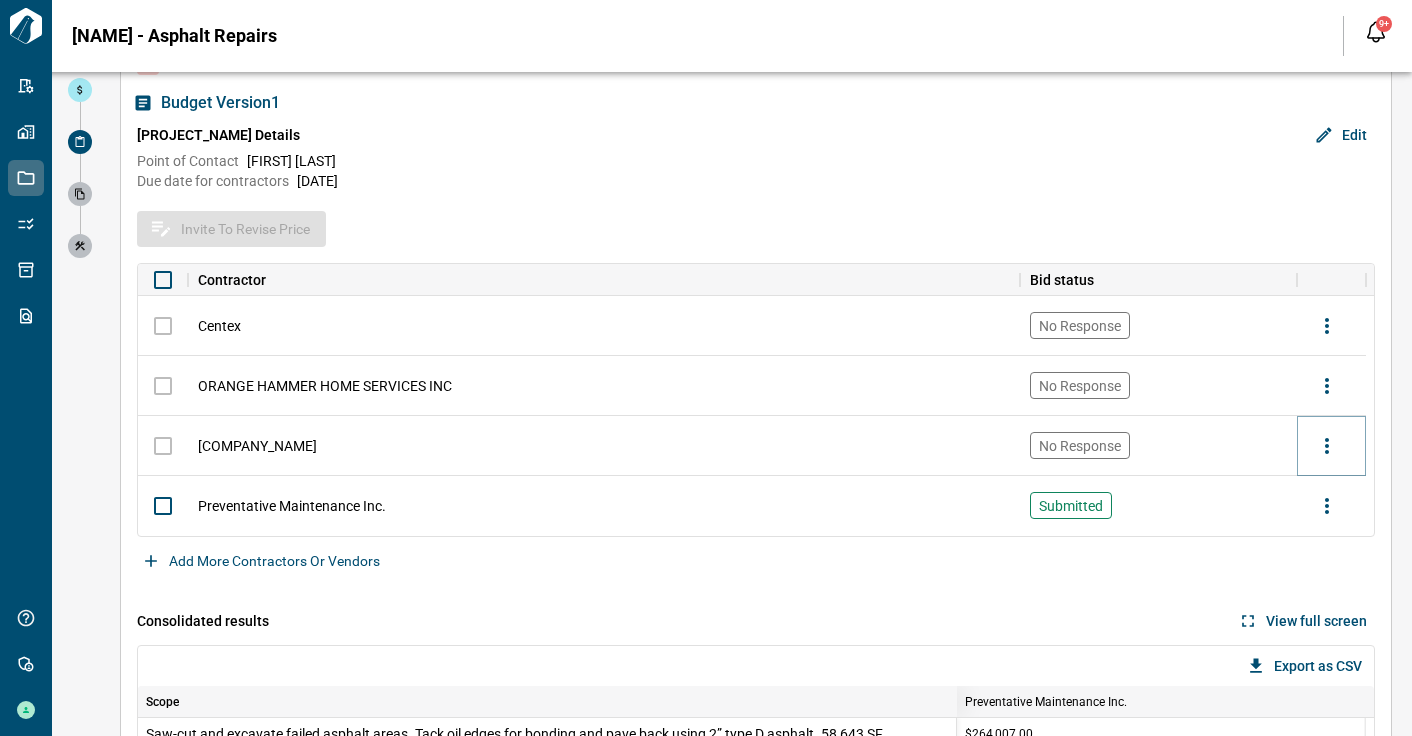 scroll, scrollTop: 0, scrollLeft: 0, axis: both 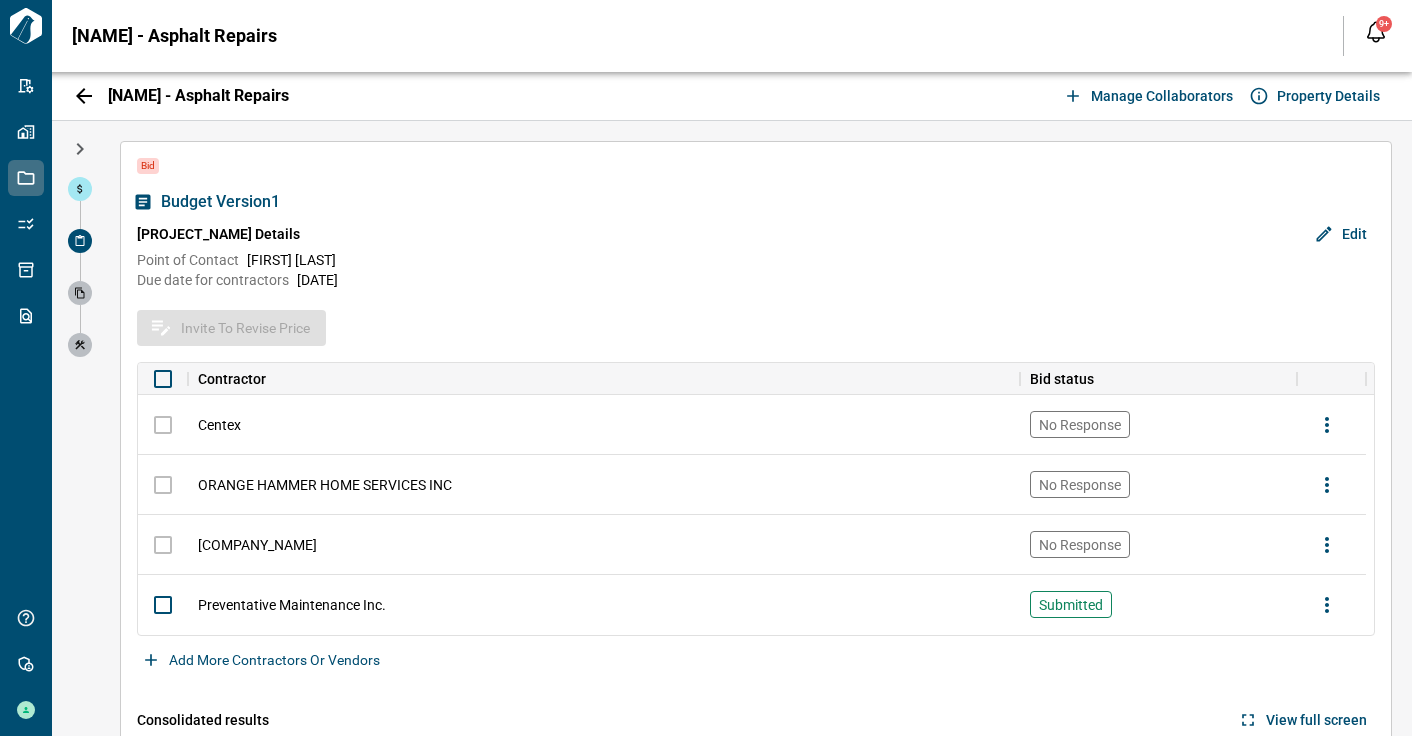 click on "Due date for contractors [DATE]" at bounding box center [756, 280] 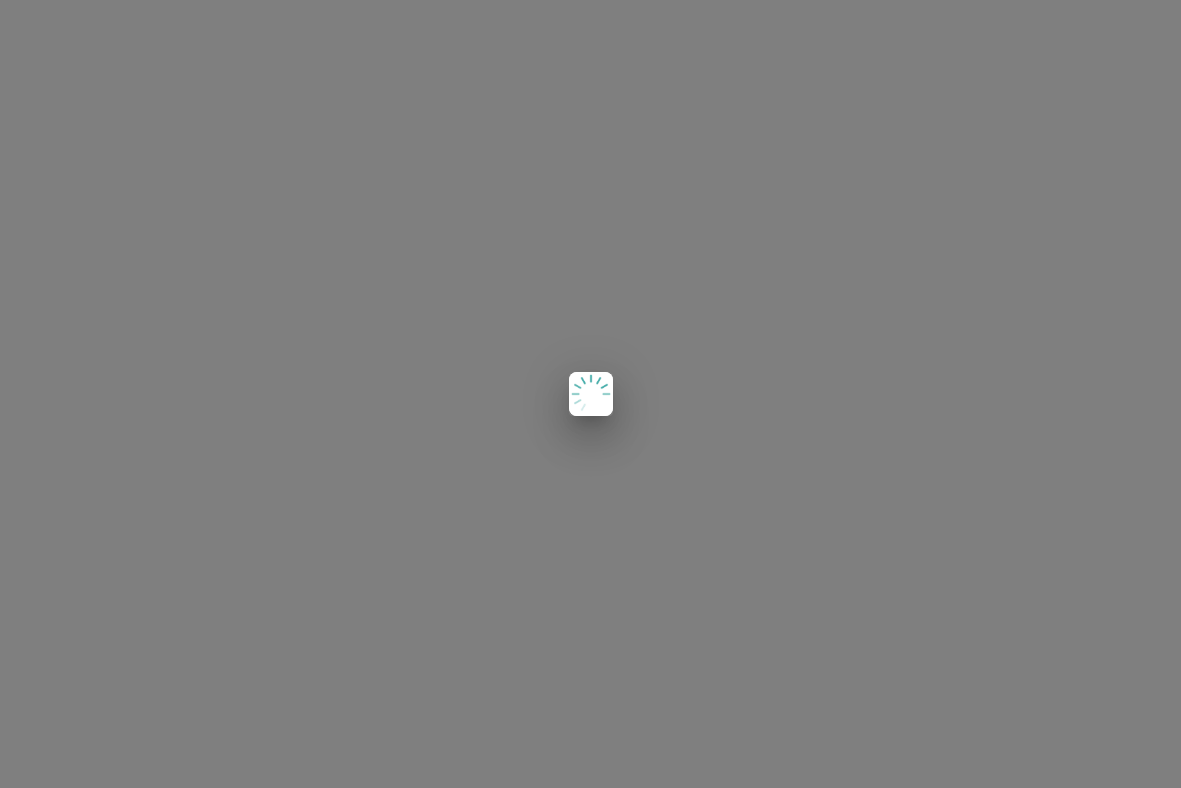 scroll, scrollTop: 0, scrollLeft: 0, axis: both 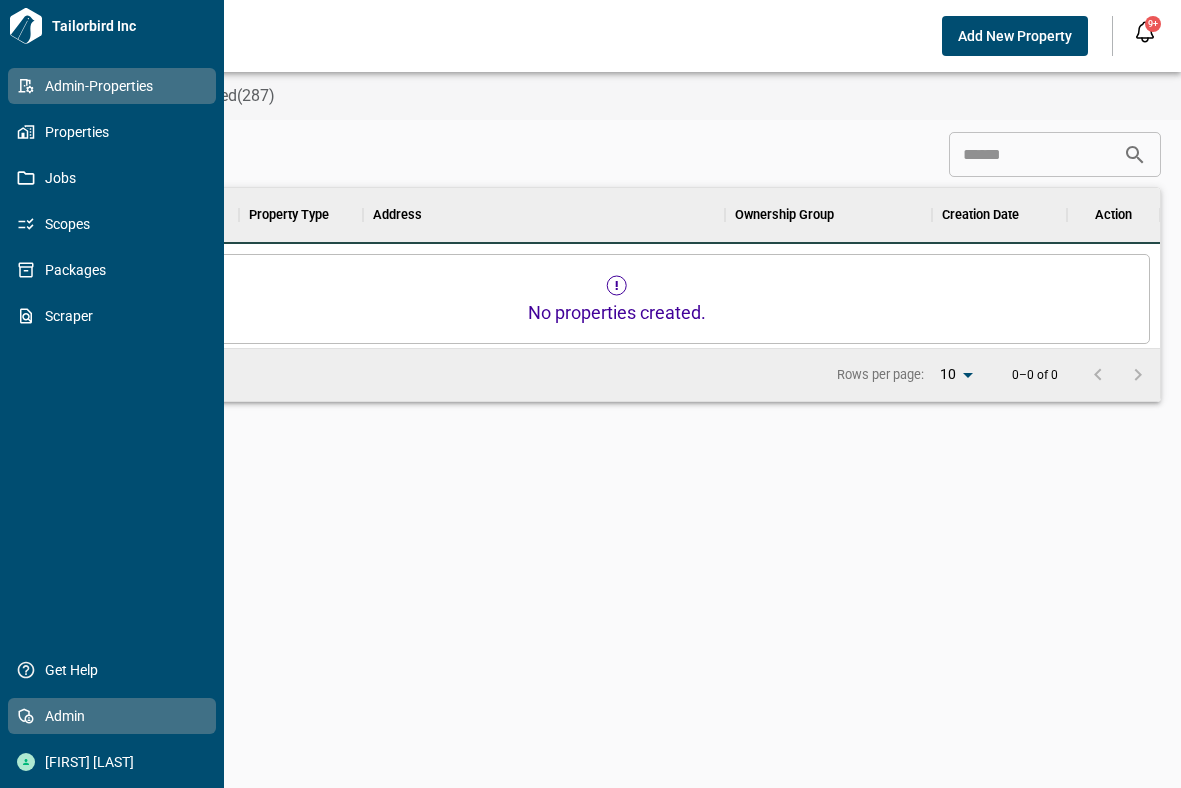 click on "Admin" at bounding box center [116, 716] 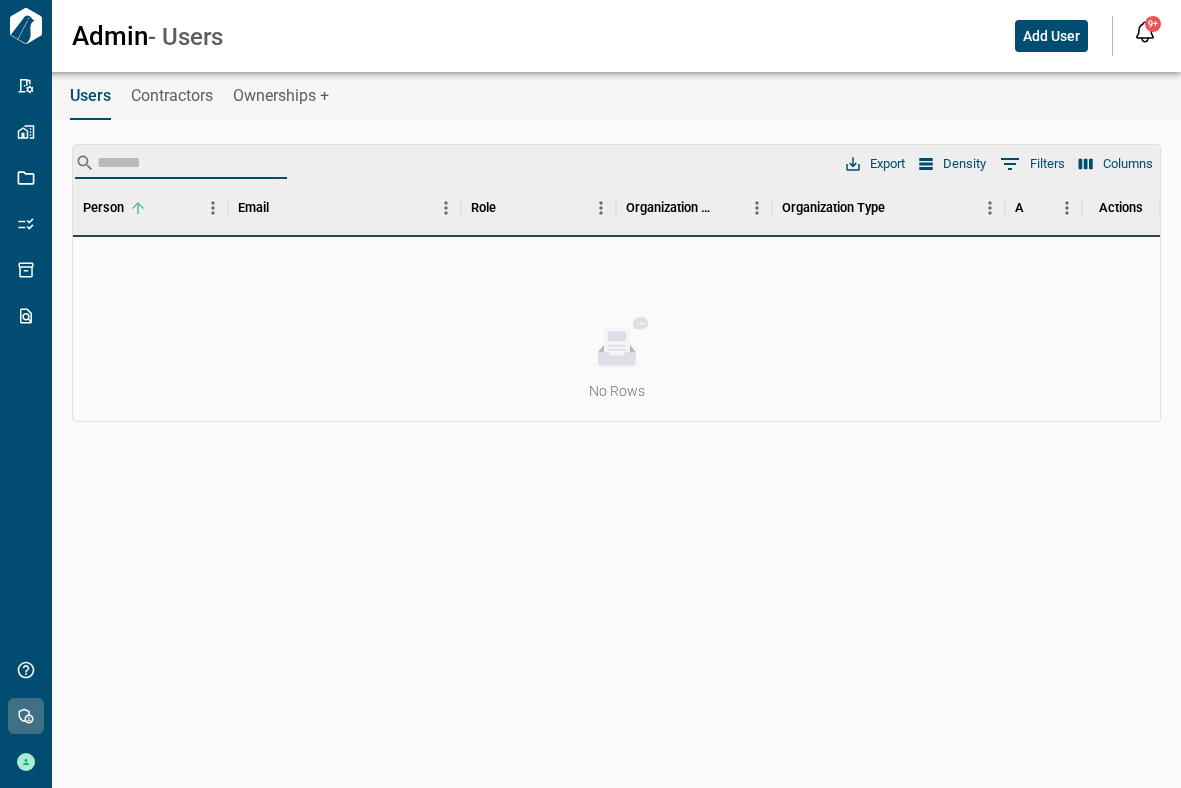 click at bounding box center [177, 163] 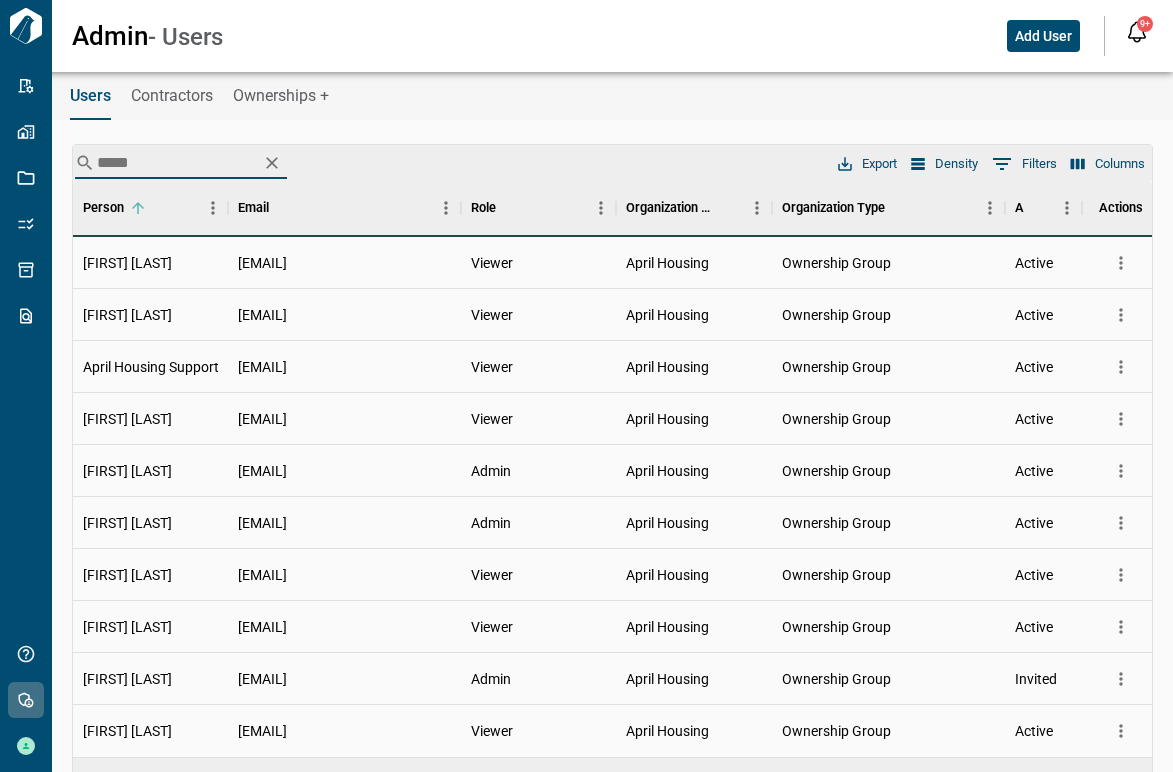 scroll, scrollTop: 39, scrollLeft: 0, axis: vertical 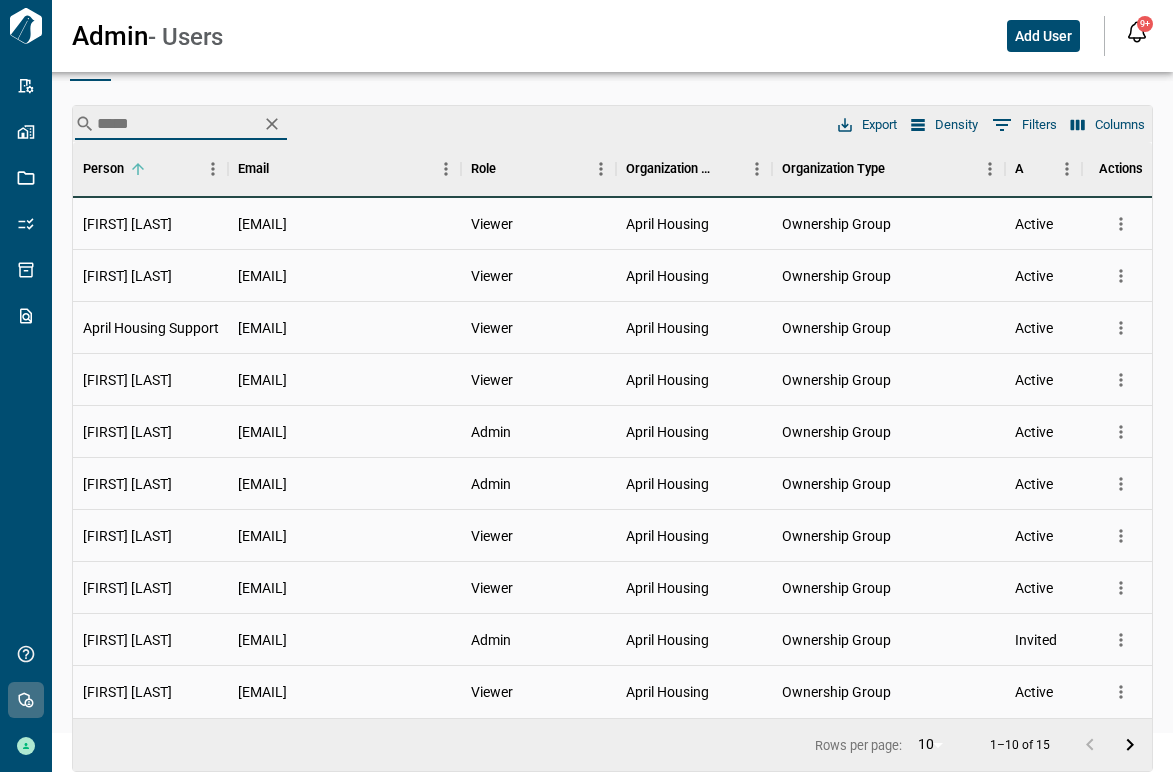 type on "*****" 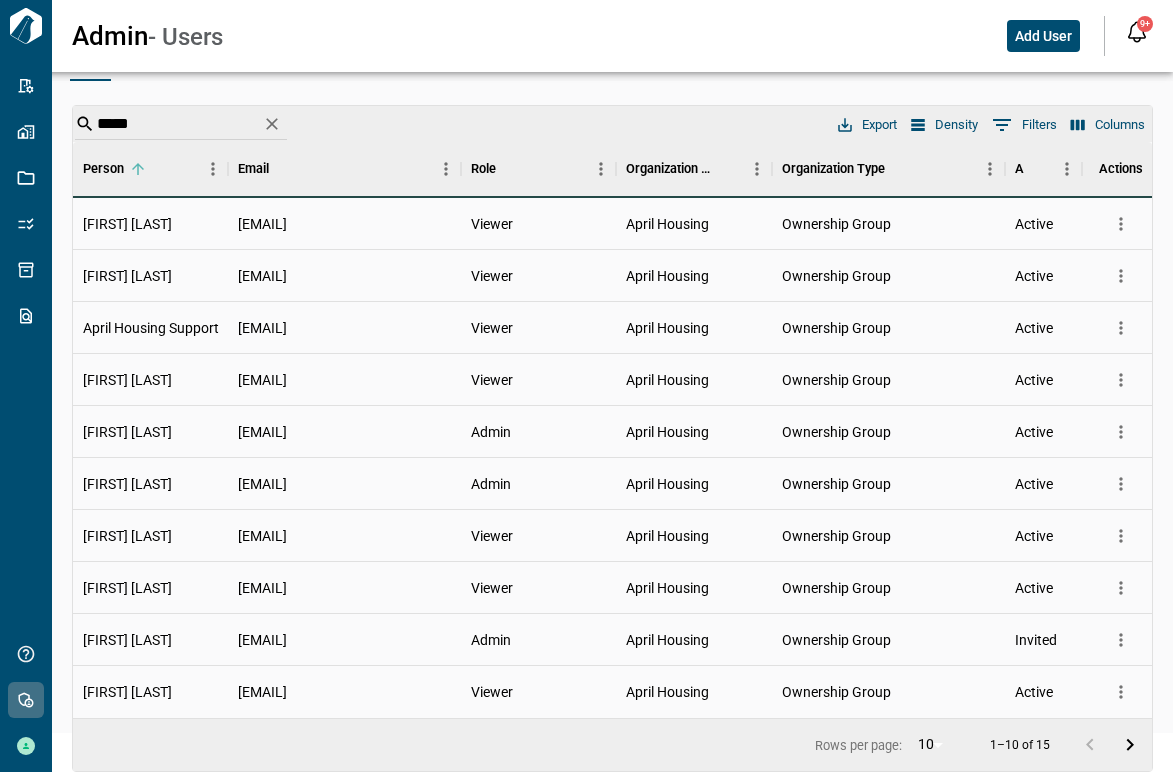 click on "Tailorbird Inc Admin-Properties Properties Jobs Scopes Packages Scraper Get Help Admin [FIRST] [LAST] Users Contractors Ownerships + Admin  - Users Add User 9+ Notifications *** ****** **** Mark all as read SV Hey  [FIRST]  👋 - Steve Vanderweide needs approval for unit scope. [TIME] SV Hey  [FIRST]  👋 - Steve Vanderweide needs approval for unit scope. [TIME] SV Hey  [FIRST]  👋 - Steve Vanderweide needs approval for unit scope. [TIME] SV Hey  [FIRST]  👋 - Steve Vanderweide needs approval for unit scope. [TIME] SV Hey  [FIRST]  👋 - Steve Vanderweide needs approval for unit scope. [TIME] SV Hey  [FIRST]  👋 - Steve Vanderweide needs approval for unit scope. [TIME] SV Hey  [FIRST]  👋 - Steve Vanderweide needs approval for unit scope. [TIME] SV Hey  [FIRST]  👋 - Steve Vanderweide needs approval for unit scope. [TIME] SV Hey  [FIRST]  👋 - Steve Vanderweide needs approval for unit scope. [TIME] SV Hey  [FIRST]  [TIME] MH Hey  [FIRST]" at bounding box center [586, 347] 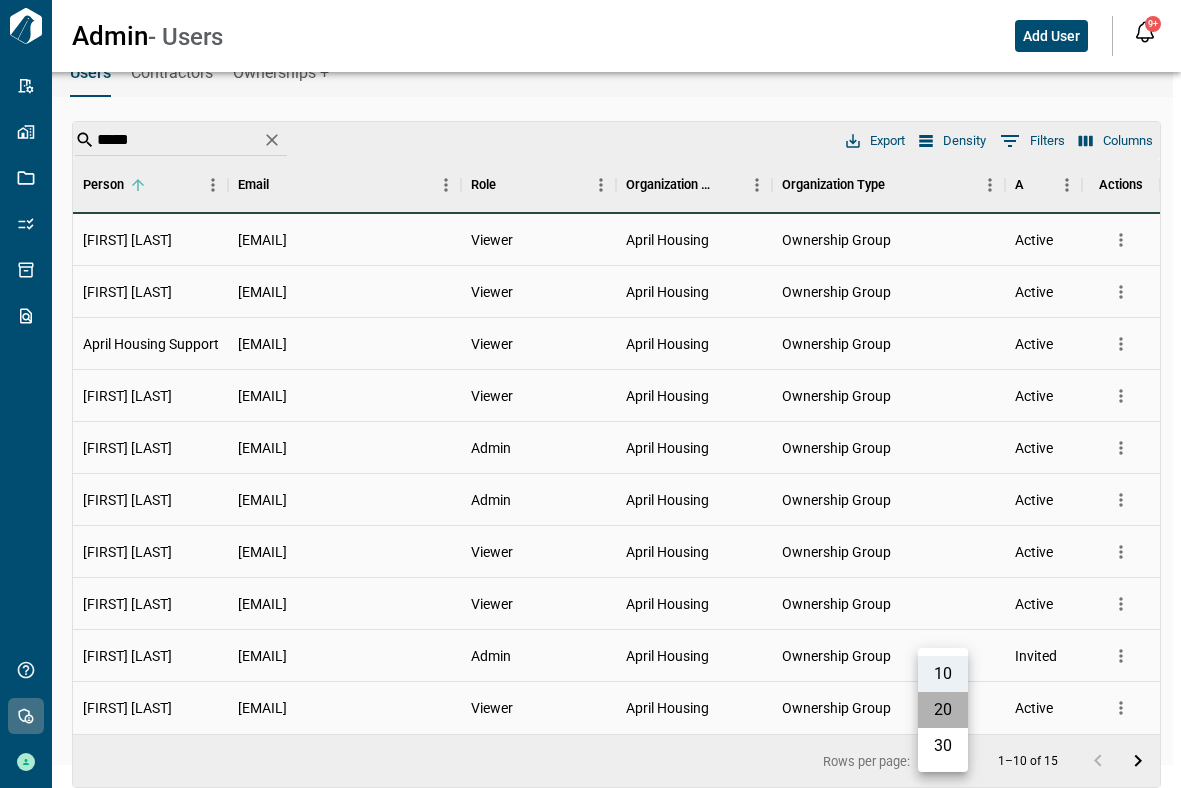 click on "20" at bounding box center (943, 710) 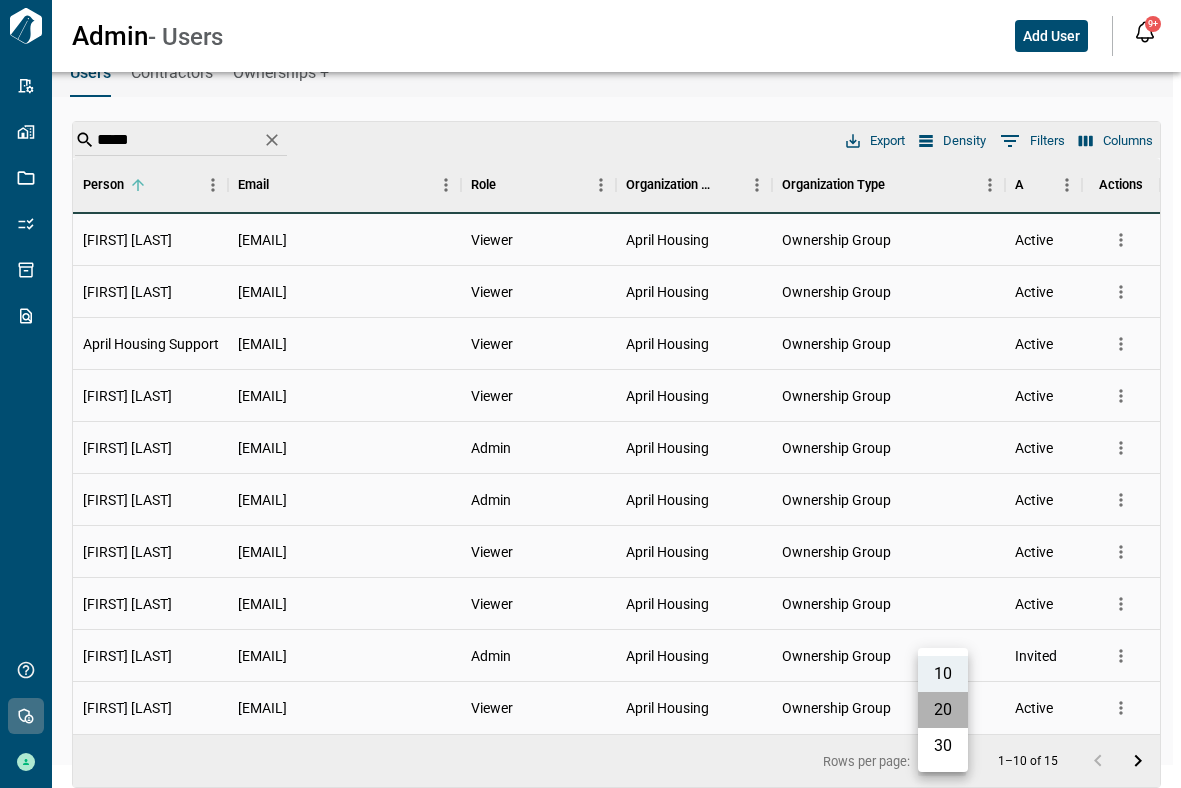 type on "**" 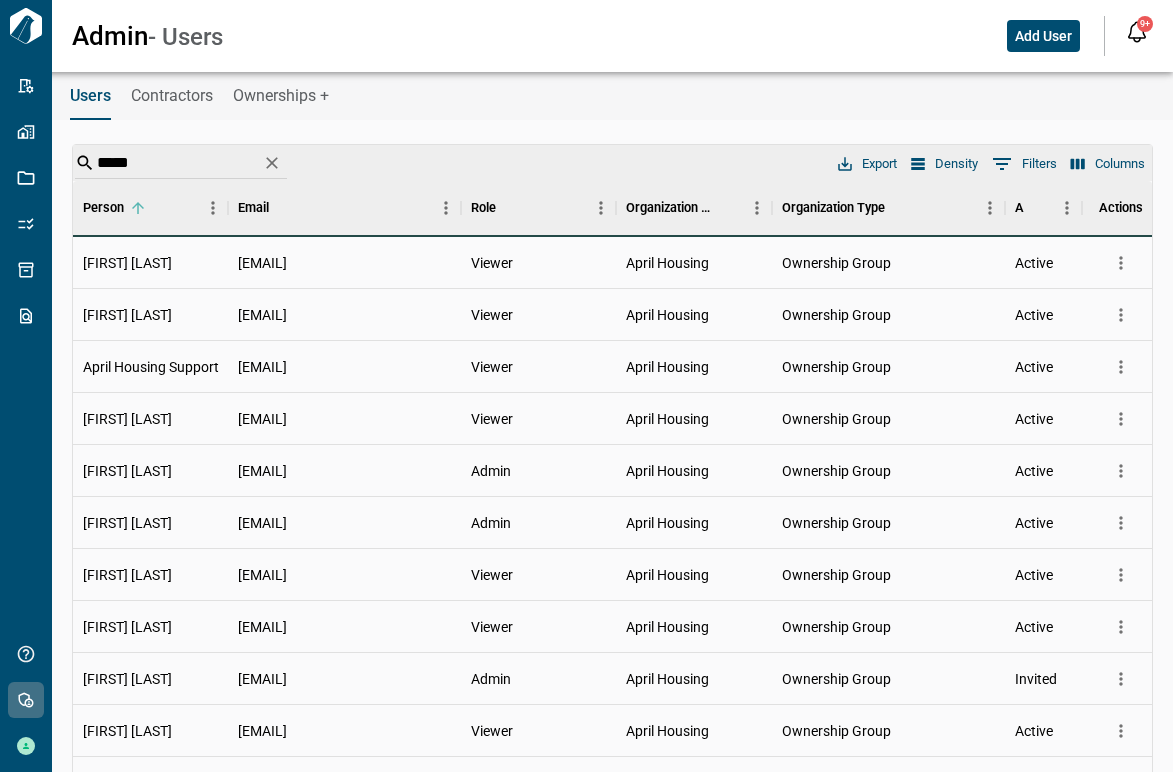 scroll, scrollTop: 299, scrollLeft: 0, axis: vertical 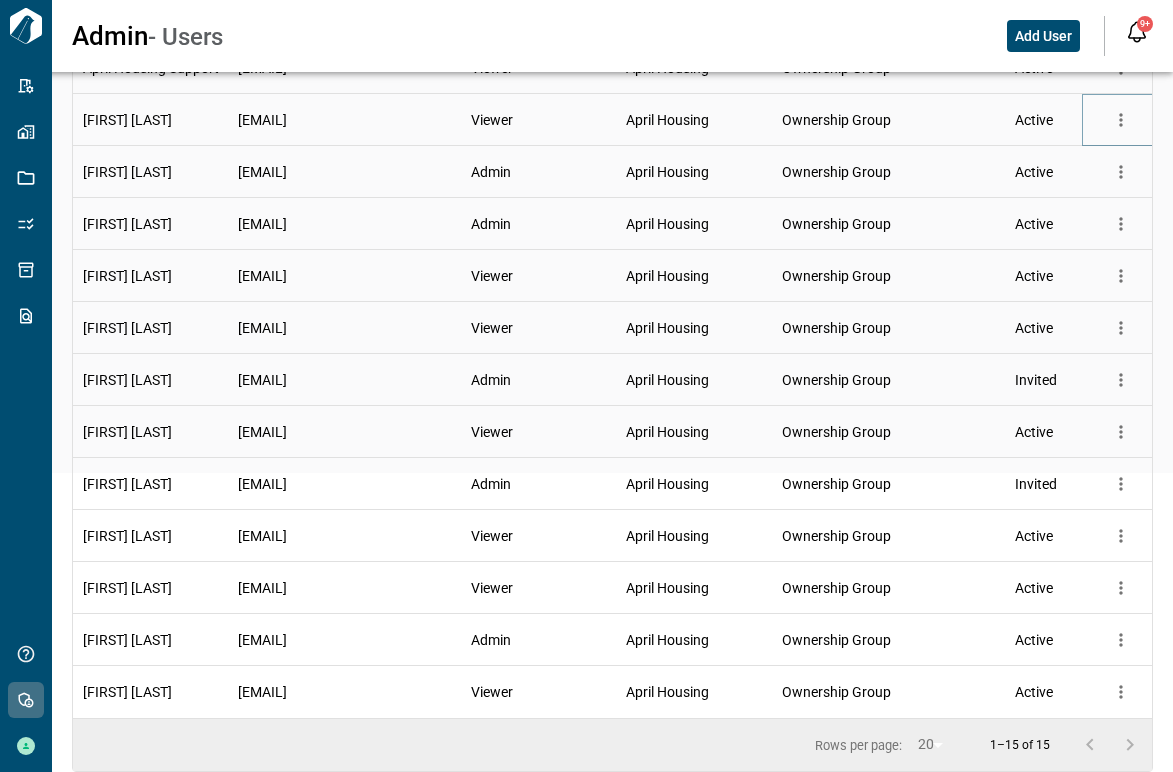 click 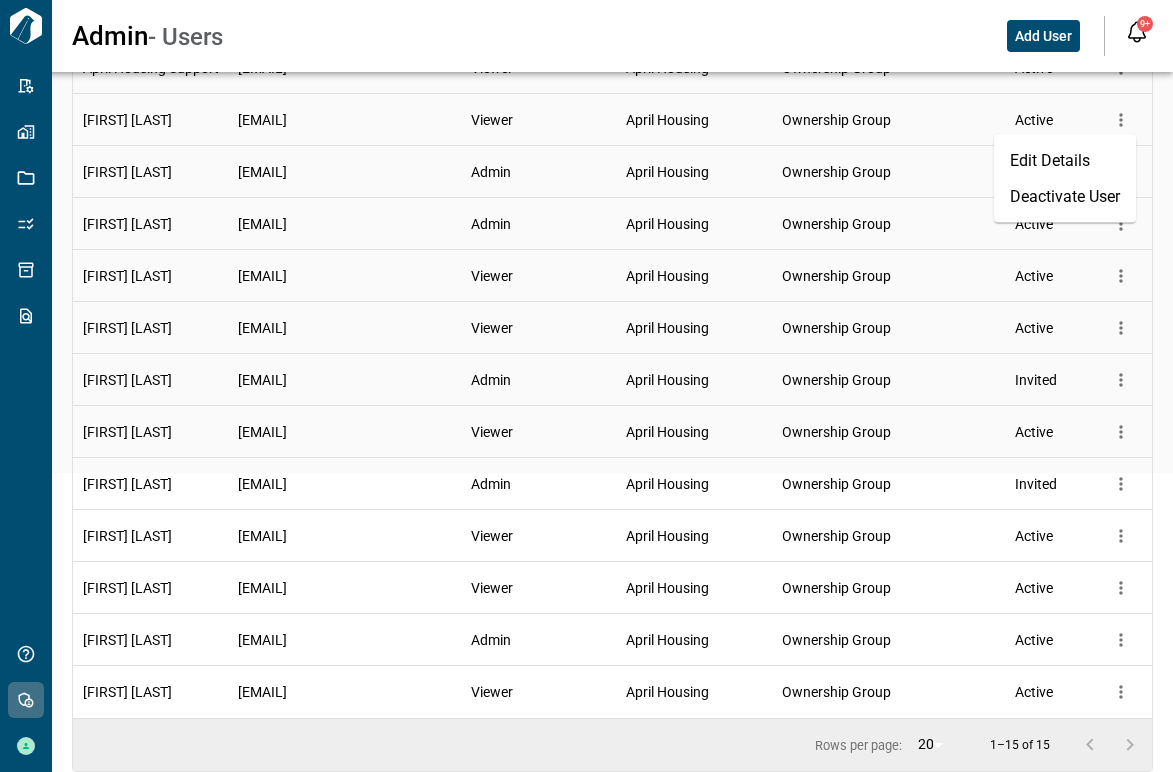click on "Edit Details" at bounding box center (1065, 161) 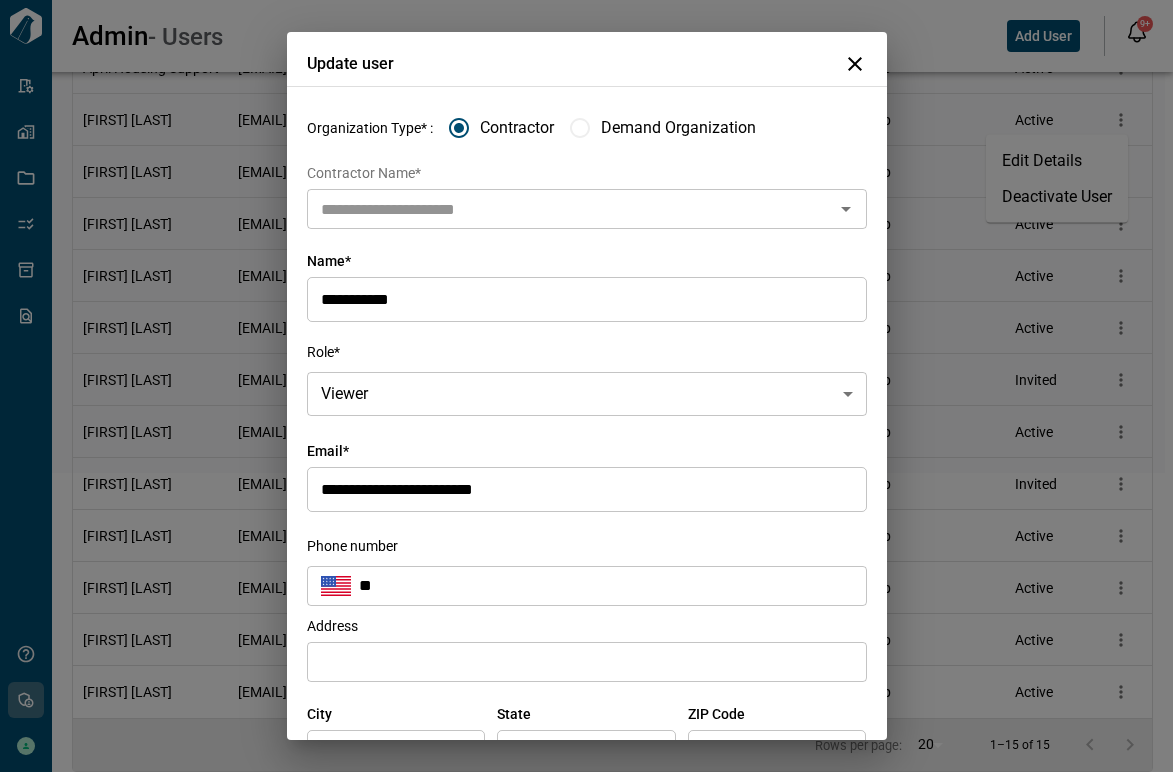 type on "**********" 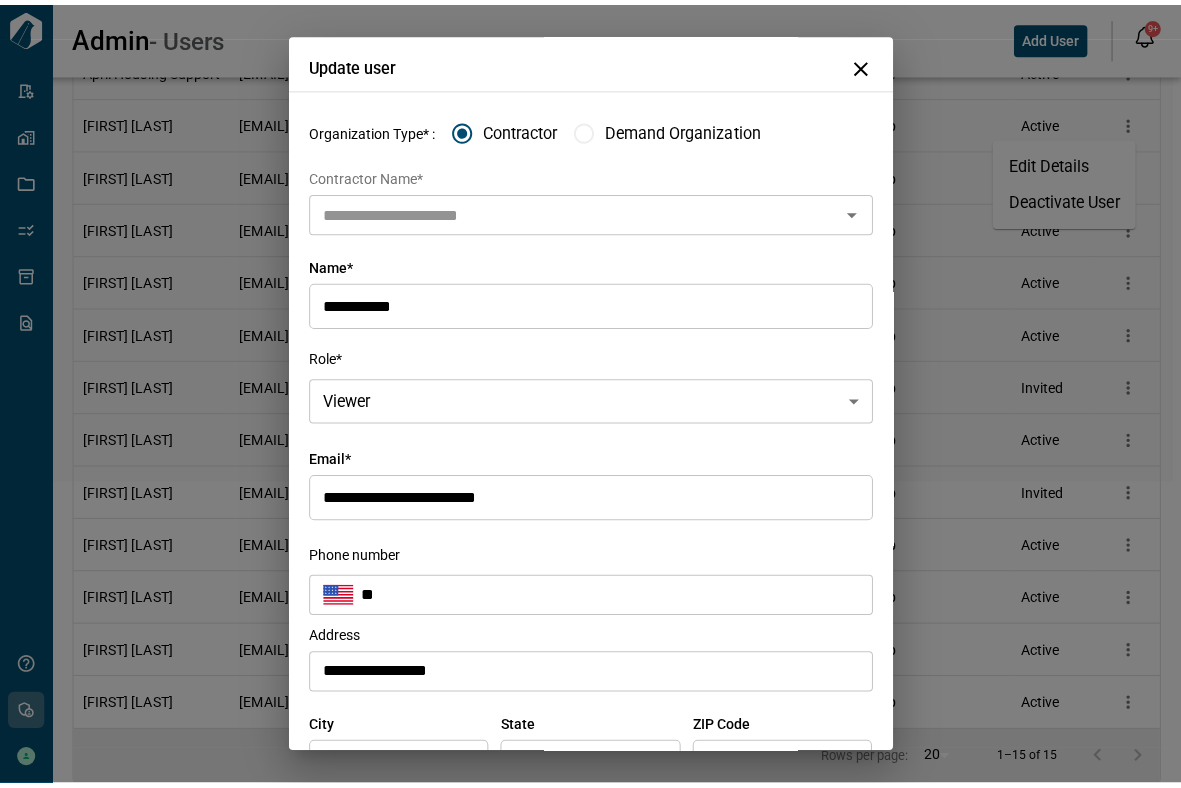 scroll, scrollTop: 283, scrollLeft: 0, axis: vertical 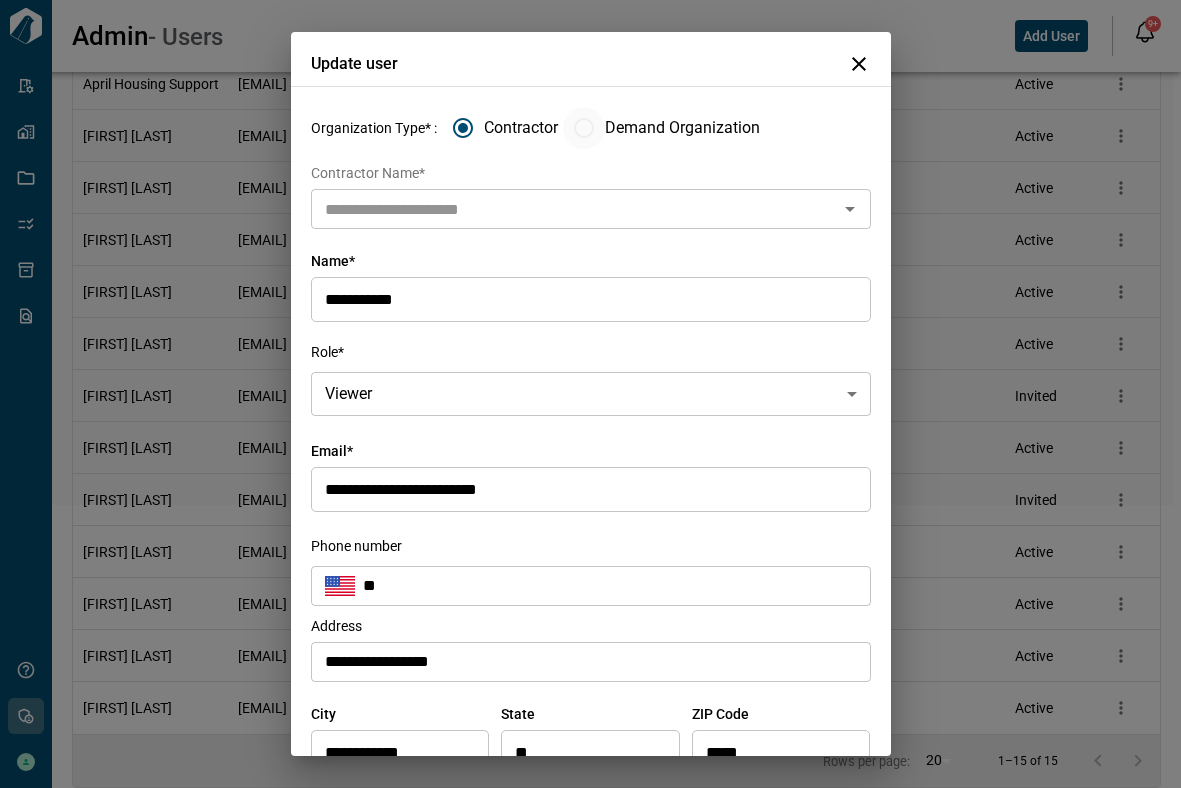 type on "**********" 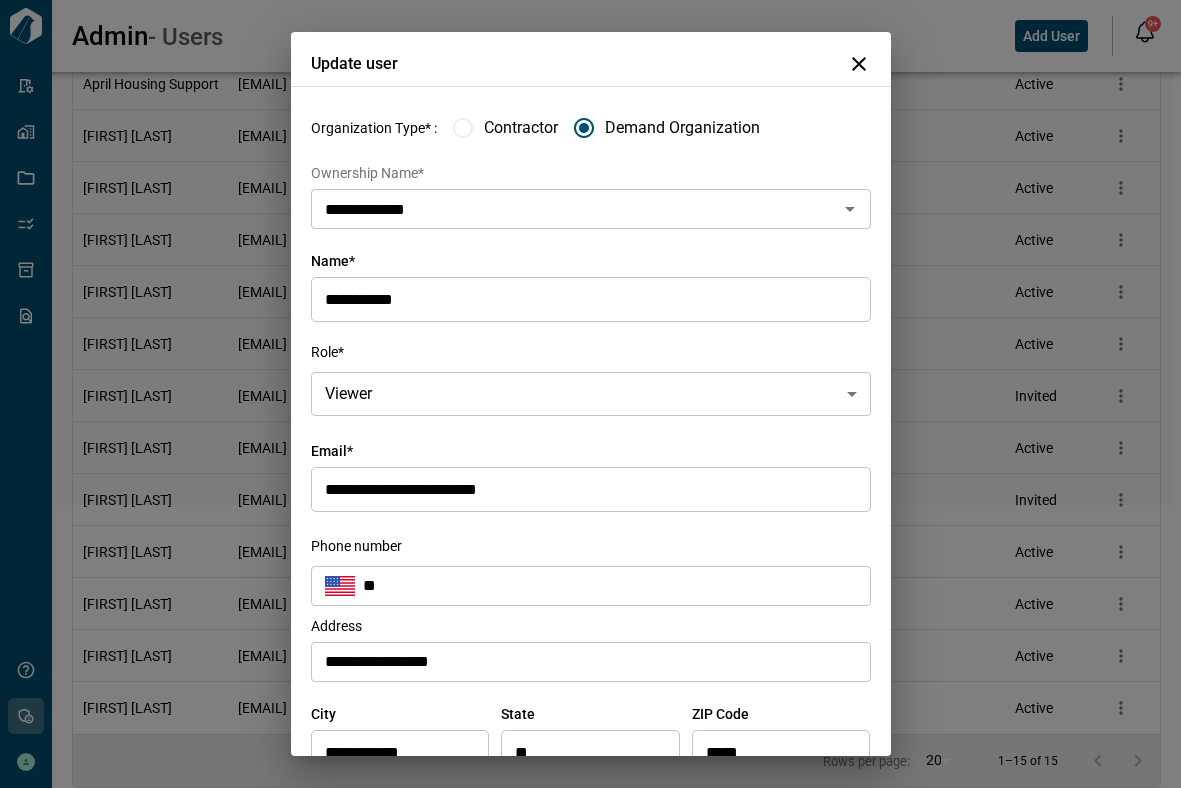 click on "Tailorbird Inc Admin-Properties Properties Jobs Scopes Packages Scraper Get Help Admin [FIRST] [LAST] Users Contractors Ownerships + Admin  - Users Add User 9+ Notifications *** ****** **** Mark all as read SV Hey  [FIRST]  👋 - Steve Vanderweide needs approval for unit scope. [TIME] SV Hey  [FIRST]  👋 - Steve Vanderweide needs approval for unit scope. [TIME] SV Hey  [FIRST]  👋 - Steve Vanderweide needs approval for unit scope. [TIME] SV Hey  [FIRST]  👋 - Steve Vanderweide needs approval for unit scope. [TIME] SV Hey  [FIRST]  👋 - Steve Vanderweide needs approval for unit scope. [TIME] SV Hey  [FIRST]  👋 - Steve Vanderweide needs approval for unit scope. [TIME] SV Hey  [FIRST]  👋 - Steve Vanderweide needs approval for unit scope. [TIME] SV Hey  [FIRST]  👋 - Steve Vanderweide needs approval for unit scope. [TIME] SV Hey  [FIRST]  👋 - Steve Vanderweide needs approval for unit scope. [TIME] SV Hey  [FIRST]  [TIME] MH Hey  [FIRST]" at bounding box center (590, 111) 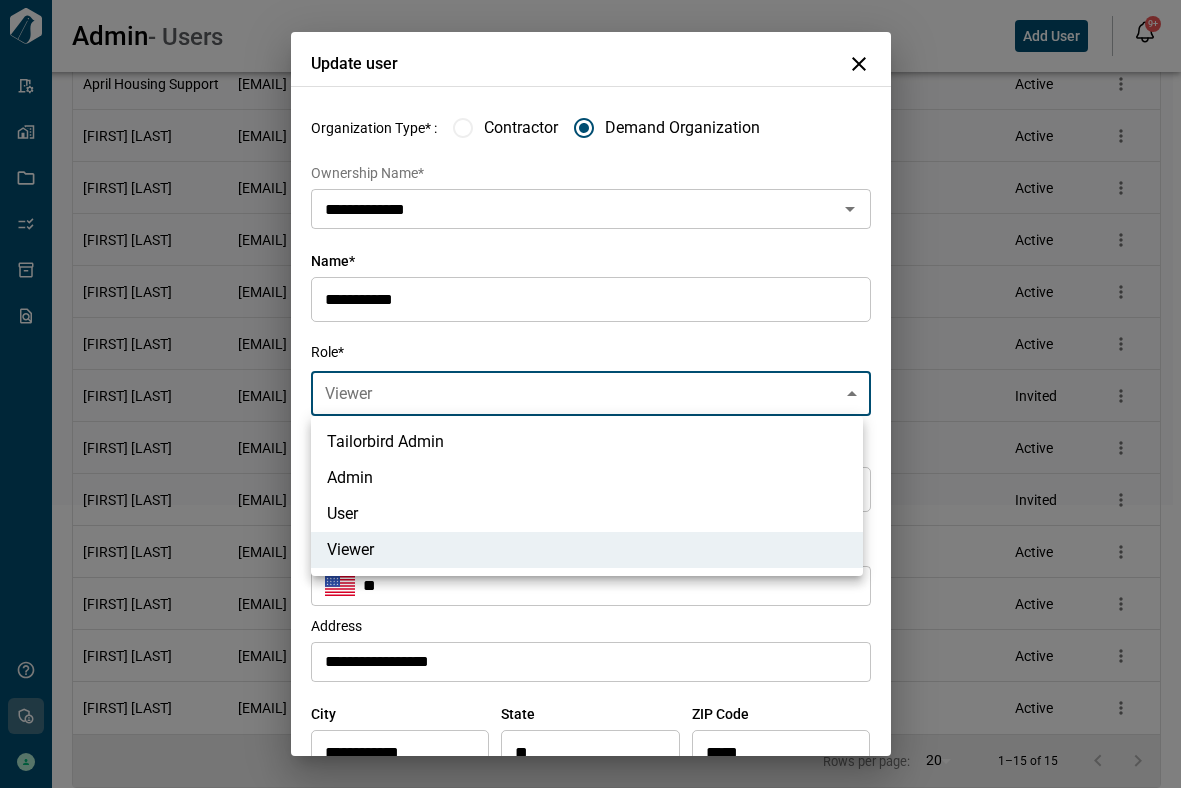 click on "Admin" at bounding box center (587, 478) 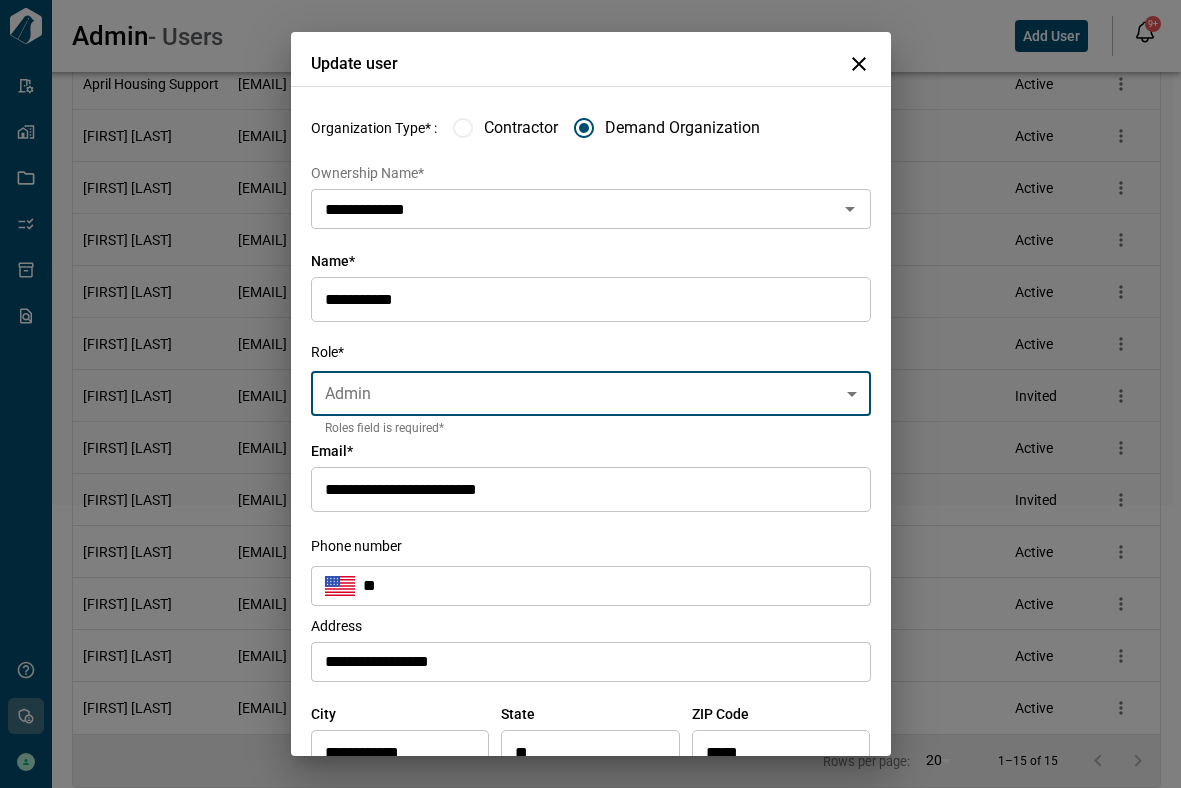 scroll, scrollTop: 103, scrollLeft: 0, axis: vertical 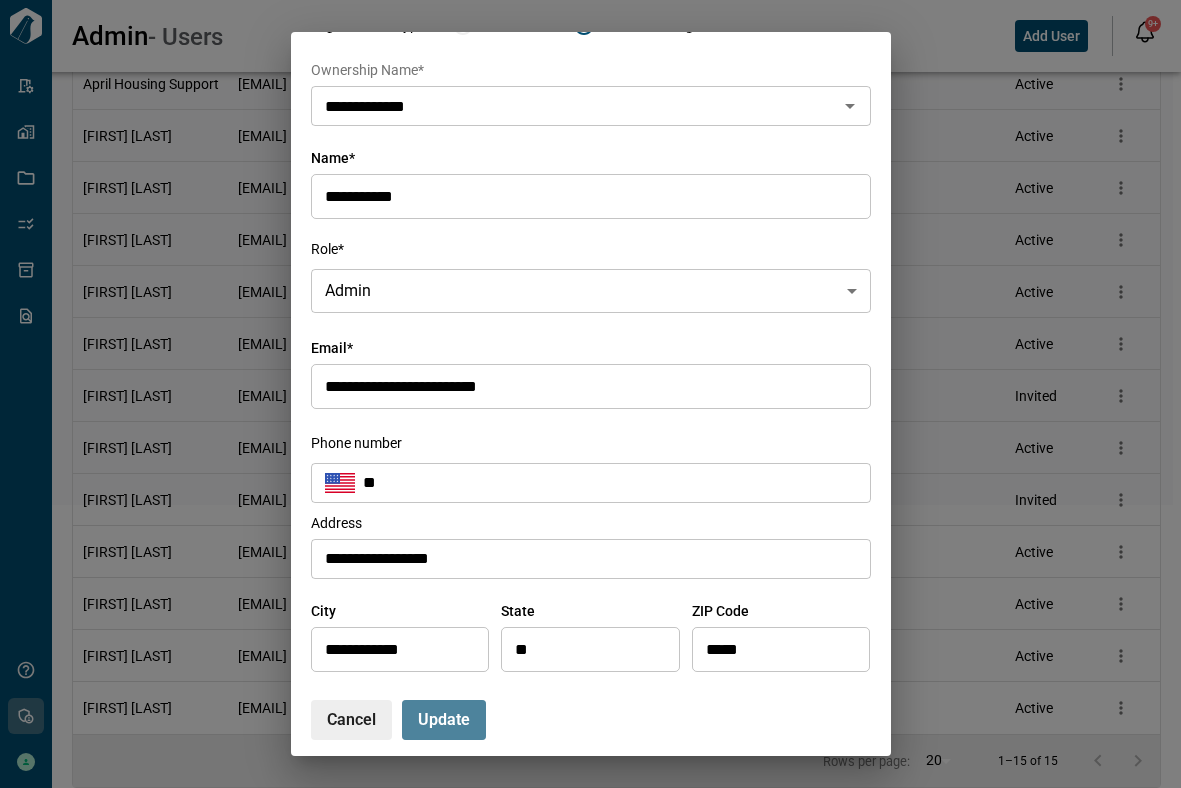 click on "Update" at bounding box center [444, 720] 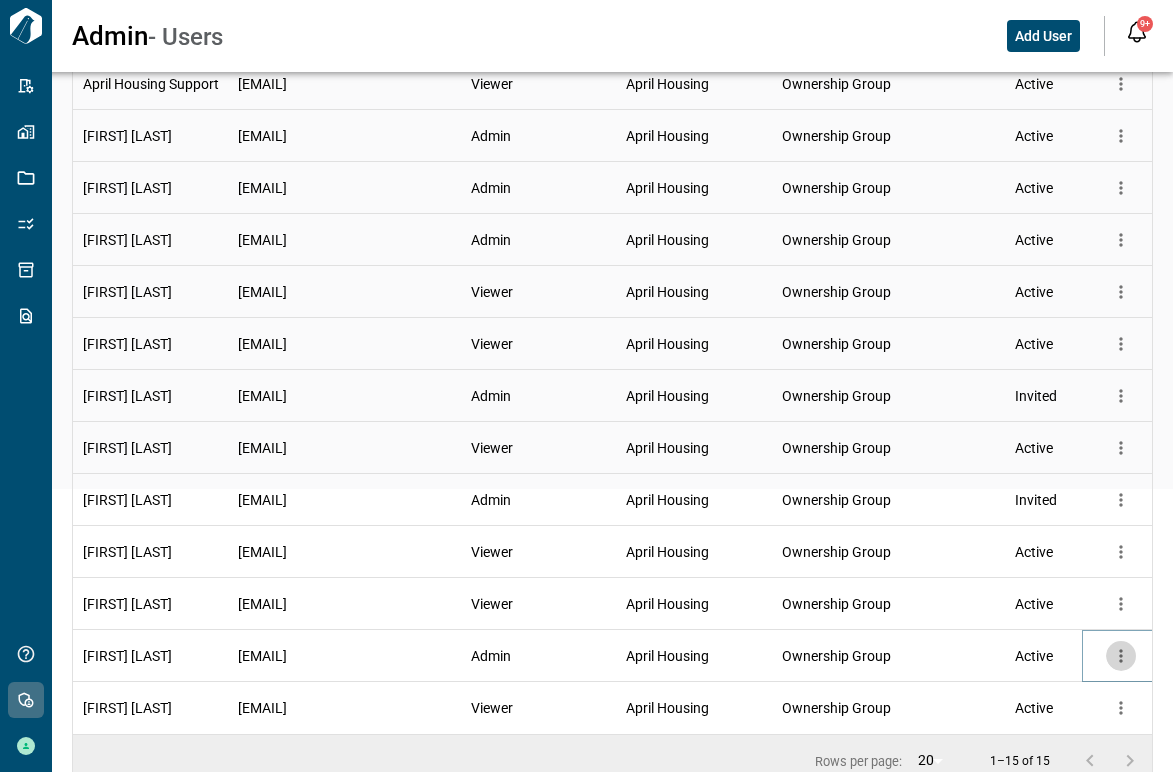 click 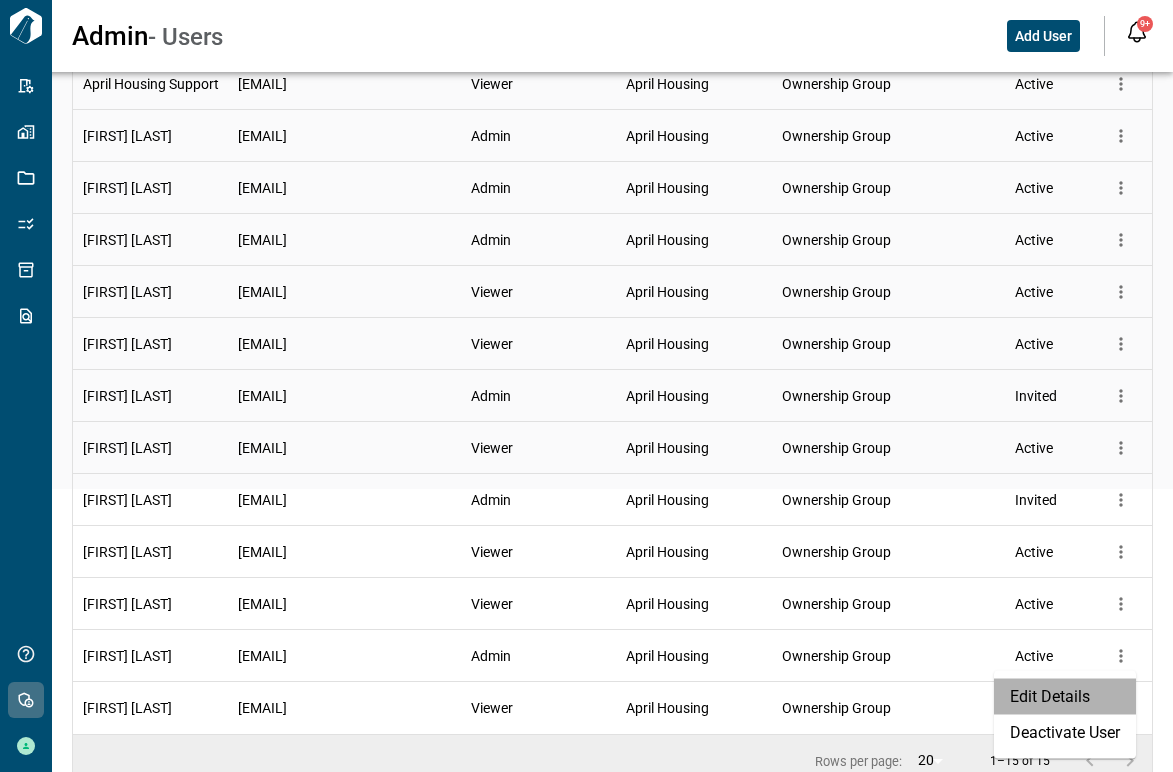 click on "Edit Details" at bounding box center (1065, 697) 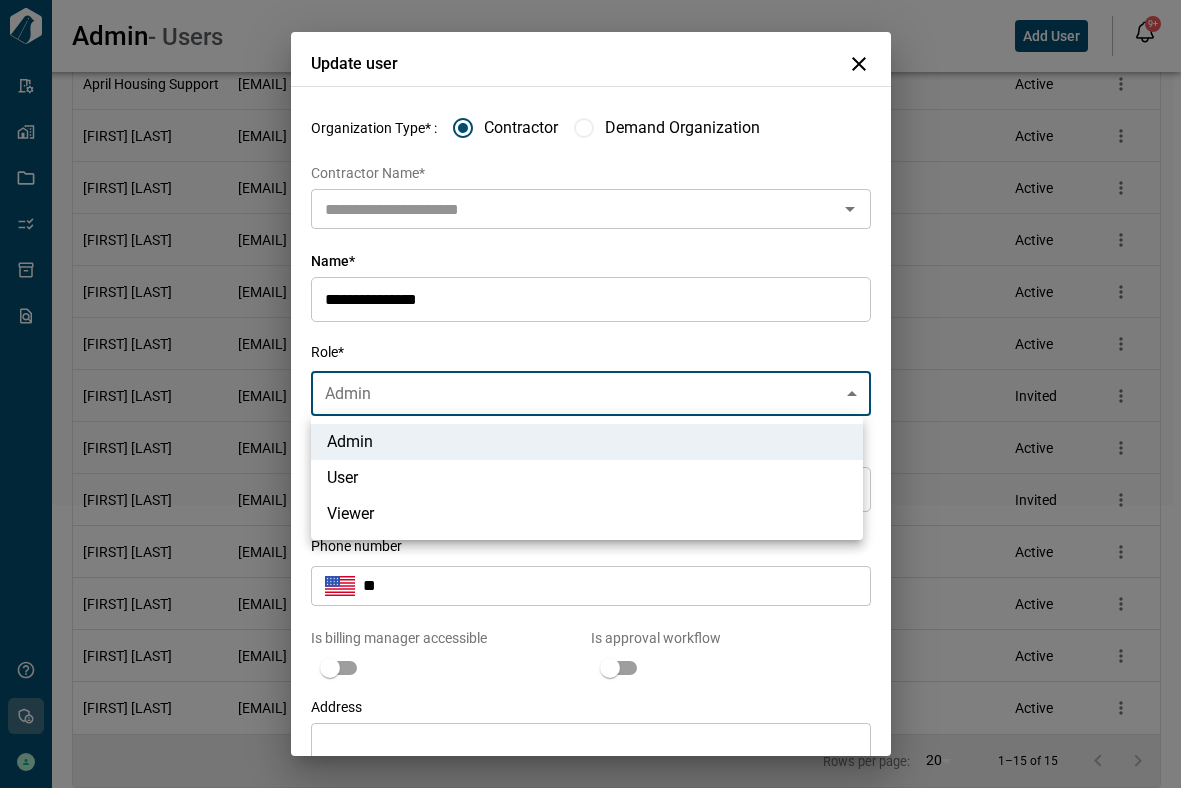 click on "Tailorbird Inc Admin-Properties Properties Jobs Scopes Packages Scraper Get Help Admin [FIRST] [LAST] Users Contractors Ownerships + Admin  - Users Add User 9+ Notifications *** ****** **** Mark all as read SV Hey  [FIRST]  👋 - Steve Vanderweide needs approval for unit scope. [TIME] SV Hey  [FIRST]  👋 - Steve Vanderweide needs approval for unit scope. [TIME] SV Hey  [FIRST]  👋 - Steve Vanderweide needs approval for unit scope. [TIME] SV Hey  [FIRST]  👋 - Steve Vanderweide needs approval for unit scope. [TIME] SV Hey  [FIRST]  👋 - Steve Vanderweide needs approval for unit scope. [TIME] SV Hey  [FIRST]  👋 - Steve Vanderweide needs approval for unit scope. [TIME] SV Hey  [FIRST]  👋 - Steve Vanderweide needs approval for unit scope. [TIME] SV Hey  [FIRST]  👋 - Steve Vanderweide needs approval for unit scope. [TIME] SV Hey  [FIRST]  👋 - Steve Vanderweide needs approval for unit scope. [TIME] SV Hey  [FIRST]  [TIME] MH Hey  [FIRST]" at bounding box center (590, 111) 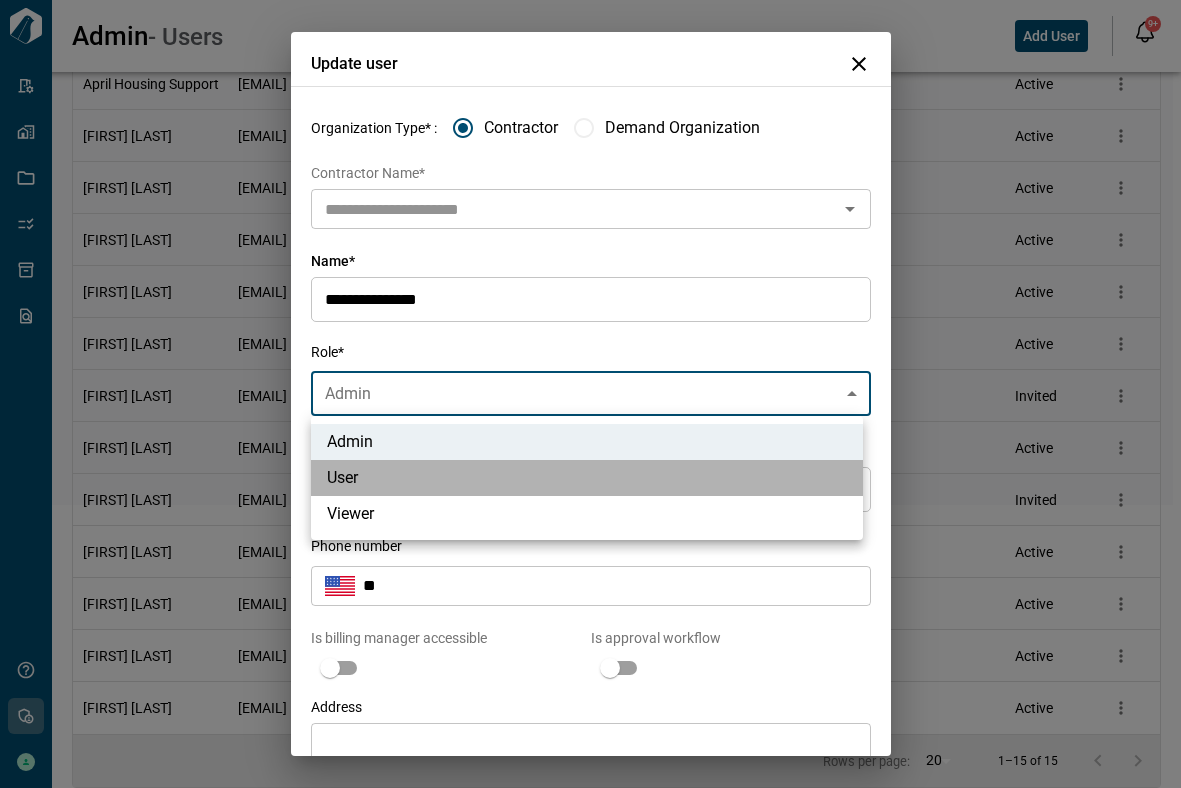 click on "User" at bounding box center [587, 478] 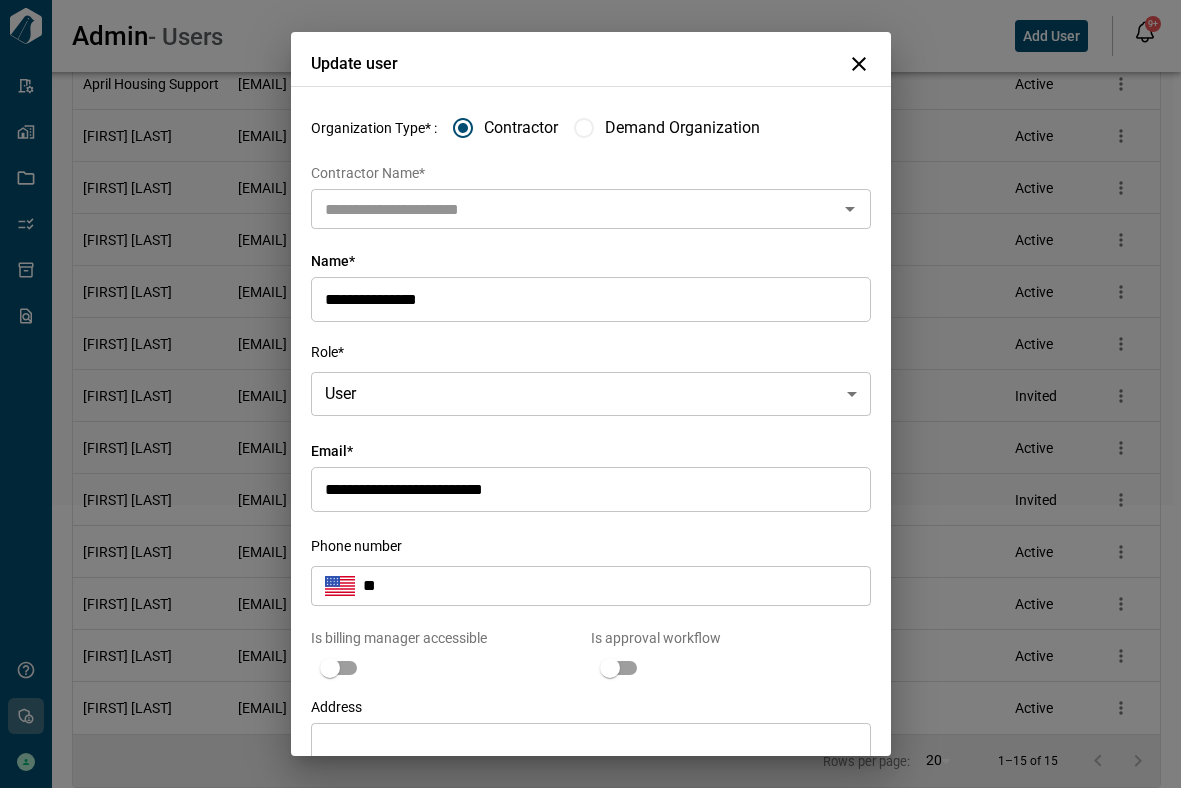 click on "Demand Organization" at bounding box center [682, 128] 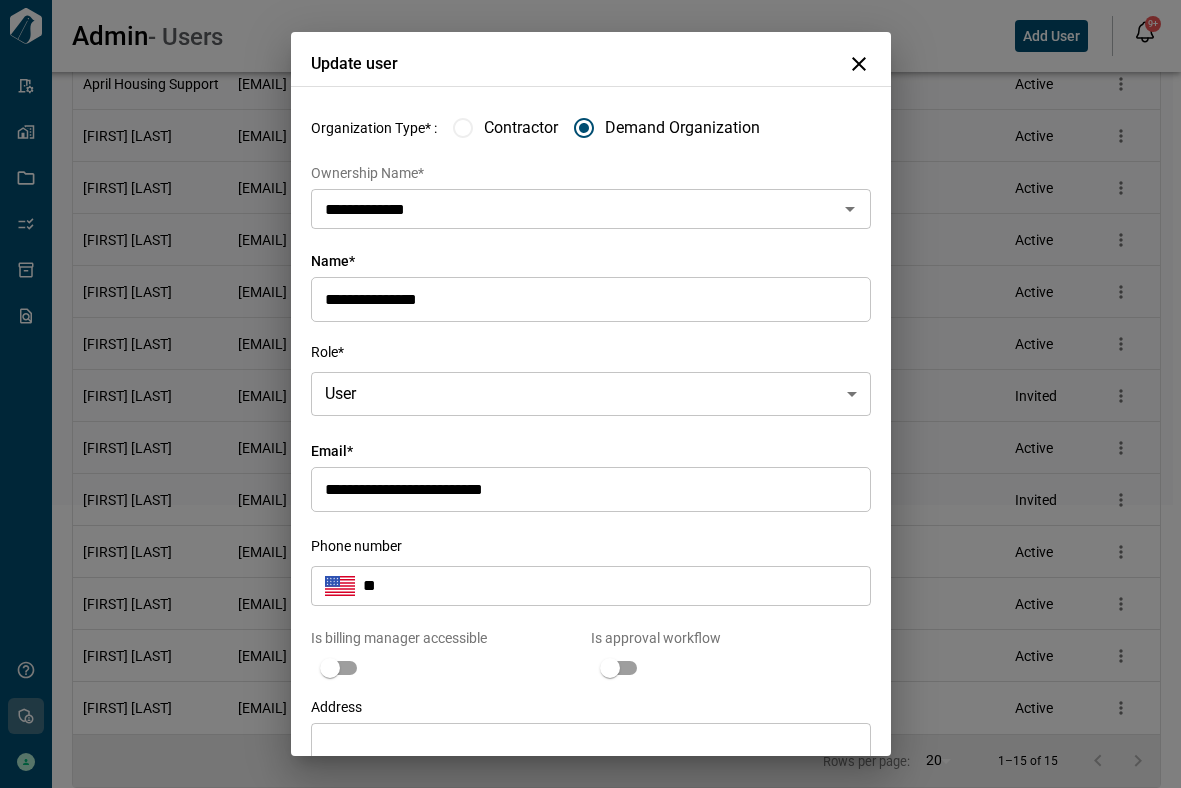 scroll, scrollTop: 184, scrollLeft: 0, axis: vertical 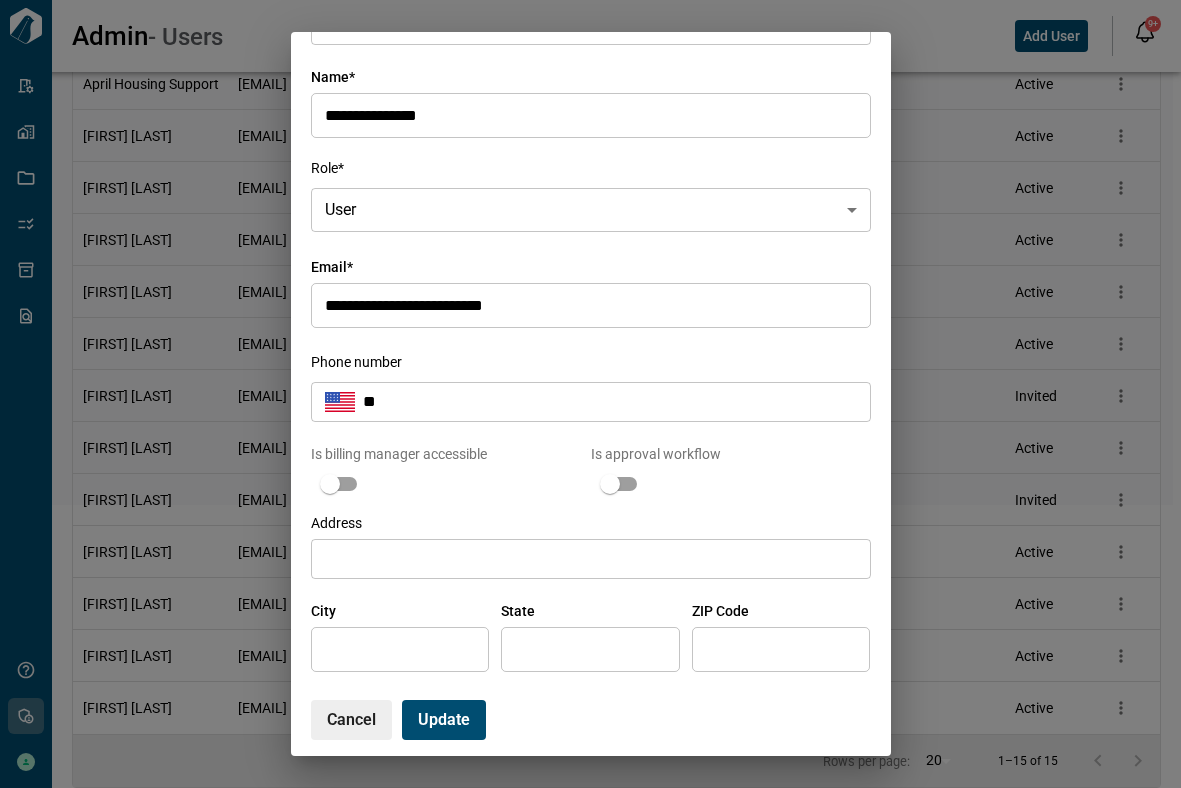 click on "Update" at bounding box center [444, 720] 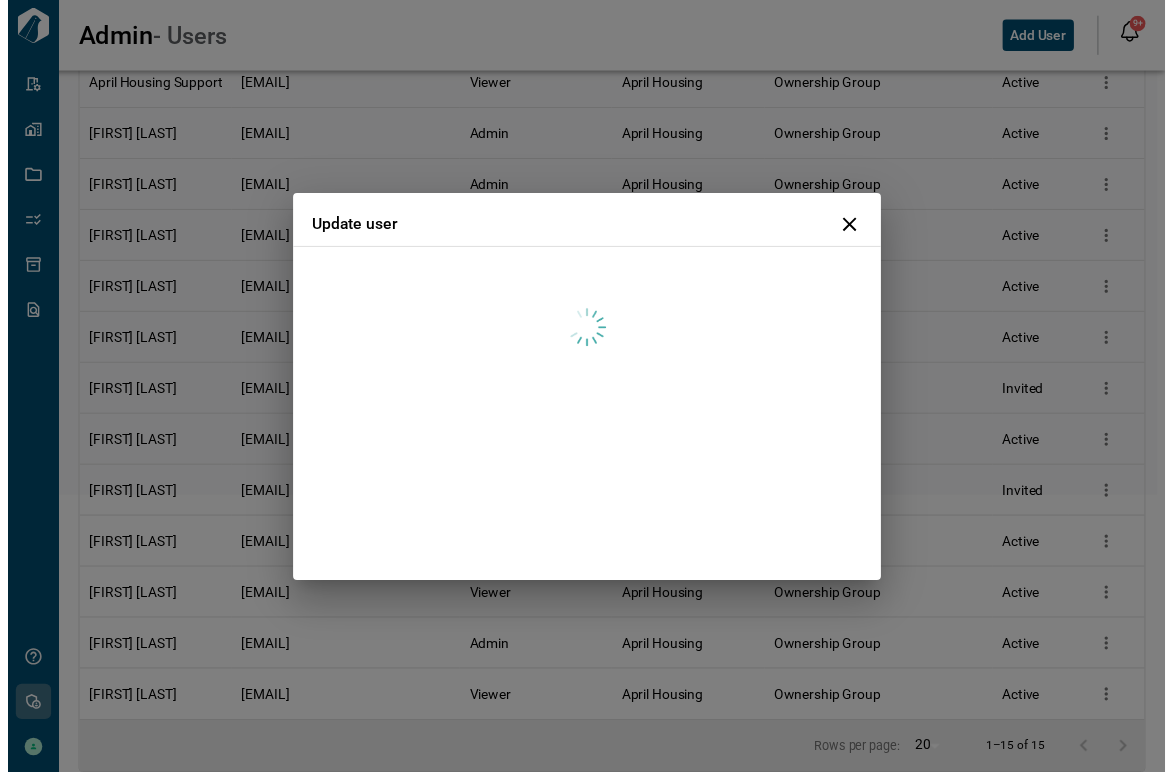 scroll, scrollTop: 0, scrollLeft: 0, axis: both 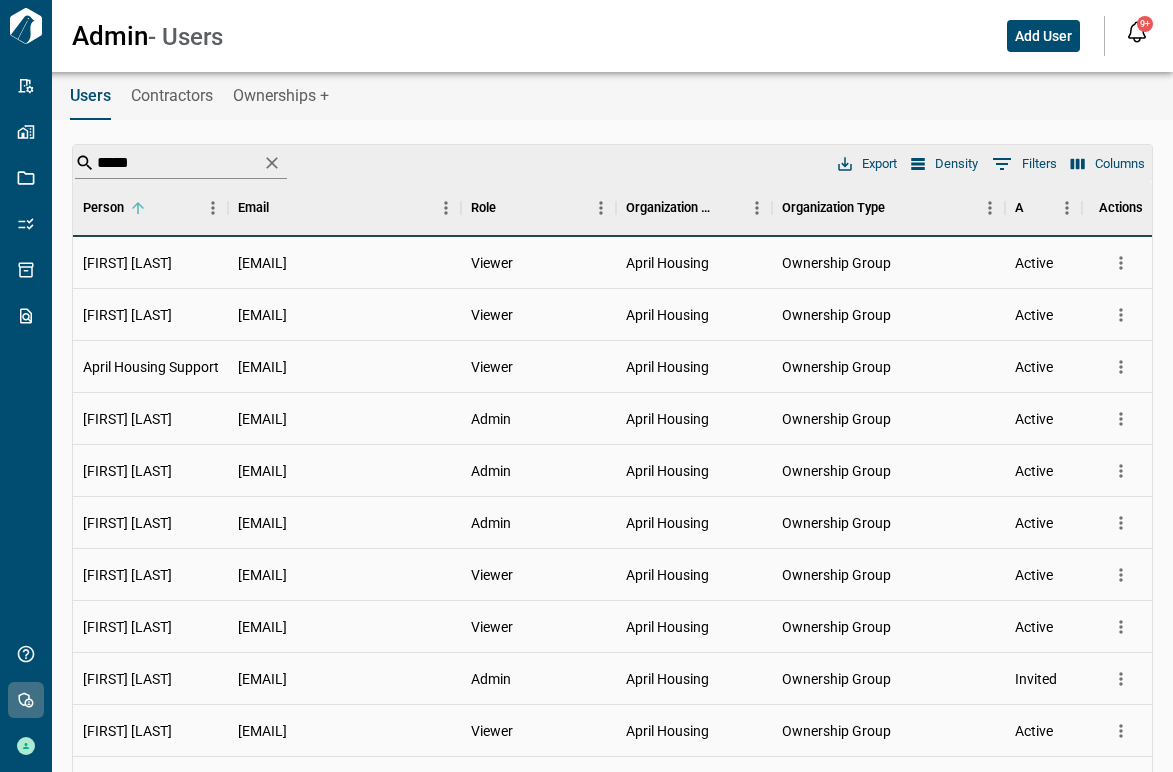 click 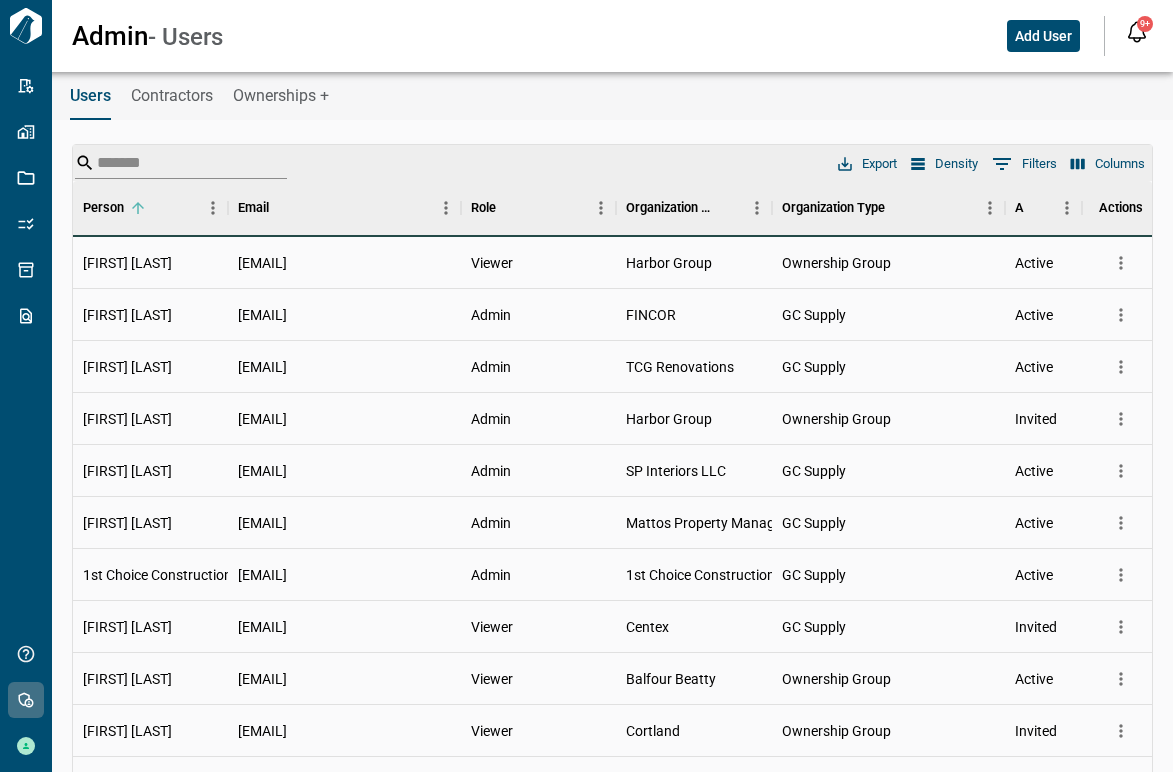 click at bounding box center [177, 163] 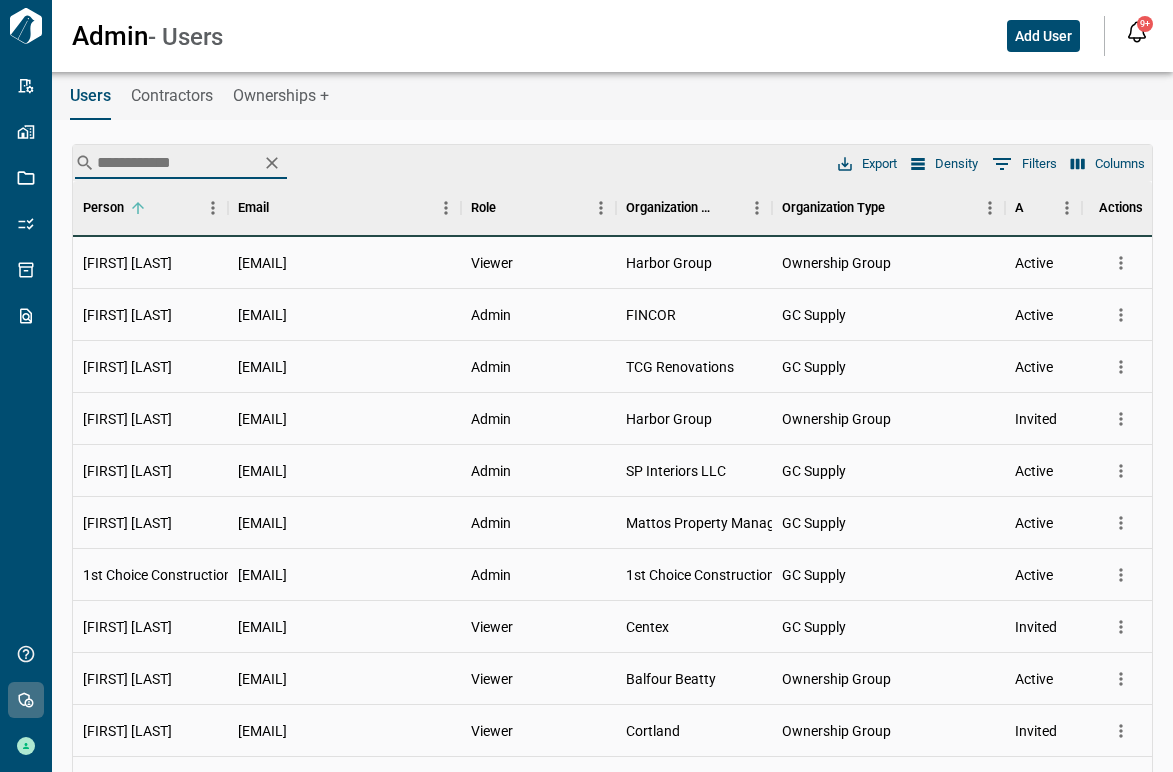 type on "**********" 